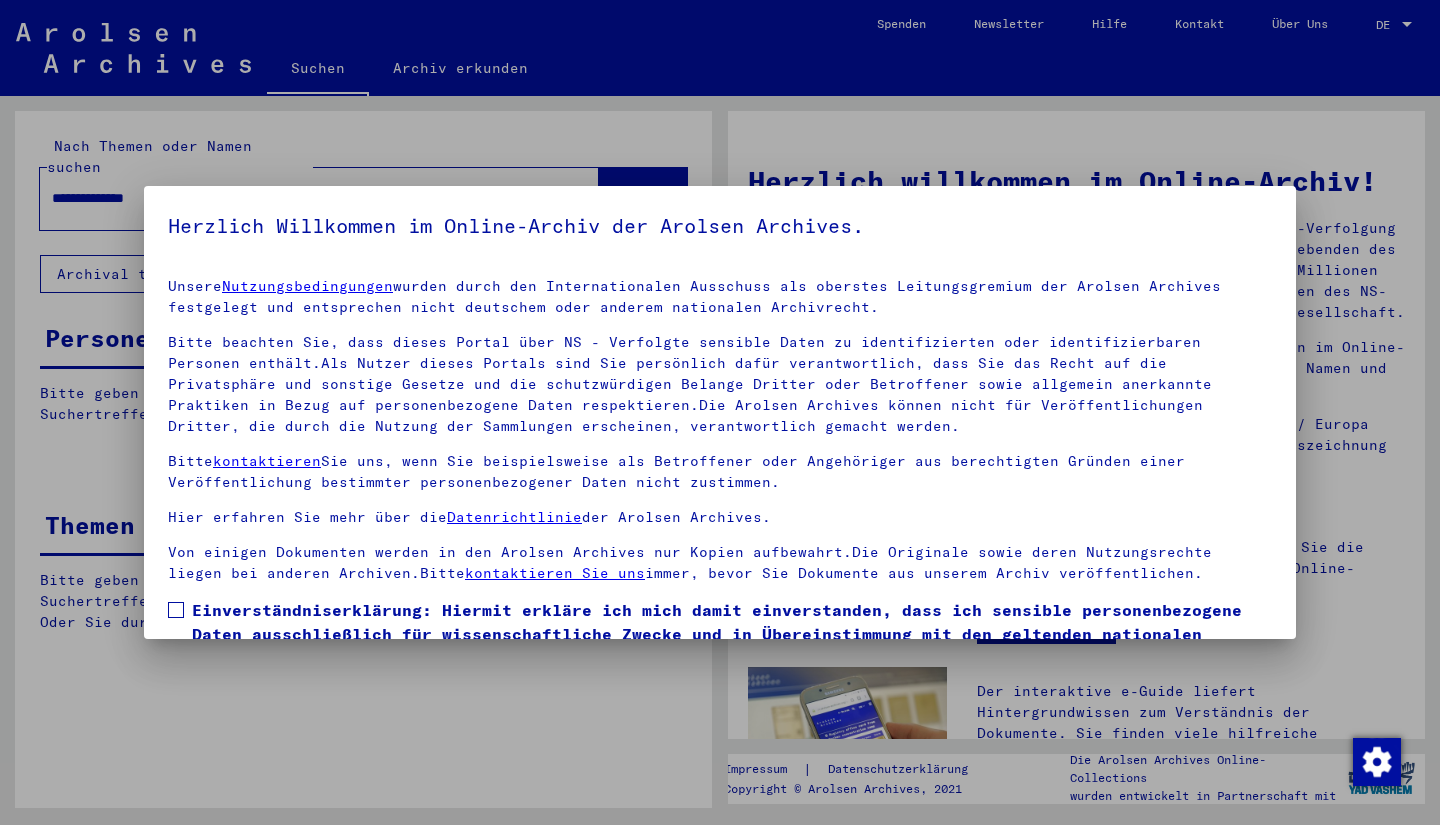 scroll, scrollTop: 0, scrollLeft: 0, axis: both 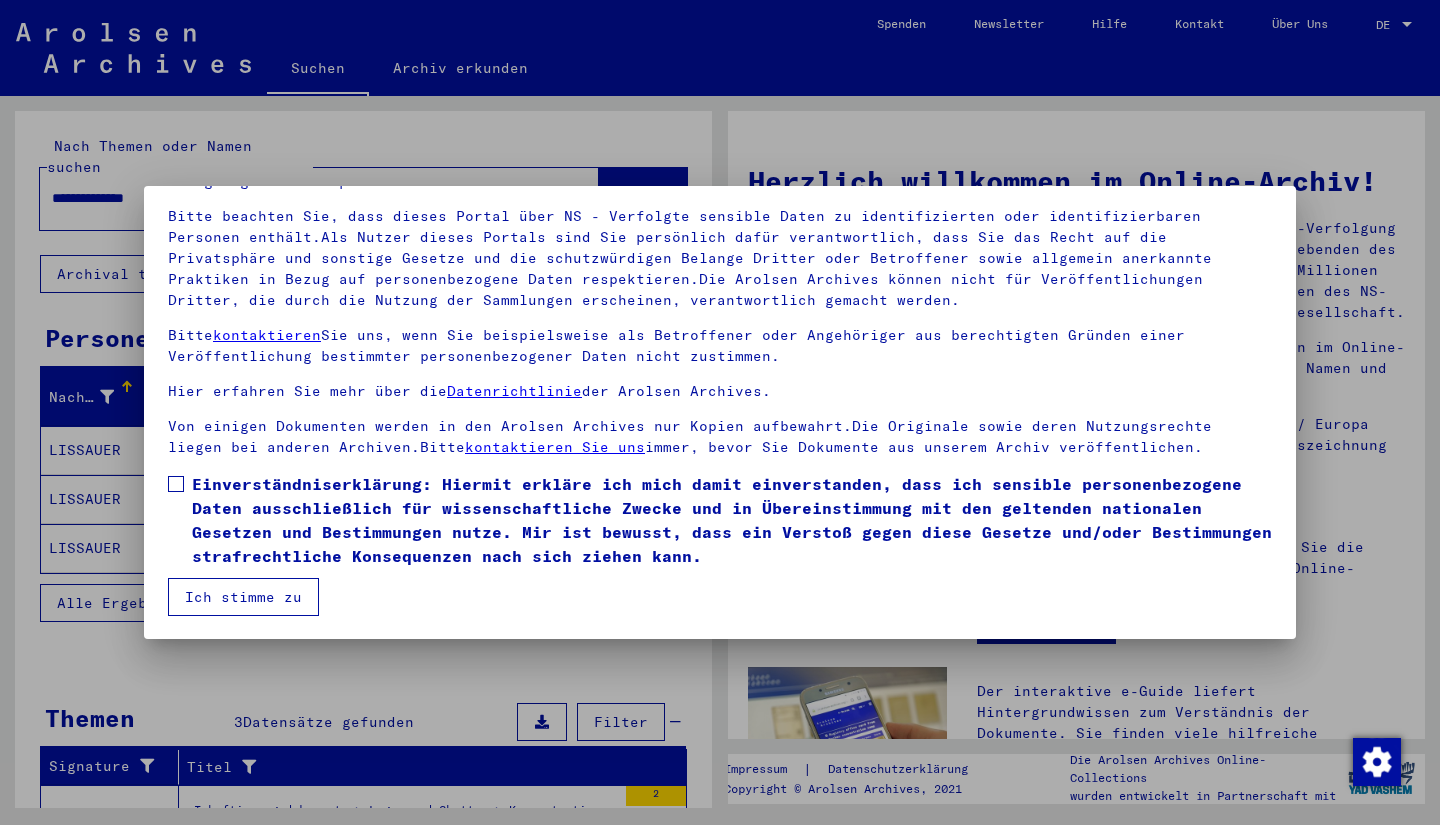 click at bounding box center [176, 484] 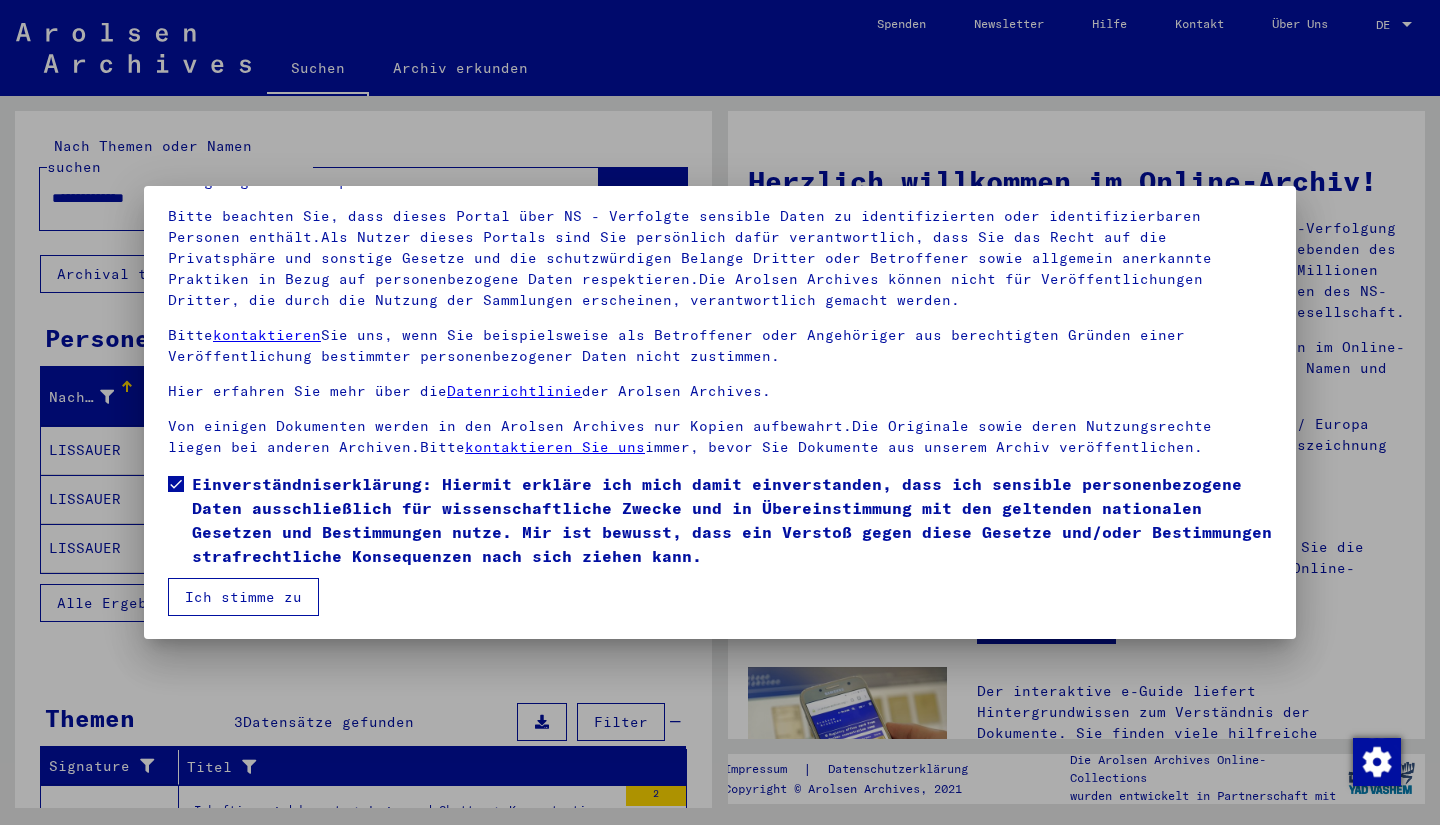 click on "Ich stimme zu" at bounding box center (243, 597) 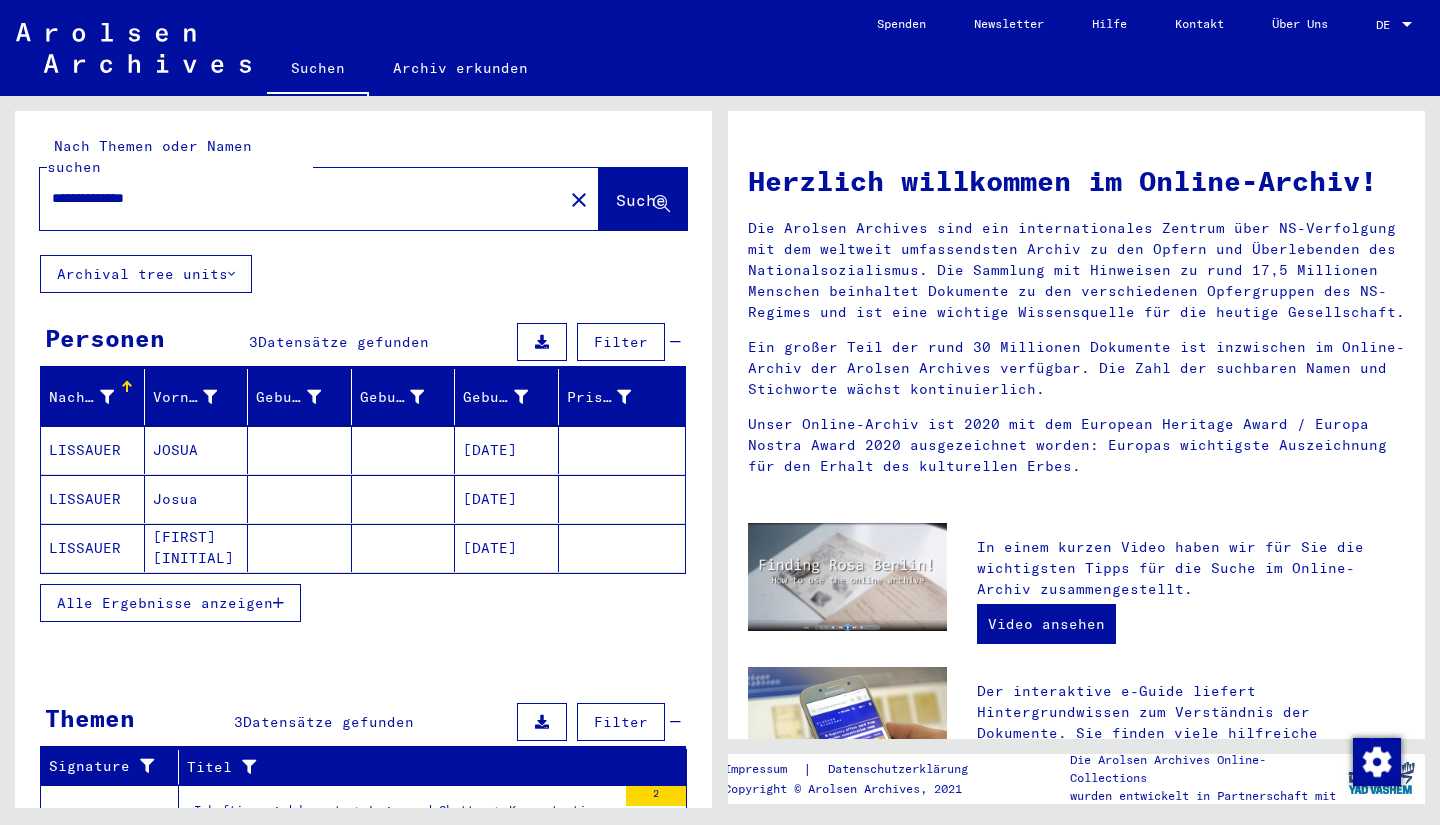 click at bounding box center (404, 499) 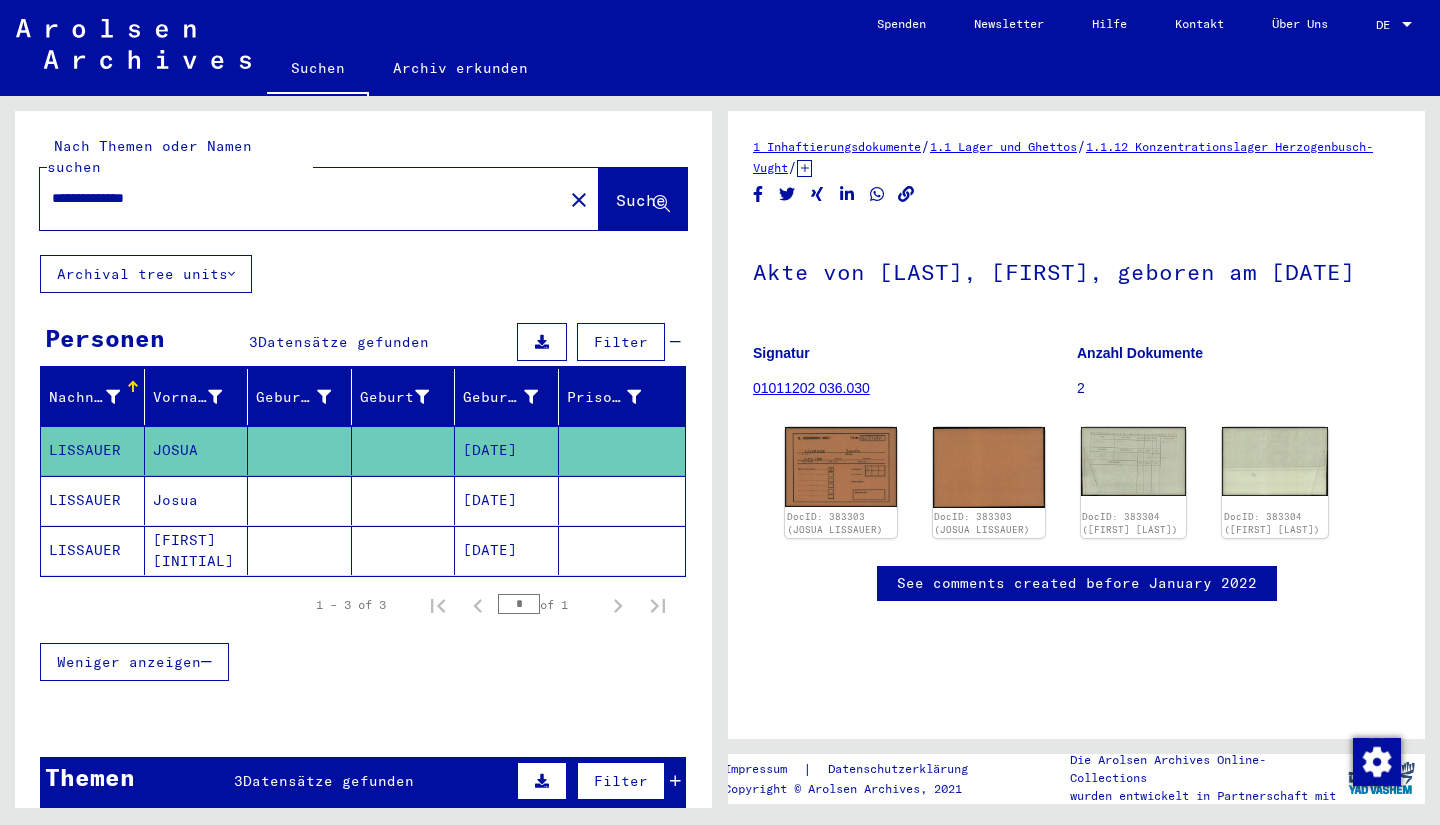 scroll, scrollTop: 0, scrollLeft: 0, axis: both 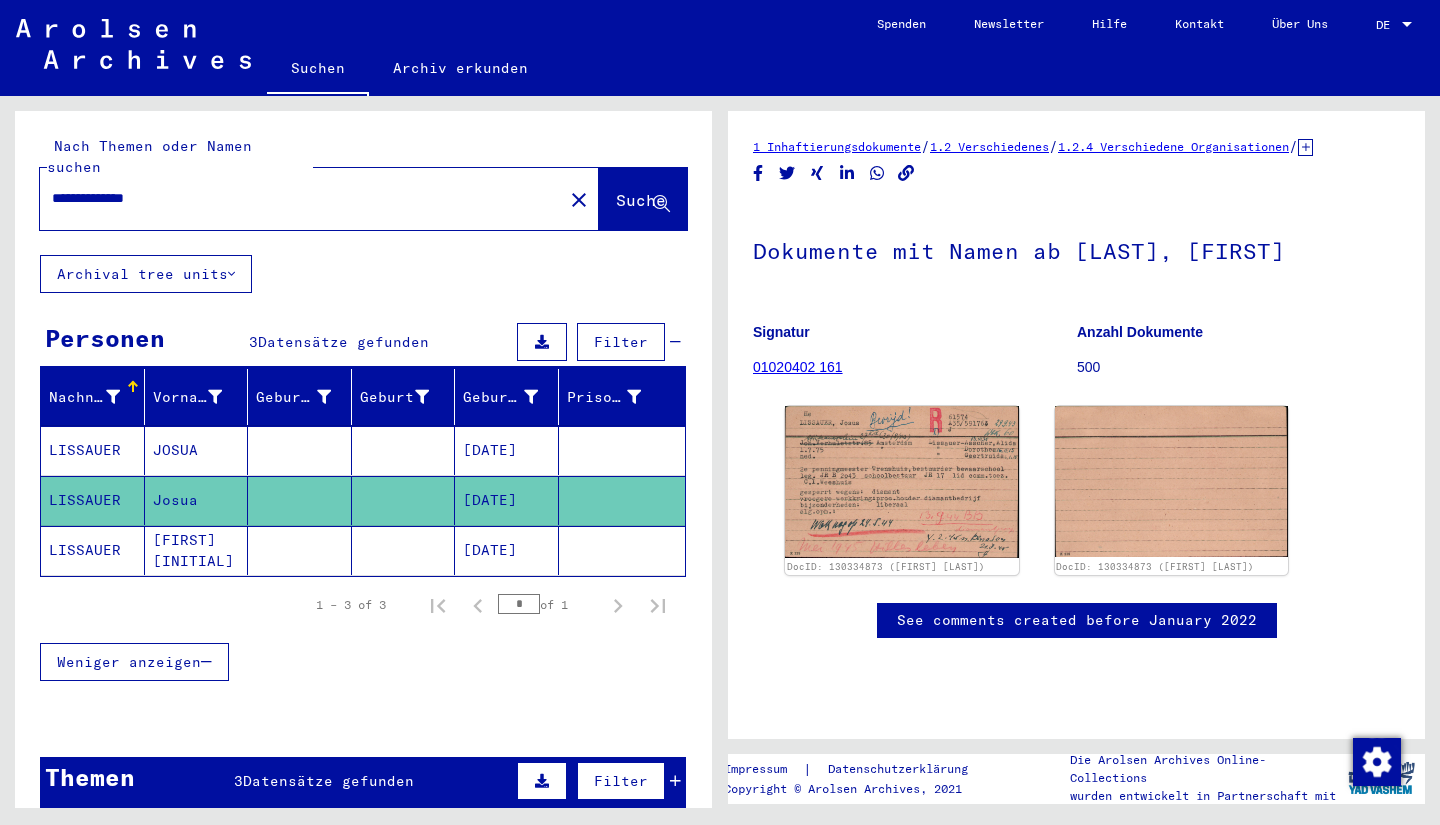 click 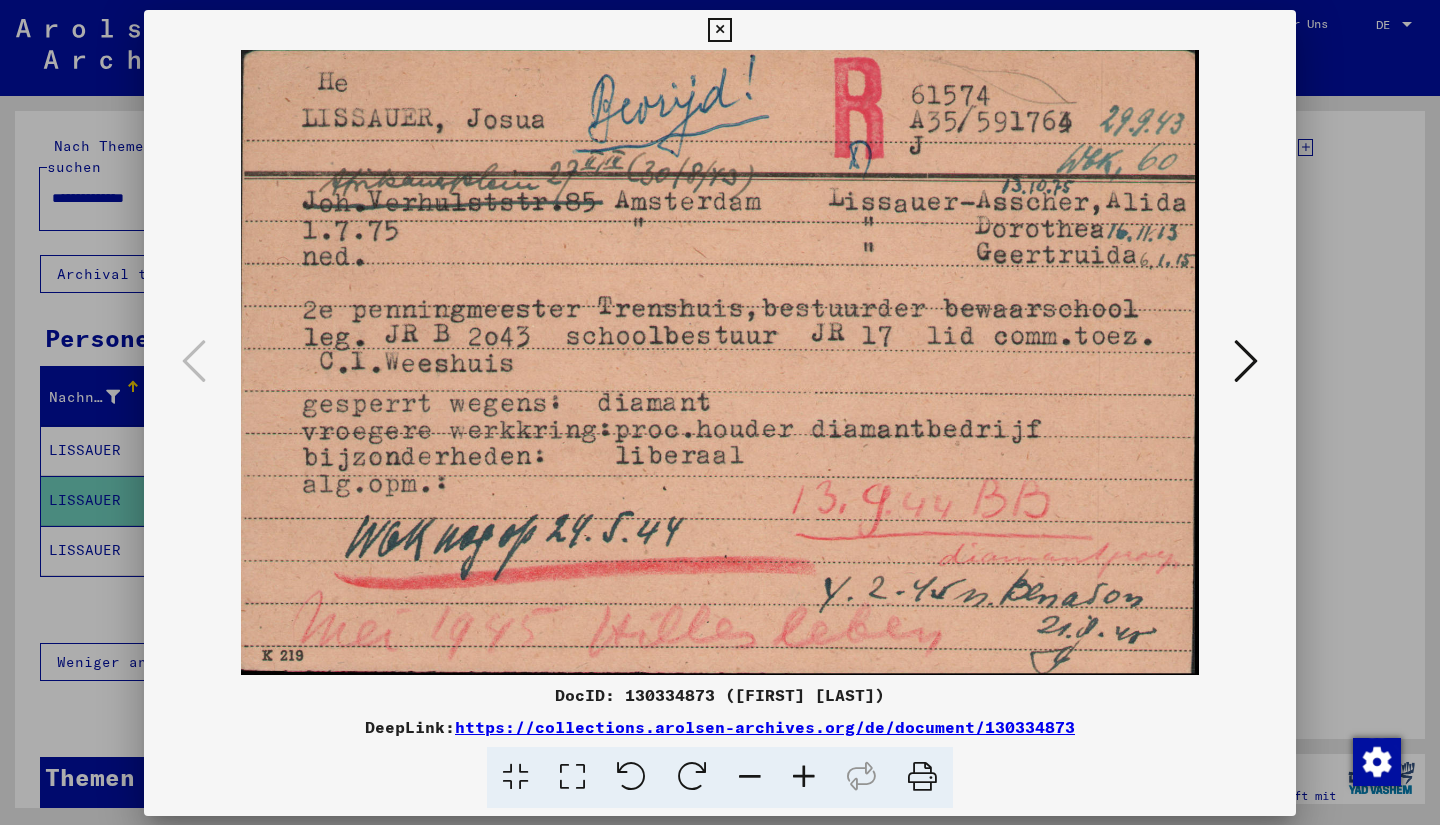 click at bounding box center (720, 362) 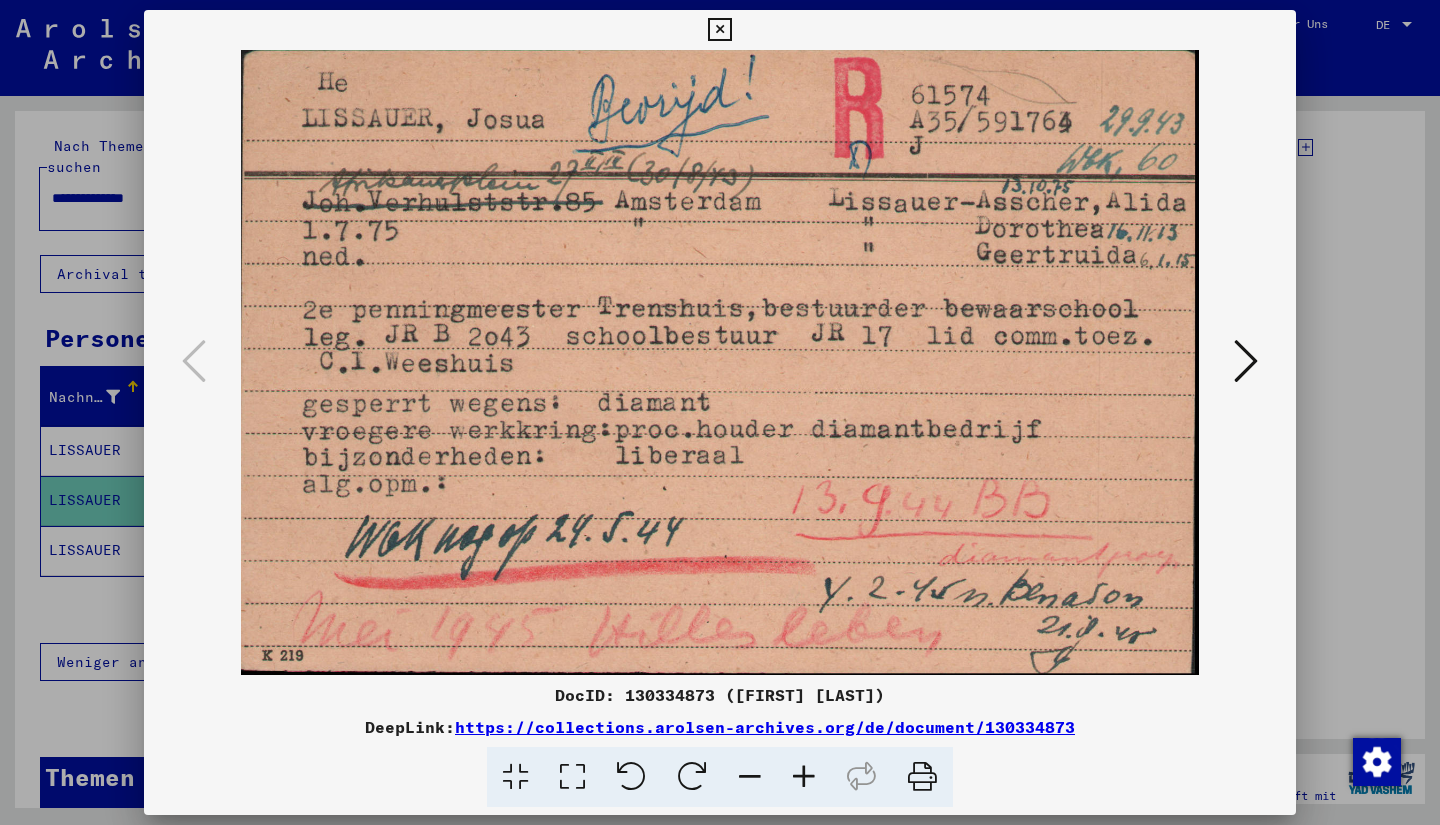 click at bounding box center [1246, 361] 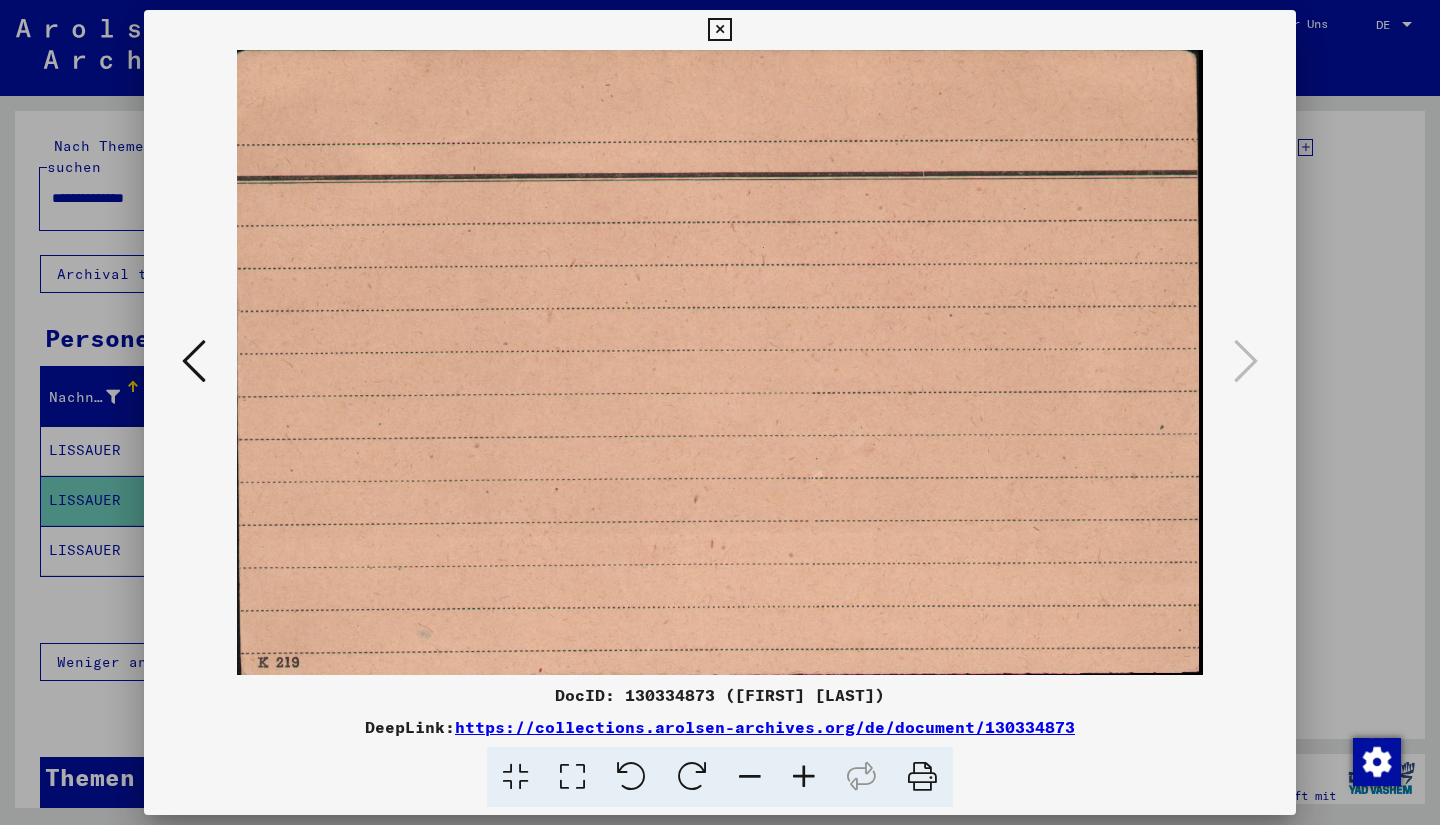 click at bounding box center (194, 362) 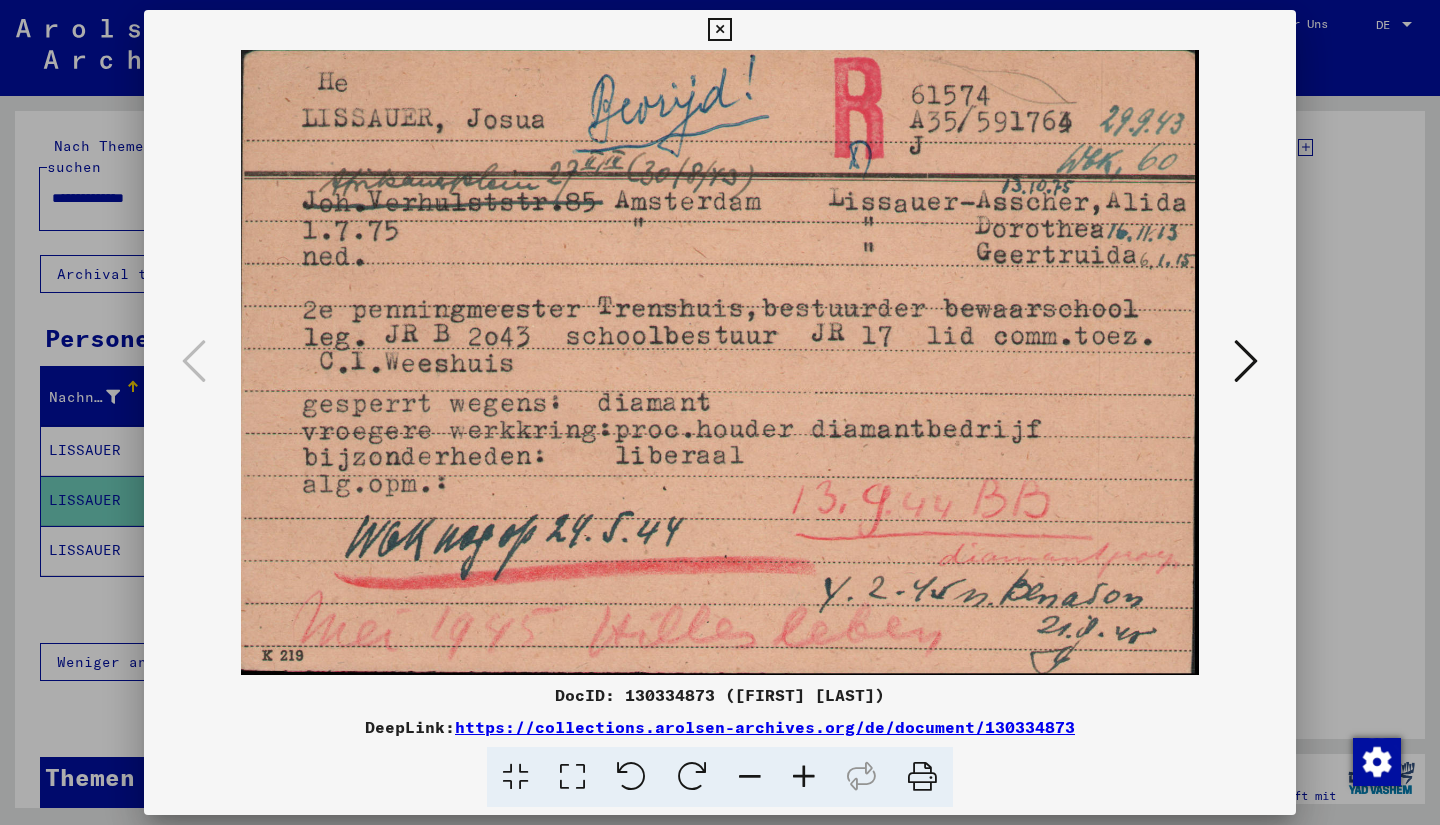 click at bounding box center [719, 30] 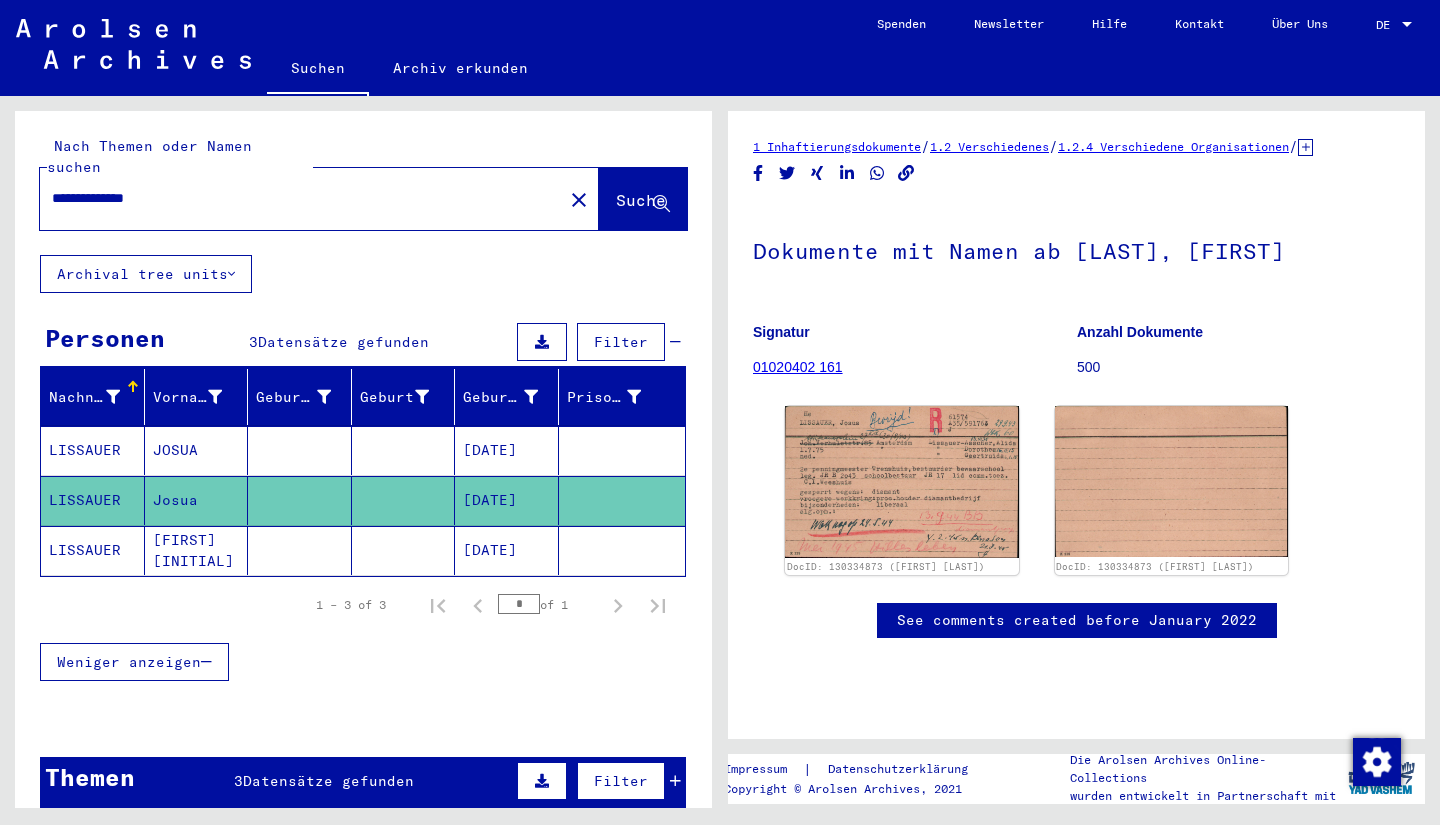 click on "[DATE]" at bounding box center [507, 500] 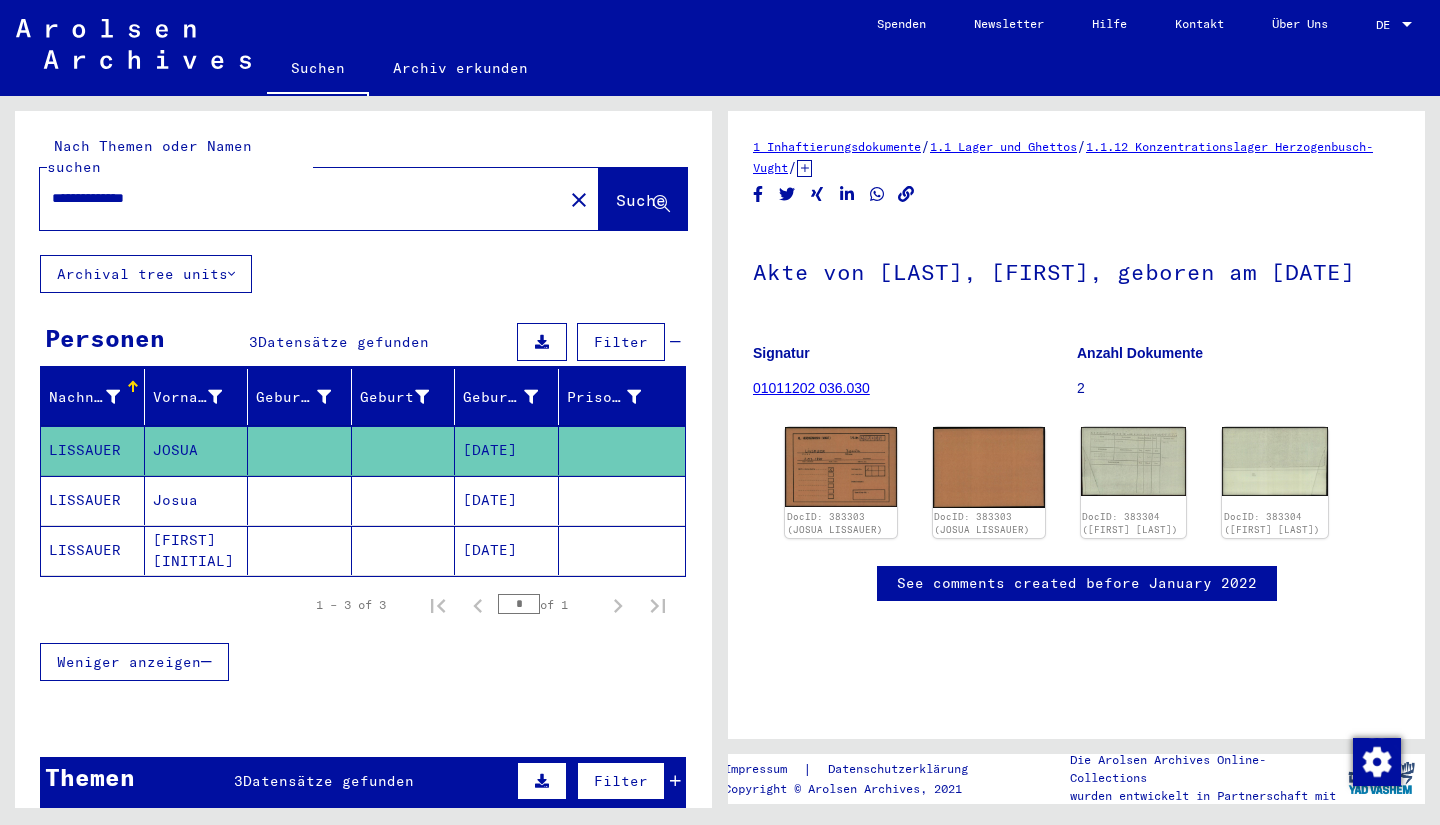 scroll, scrollTop: 0, scrollLeft: 0, axis: both 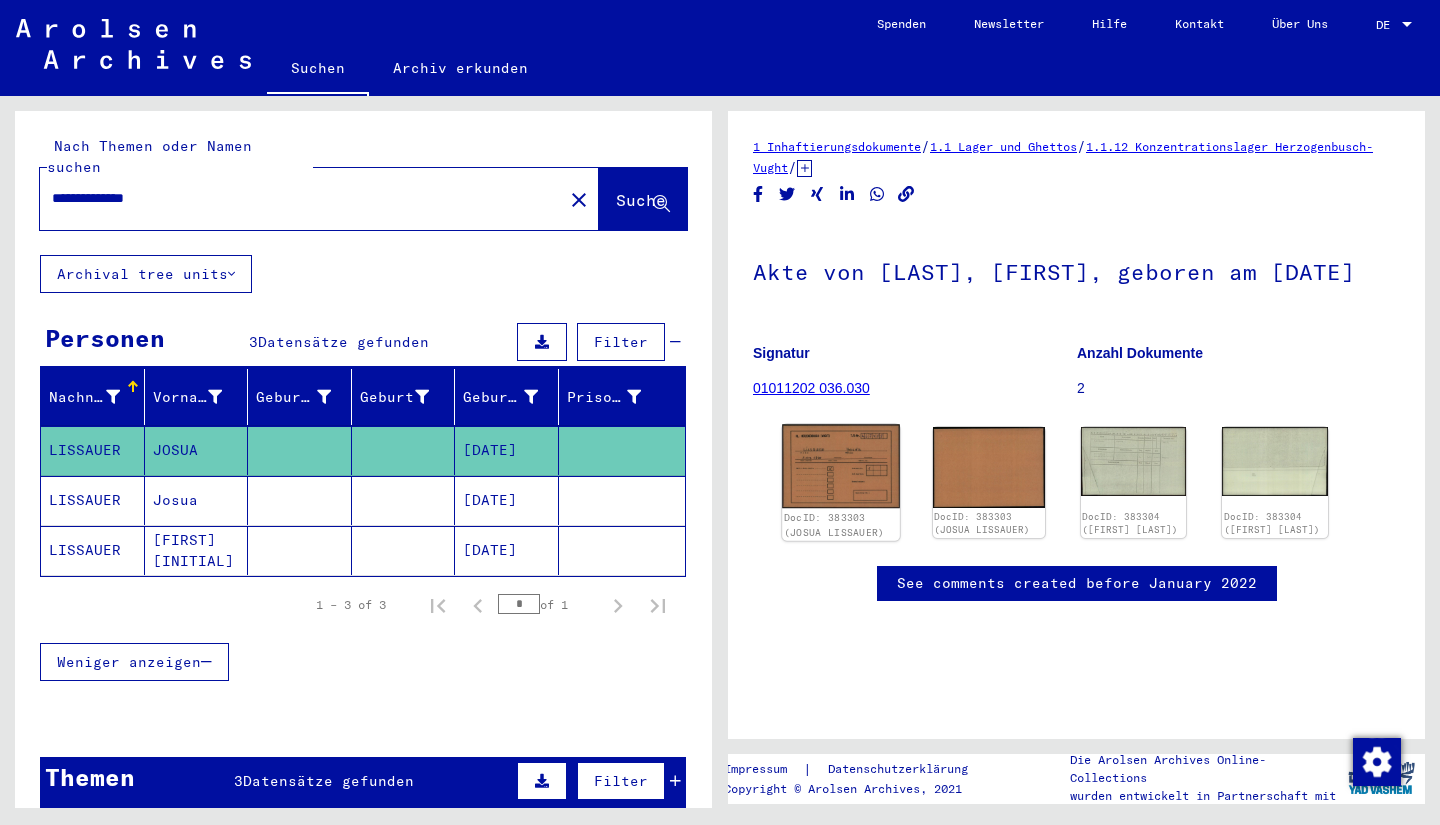 click 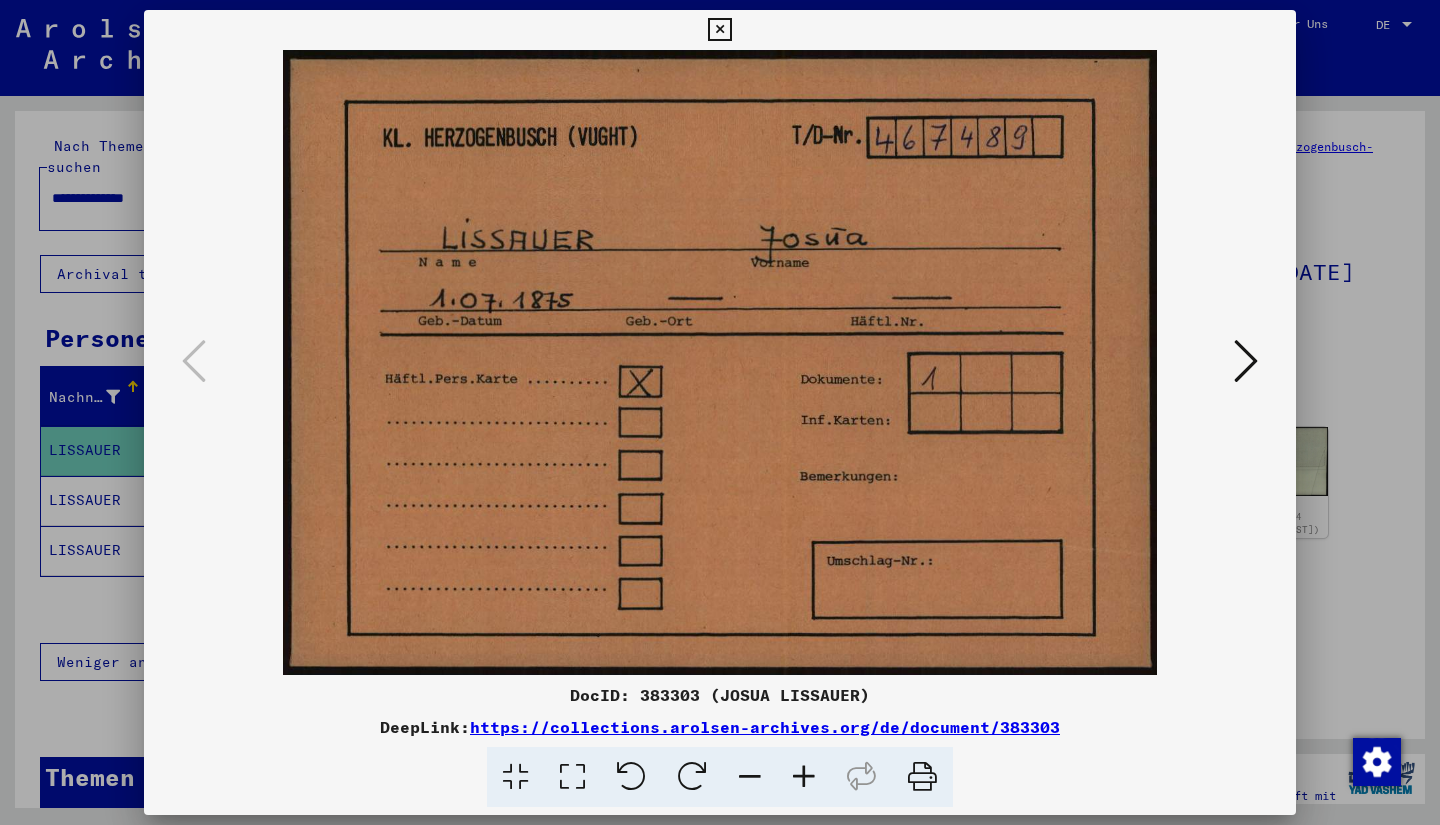 click at bounding box center (1246, 361) 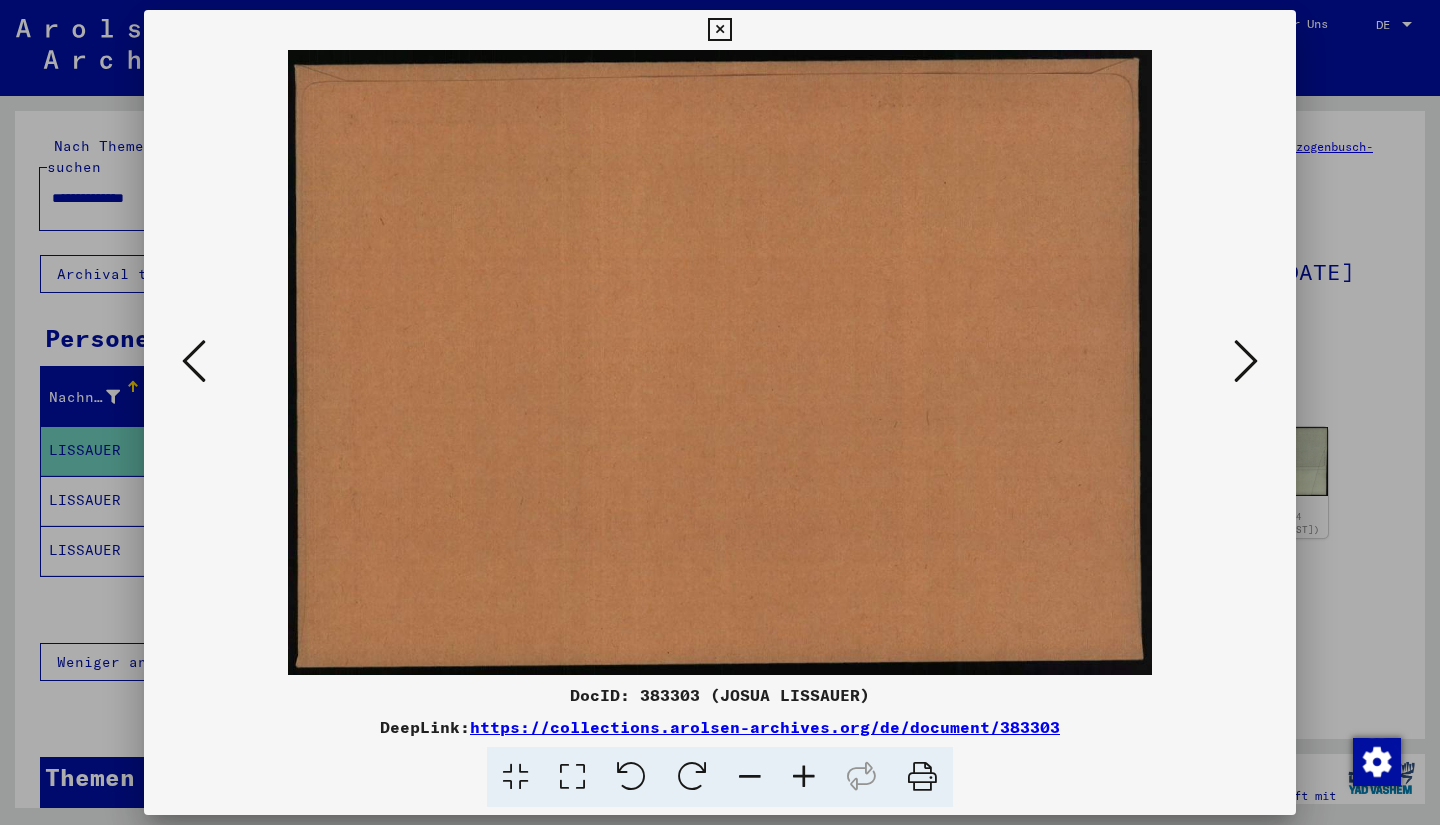 click at bounding box center (1246, 361) 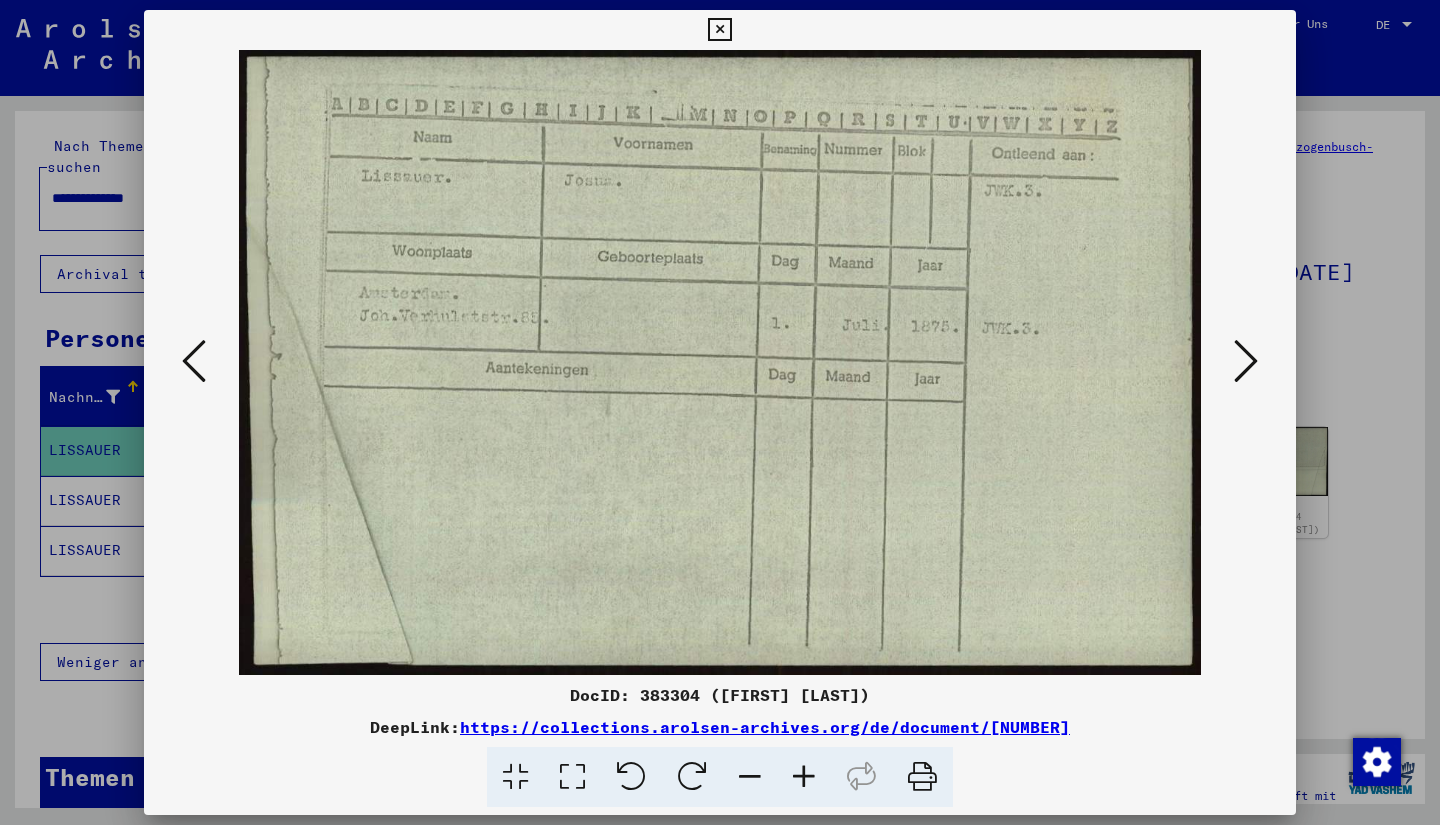 click at bounding box center [1246, 361] 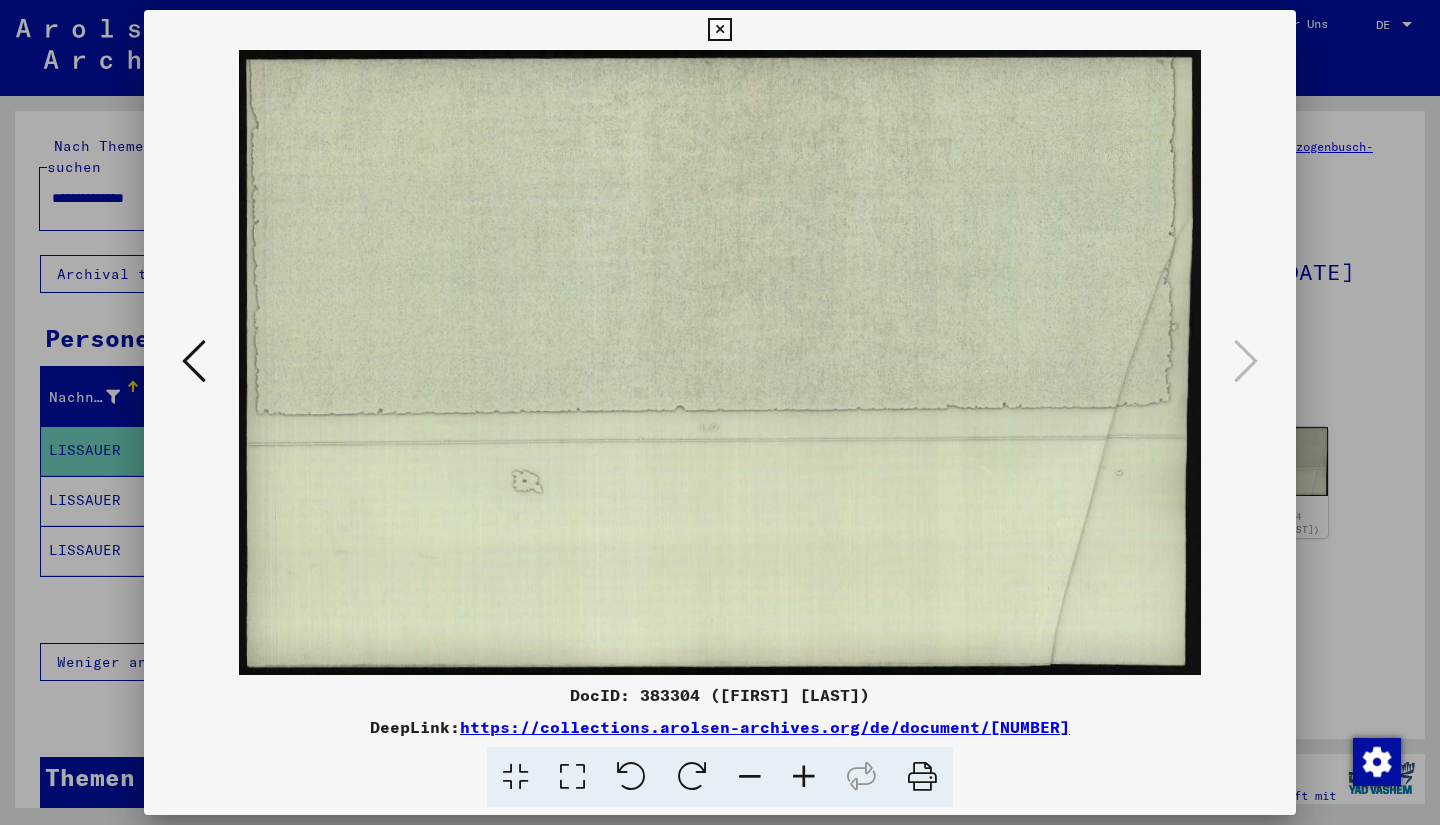 click at bounding box center [194, 361] 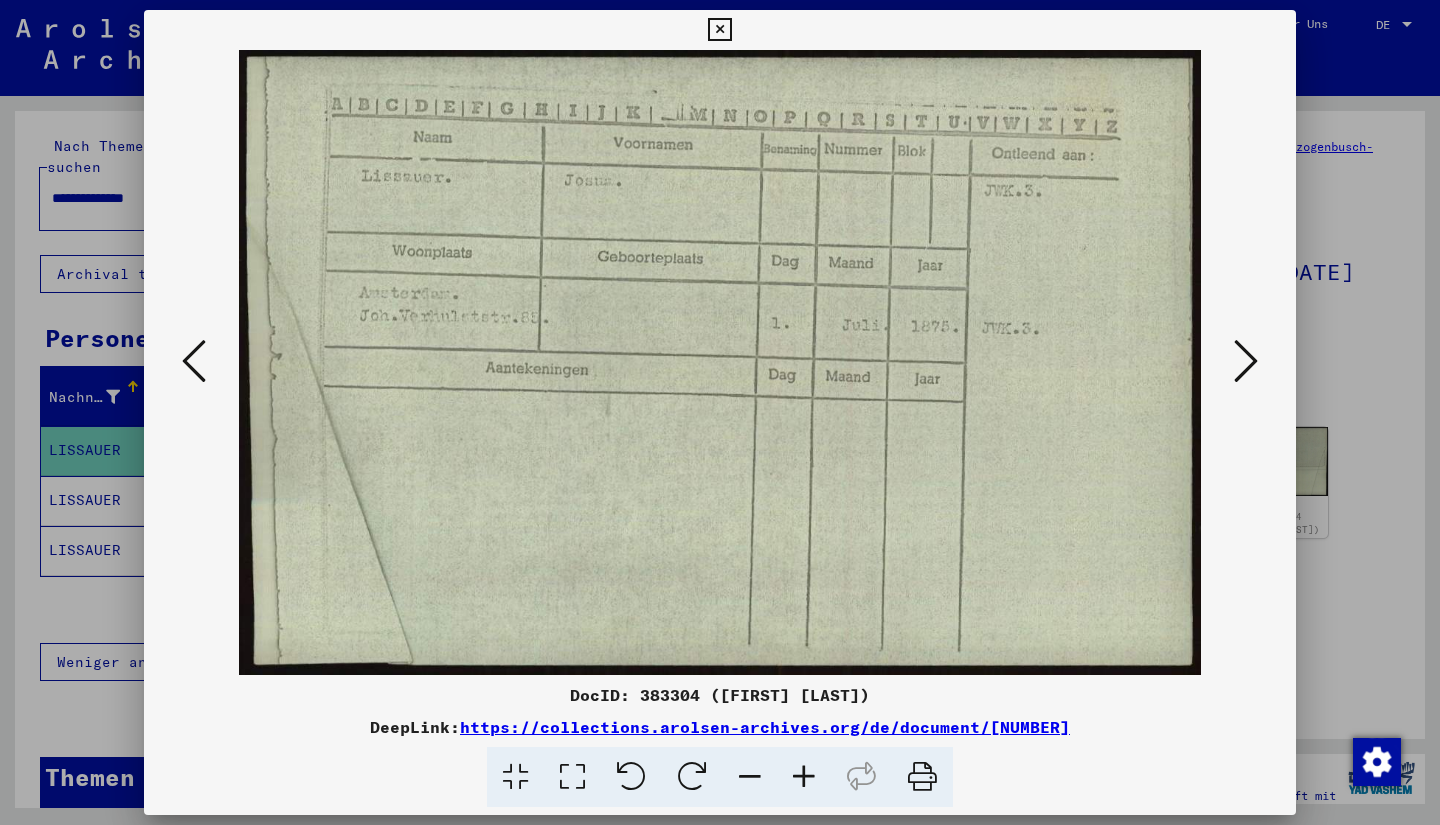 click at bounding box center (719, 30) 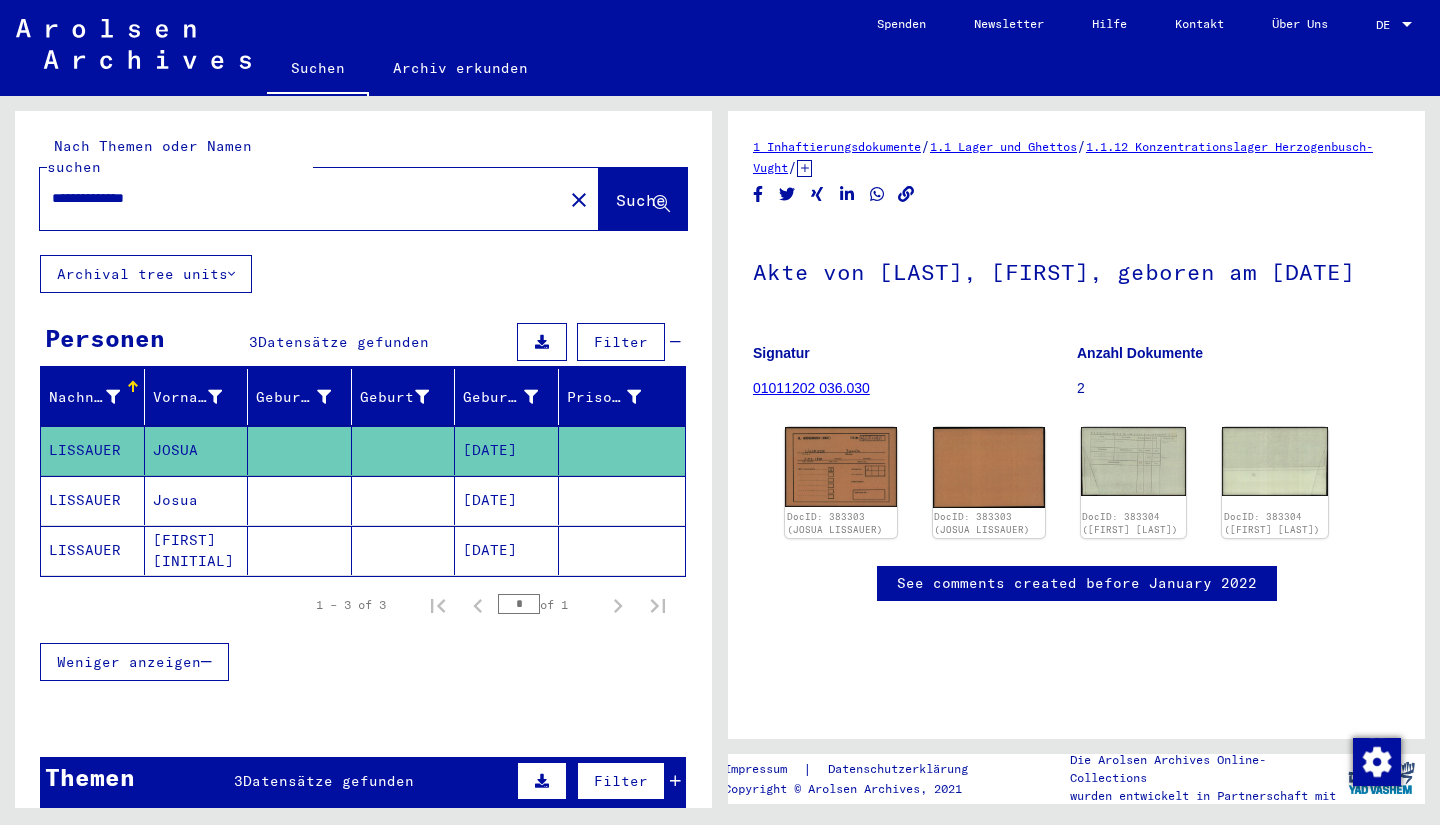 scroll, scrollTop: 106, scrollLeft: 0, axis: vertical 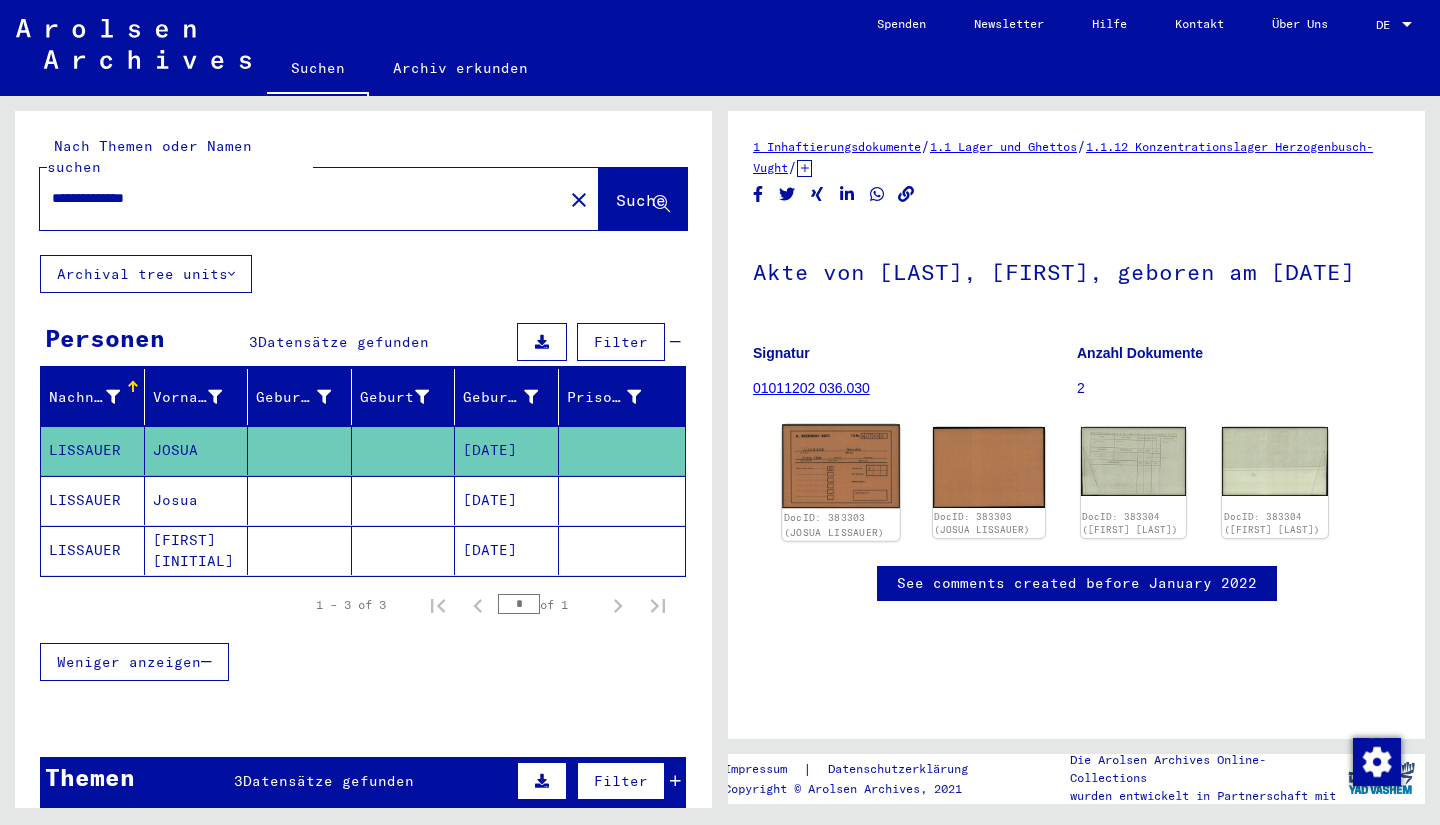 click 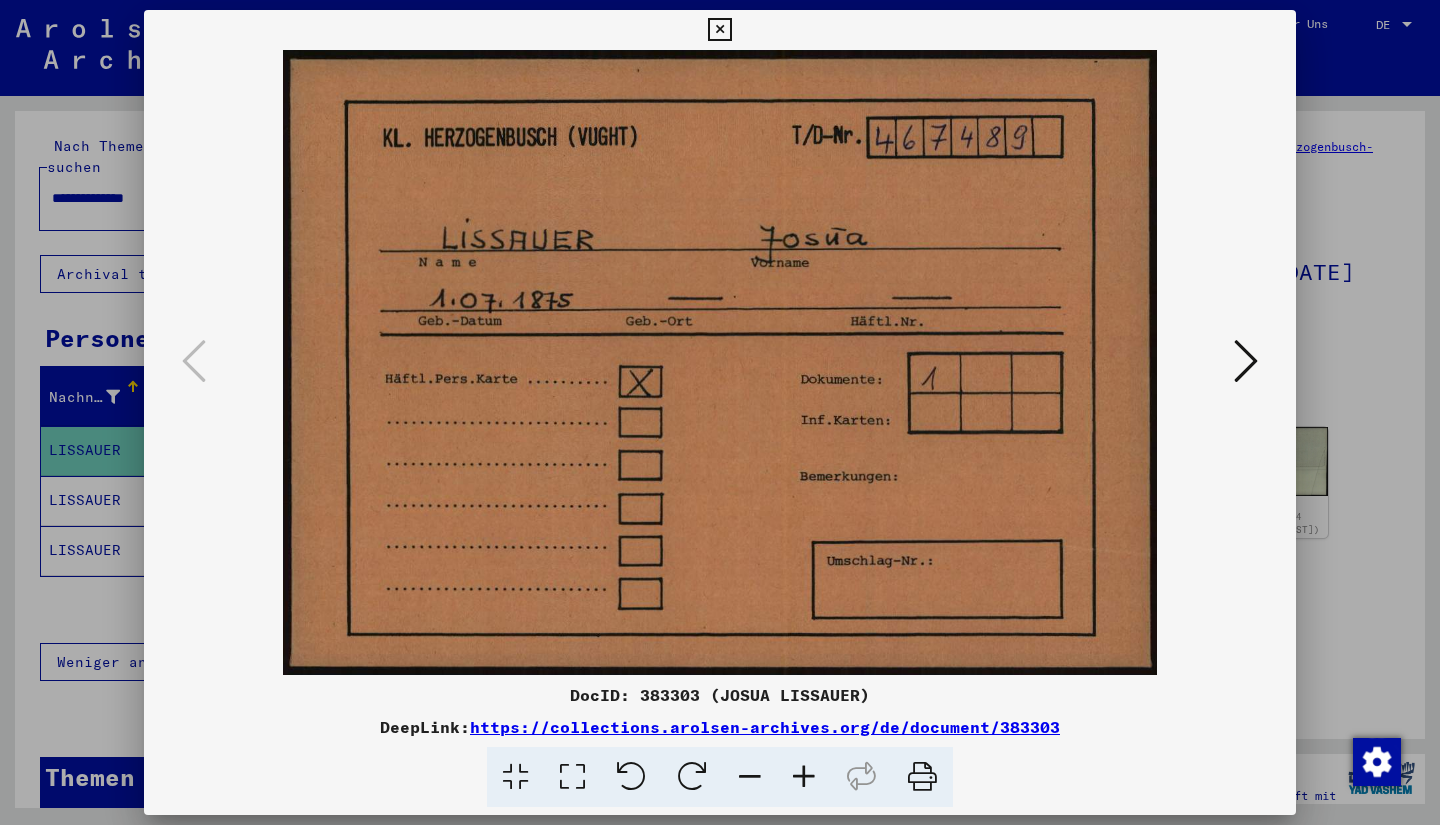 click at bounding box center [1246, 361] 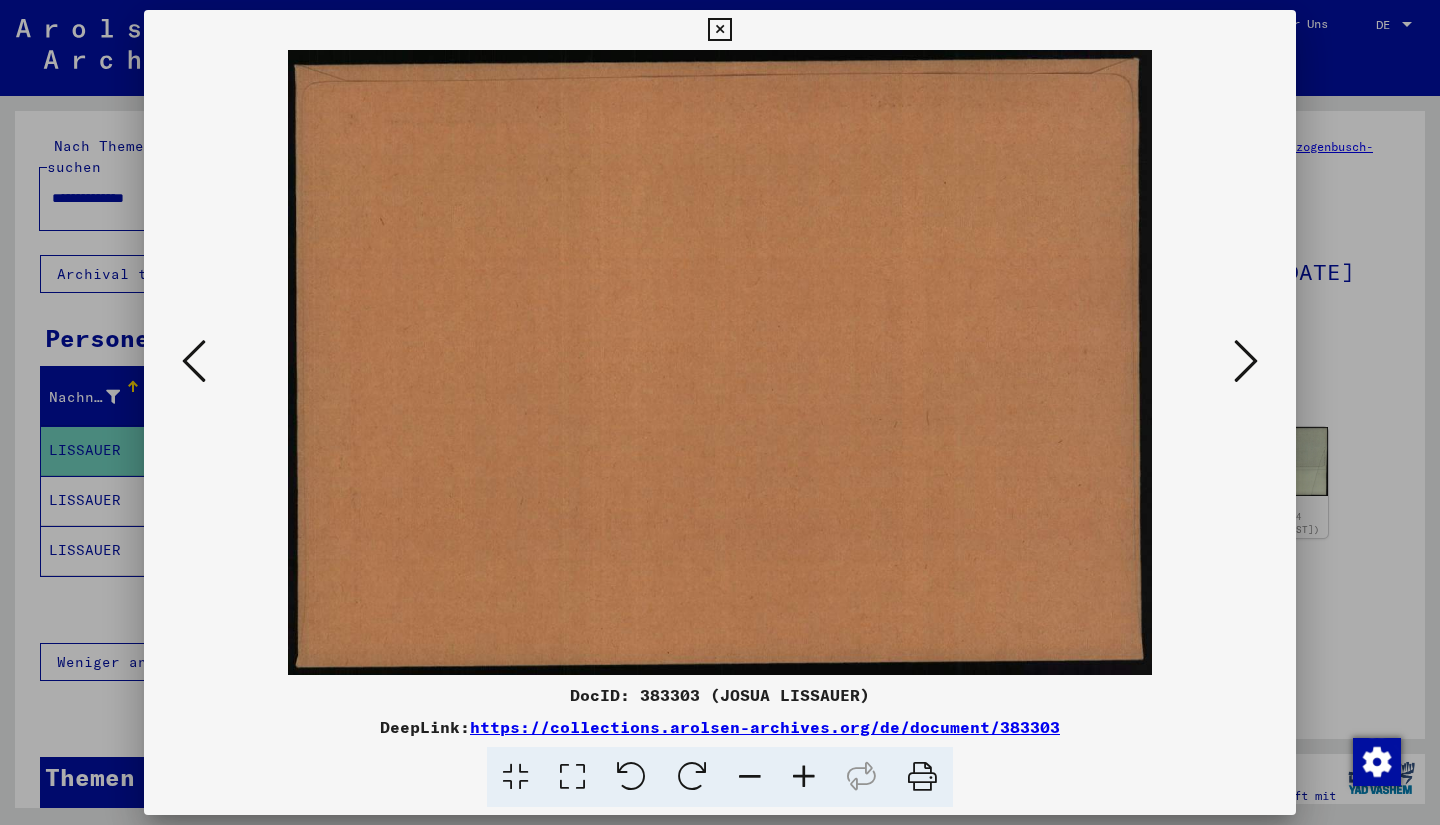 click at bounding box center (1246, 361) 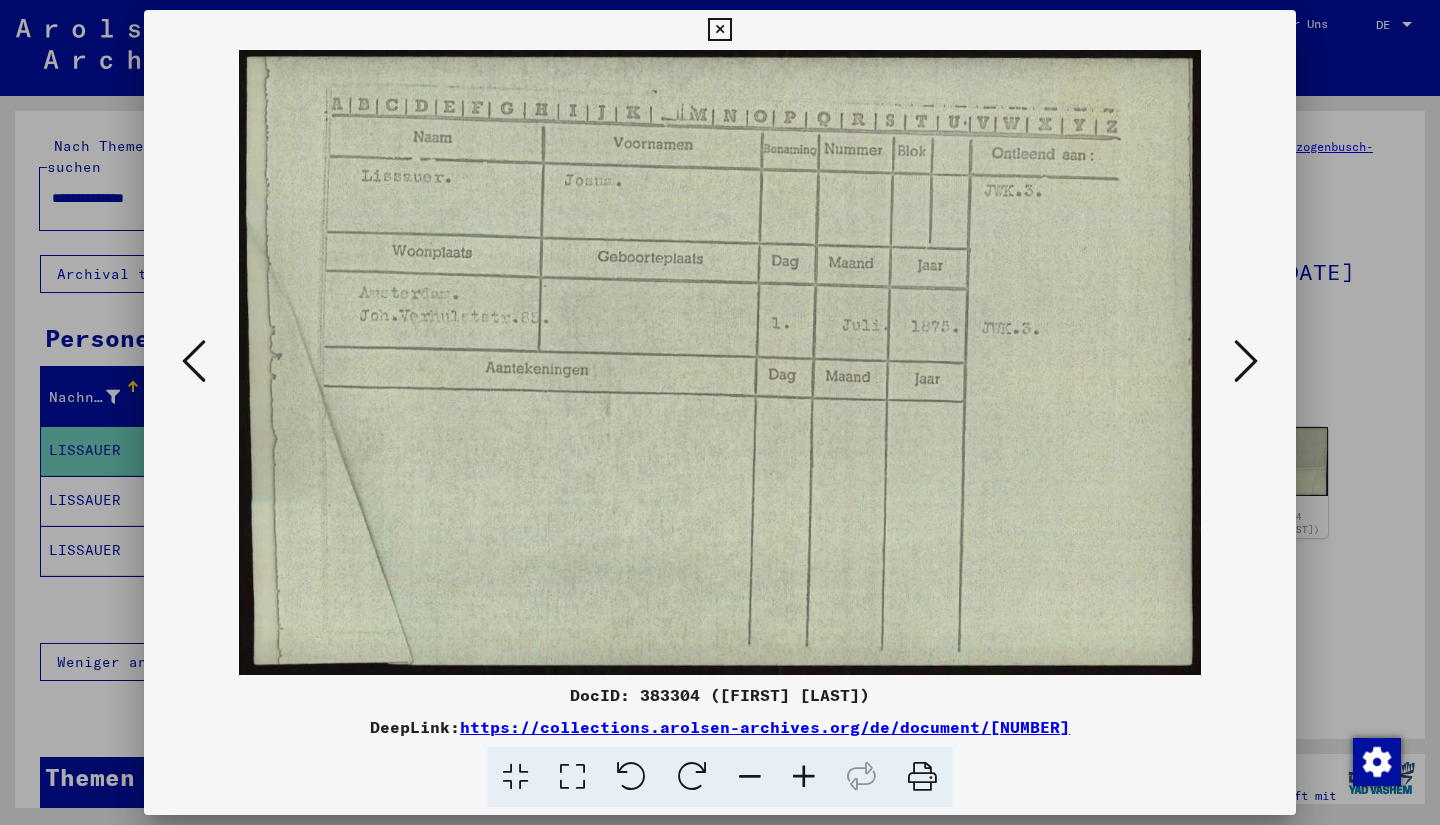 click at bounding box center [720, 362] 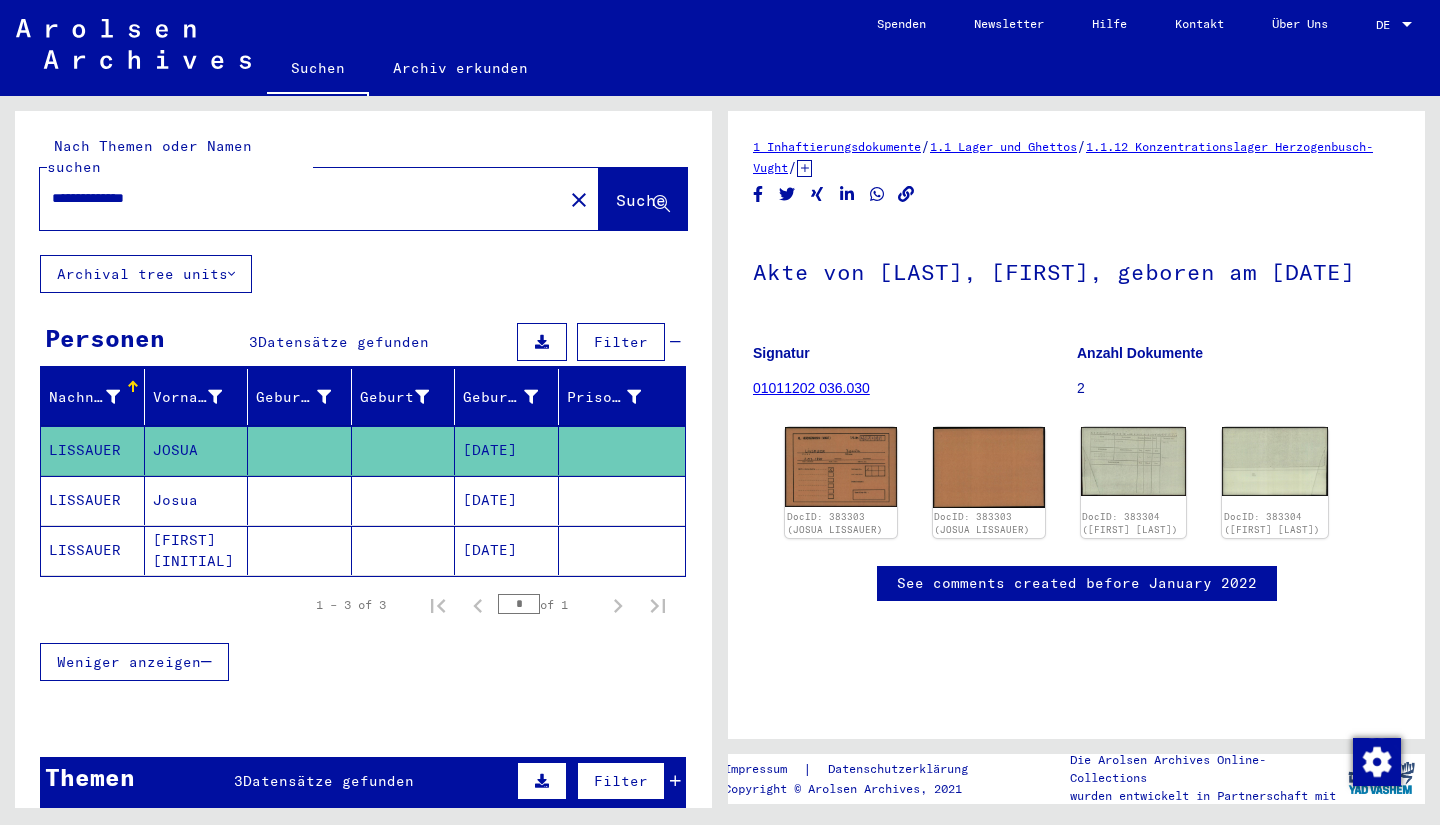 click on "[DATE]" at bounding box center (507, 550) 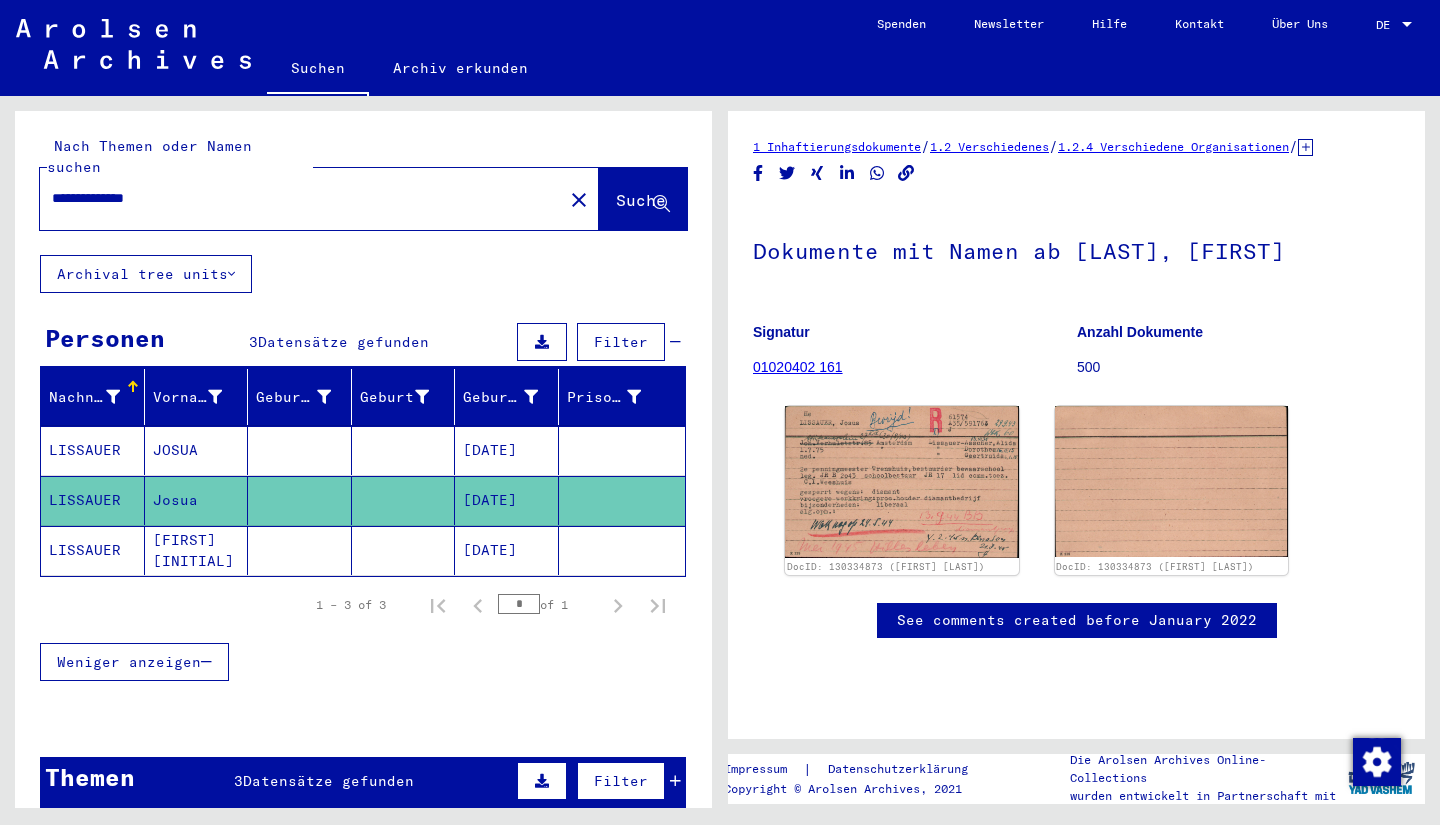 scroll, scrollTop: 0, scrollLeft: 0, axis: both 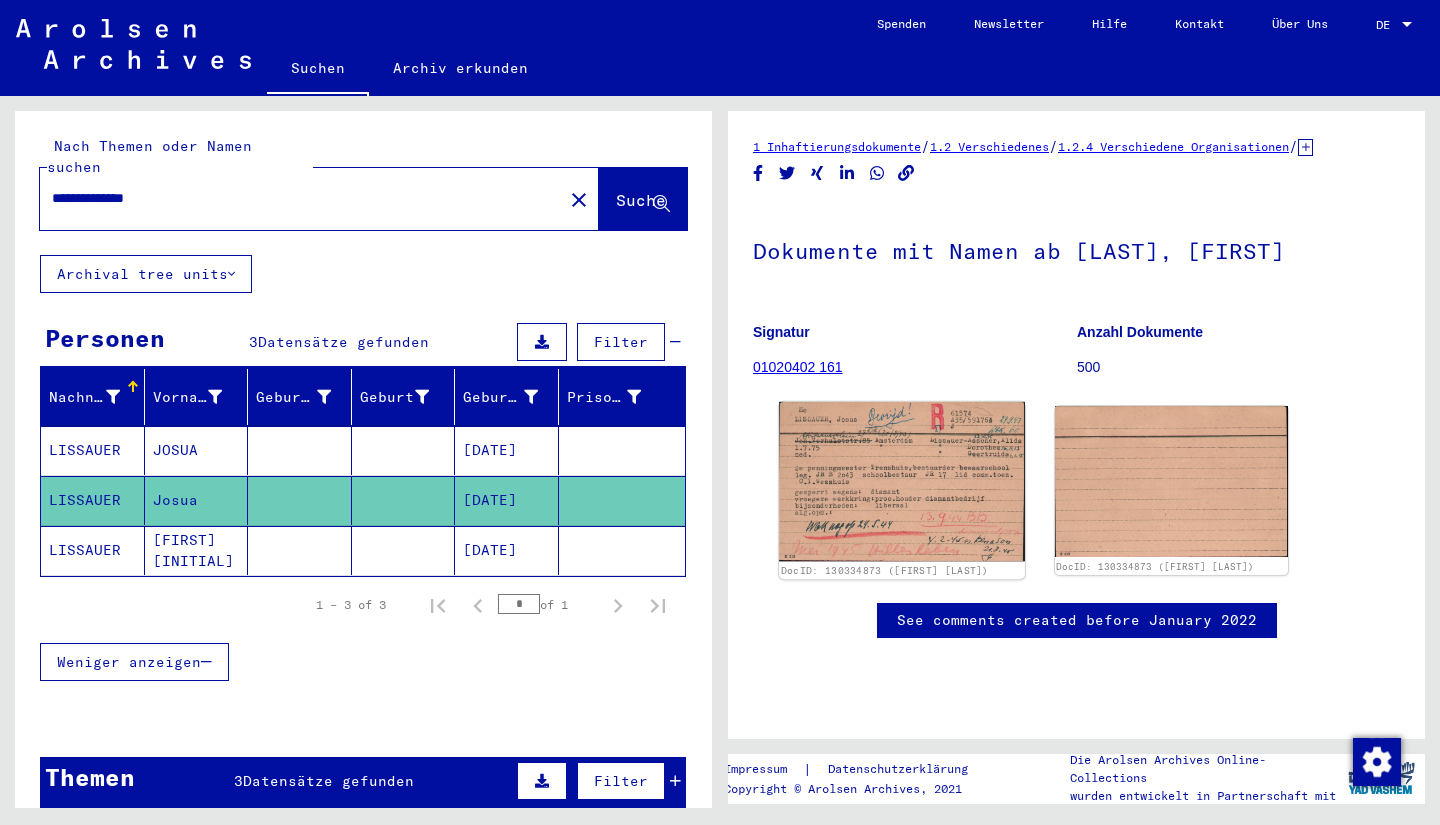 click 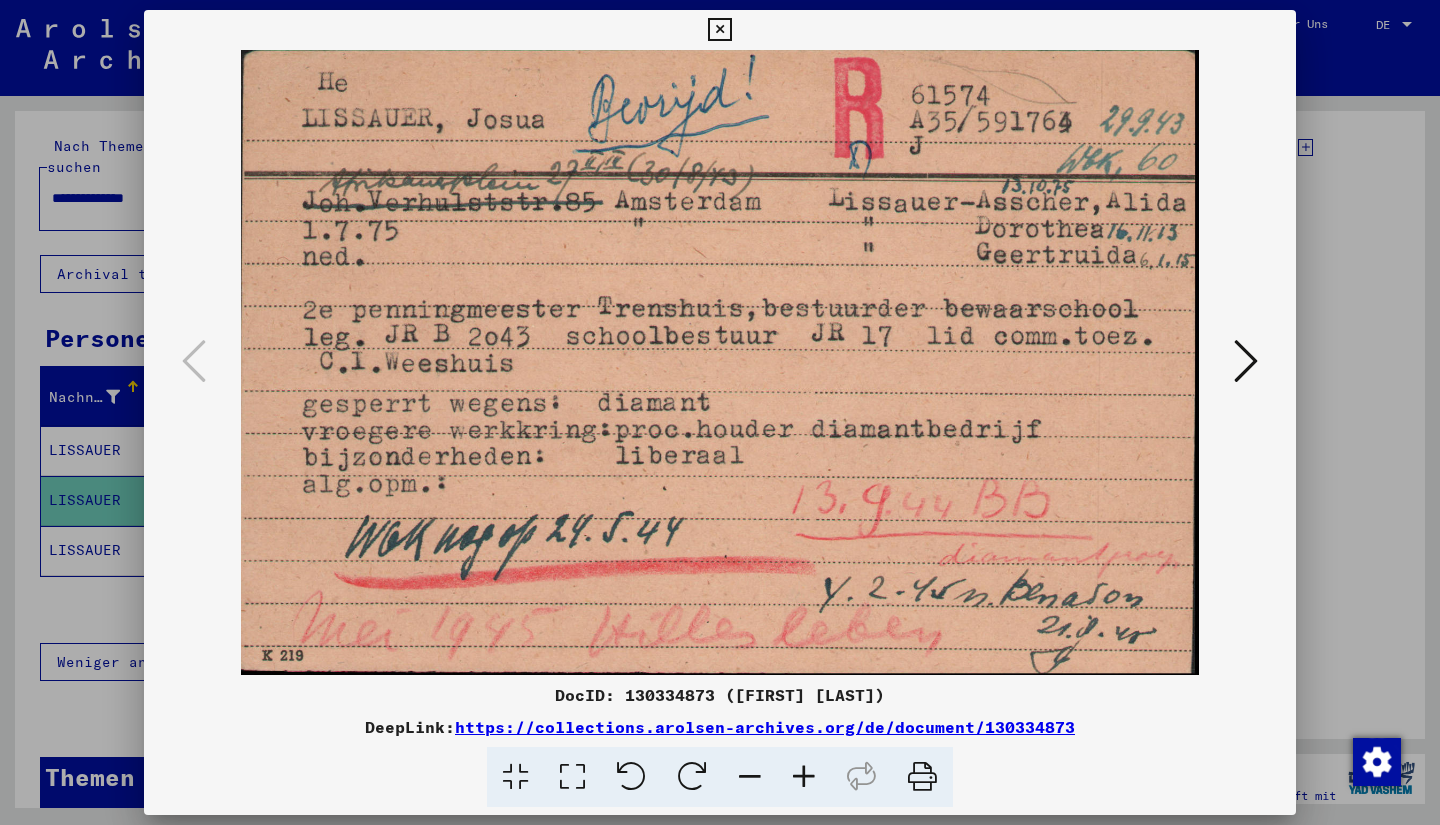click at bounding box center [719, 30] 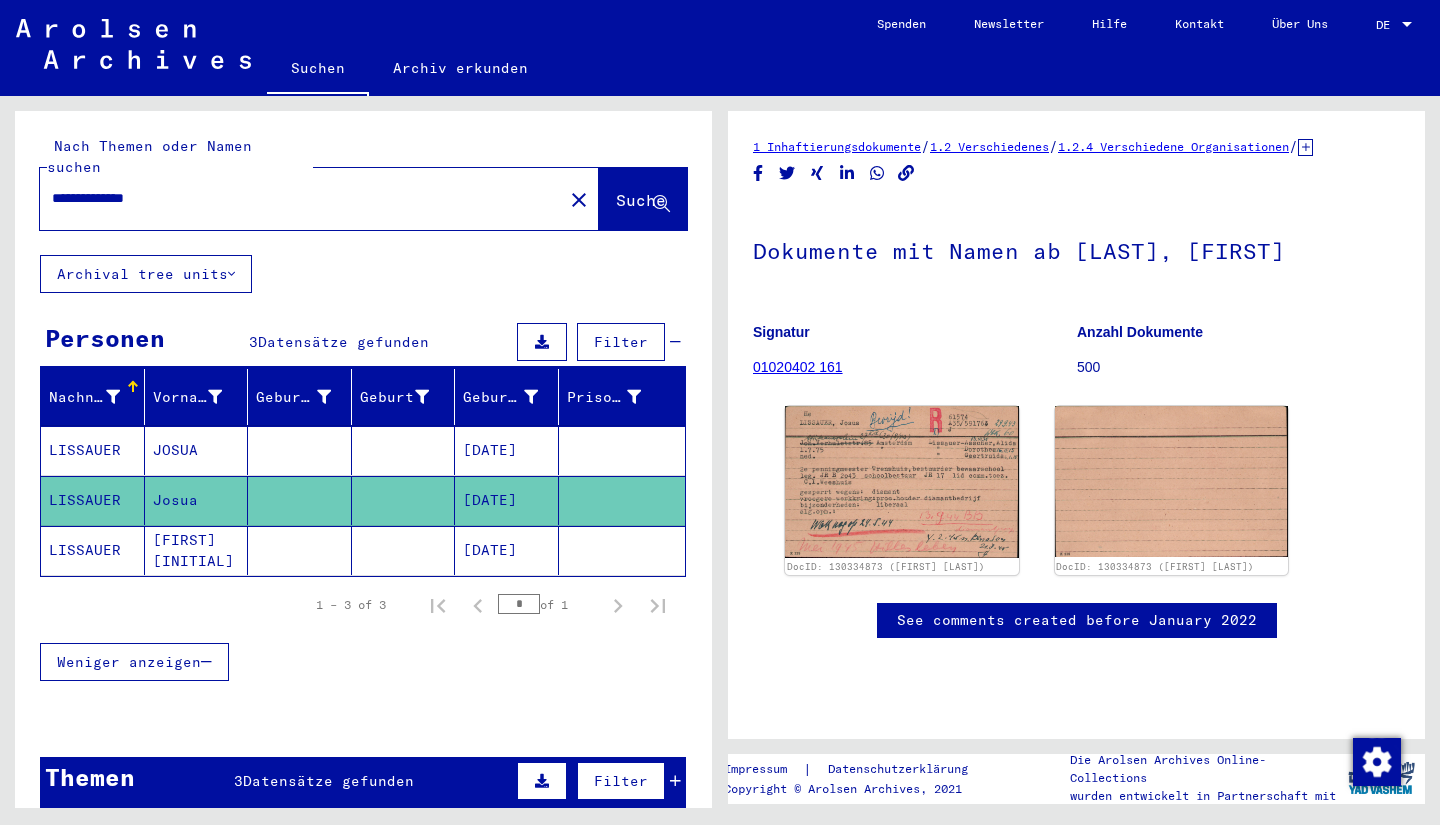 click on "**********" at bounding box center [301, 198] 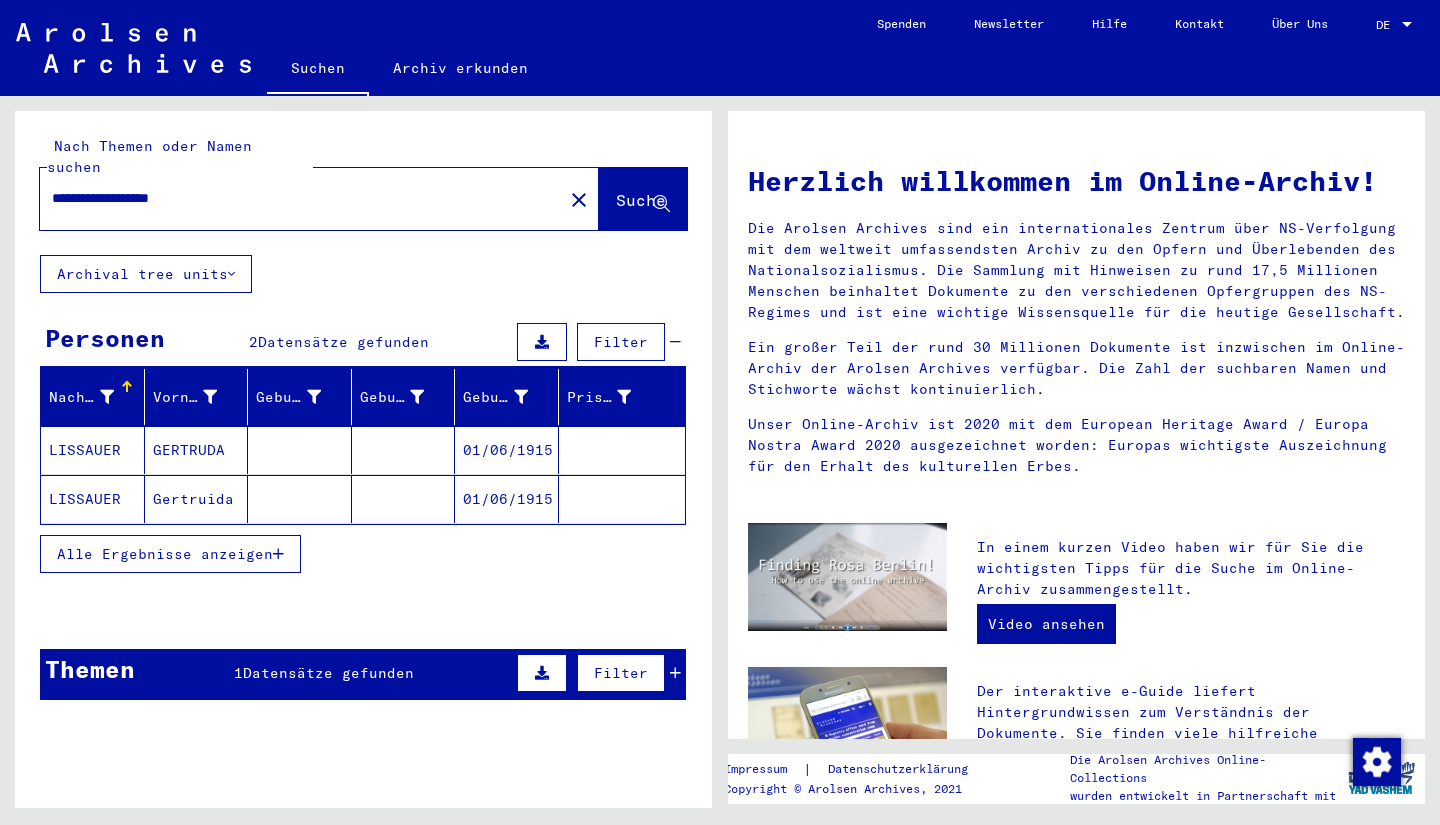 click on "01/06/1915" at bounding box center (507, 499) 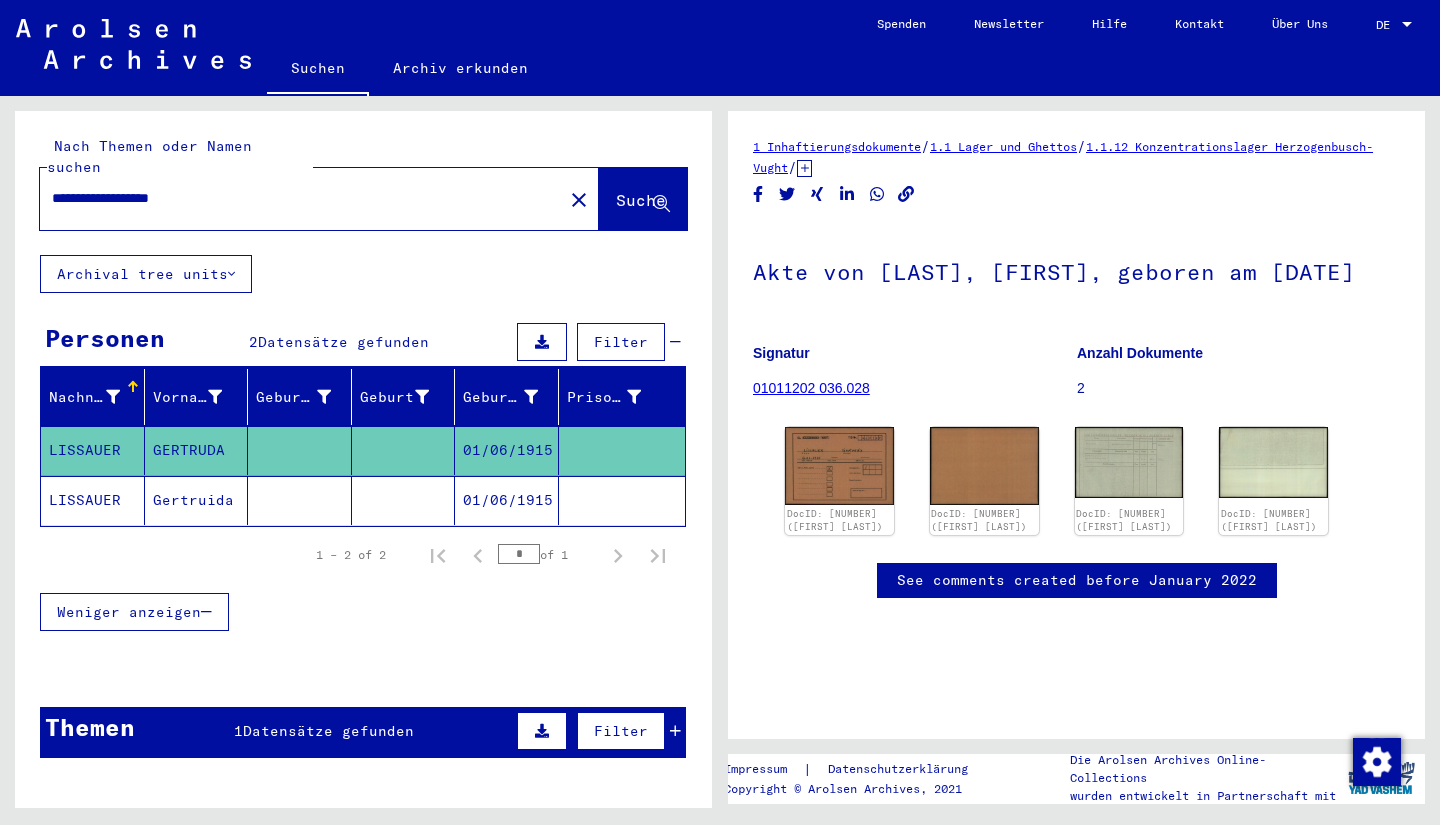 scroll, scrollTop: 0, scrollLeft: 0, axis: both 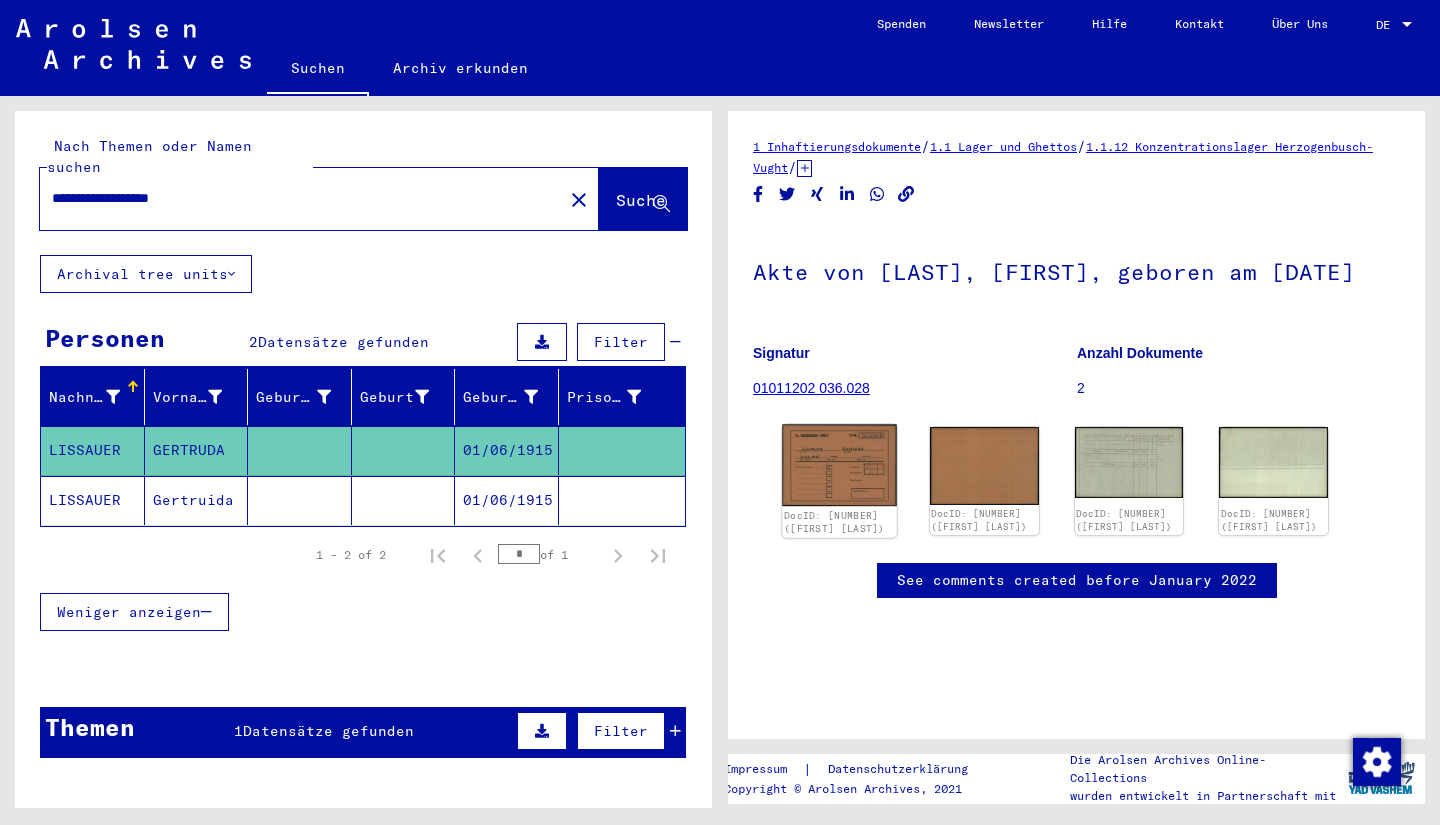 click 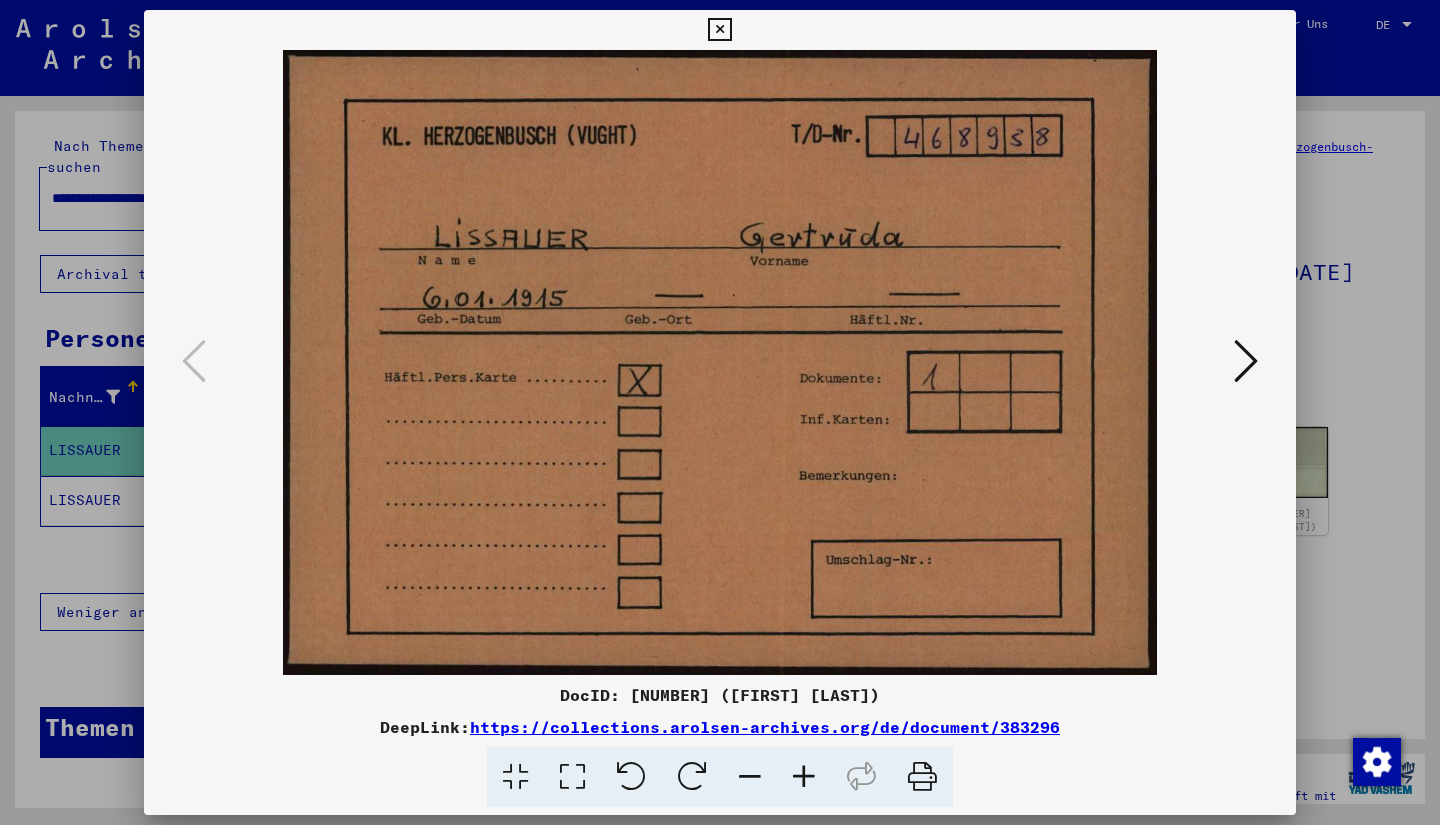 click at bounding box center (1246, 361) 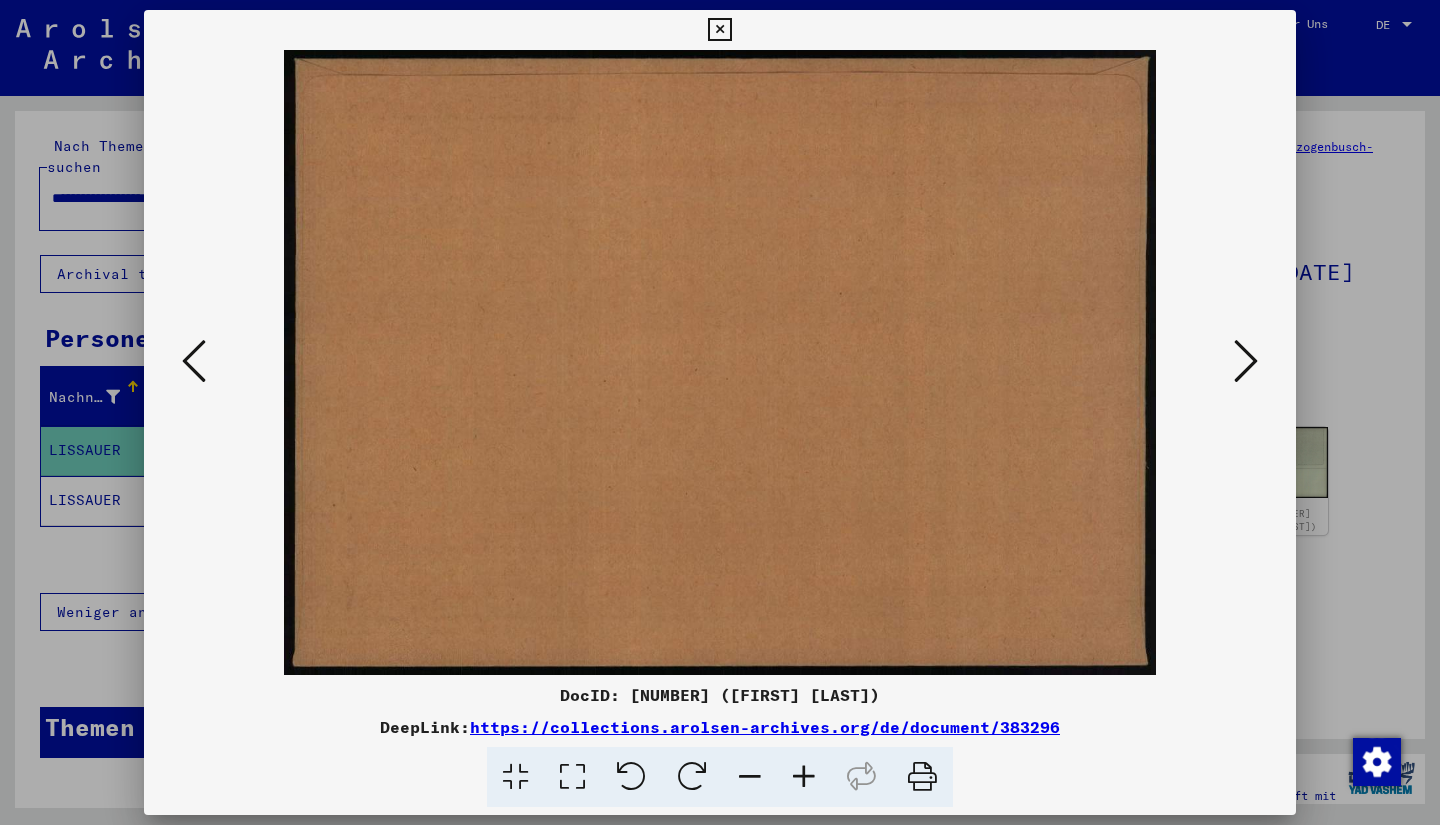 click at bounding box center [720, 362] 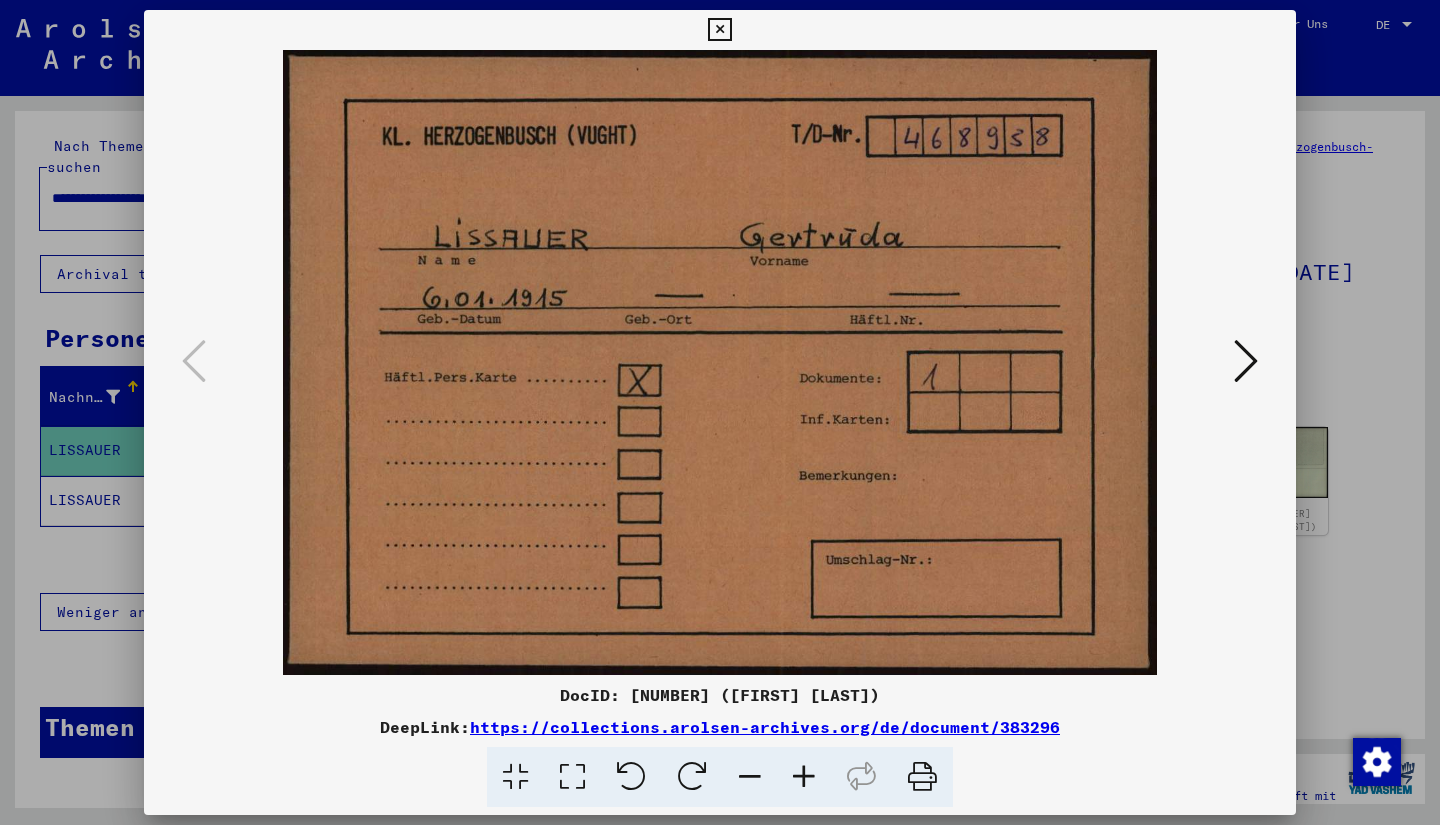 click at bounding box center [1246, 361] 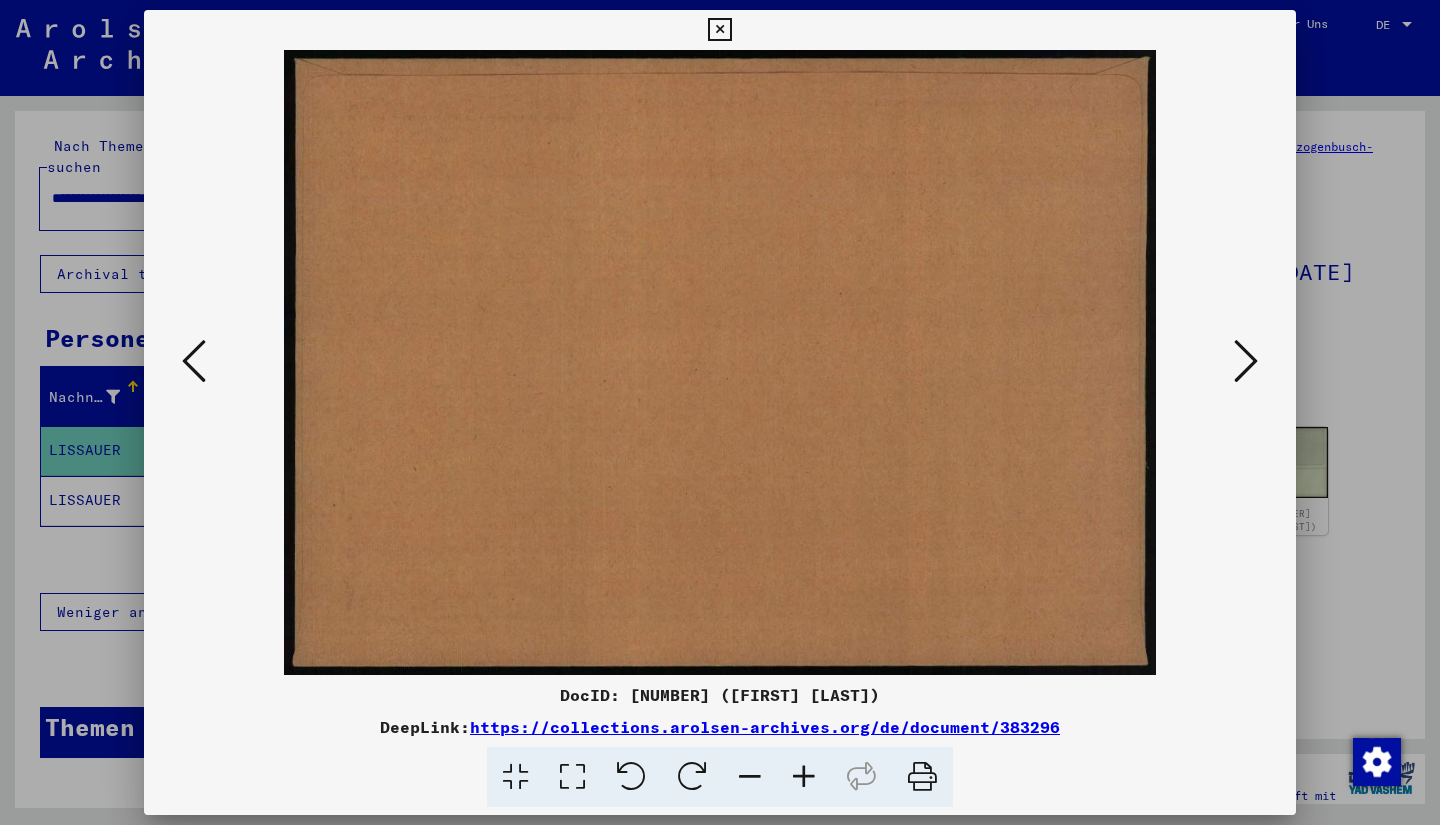 click at bounding box center [1246, 361] 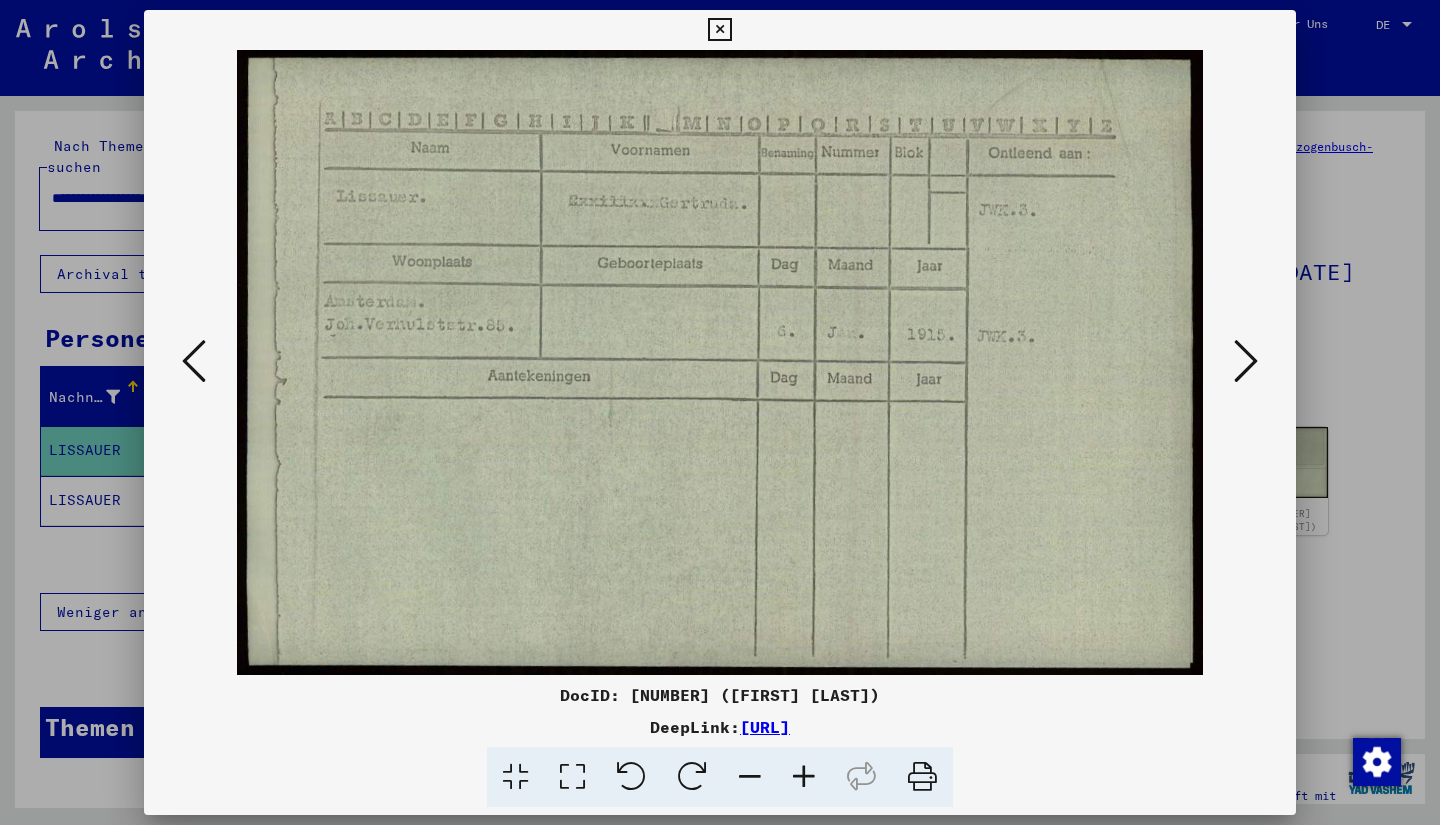 click at bounding box center [1246, 362] 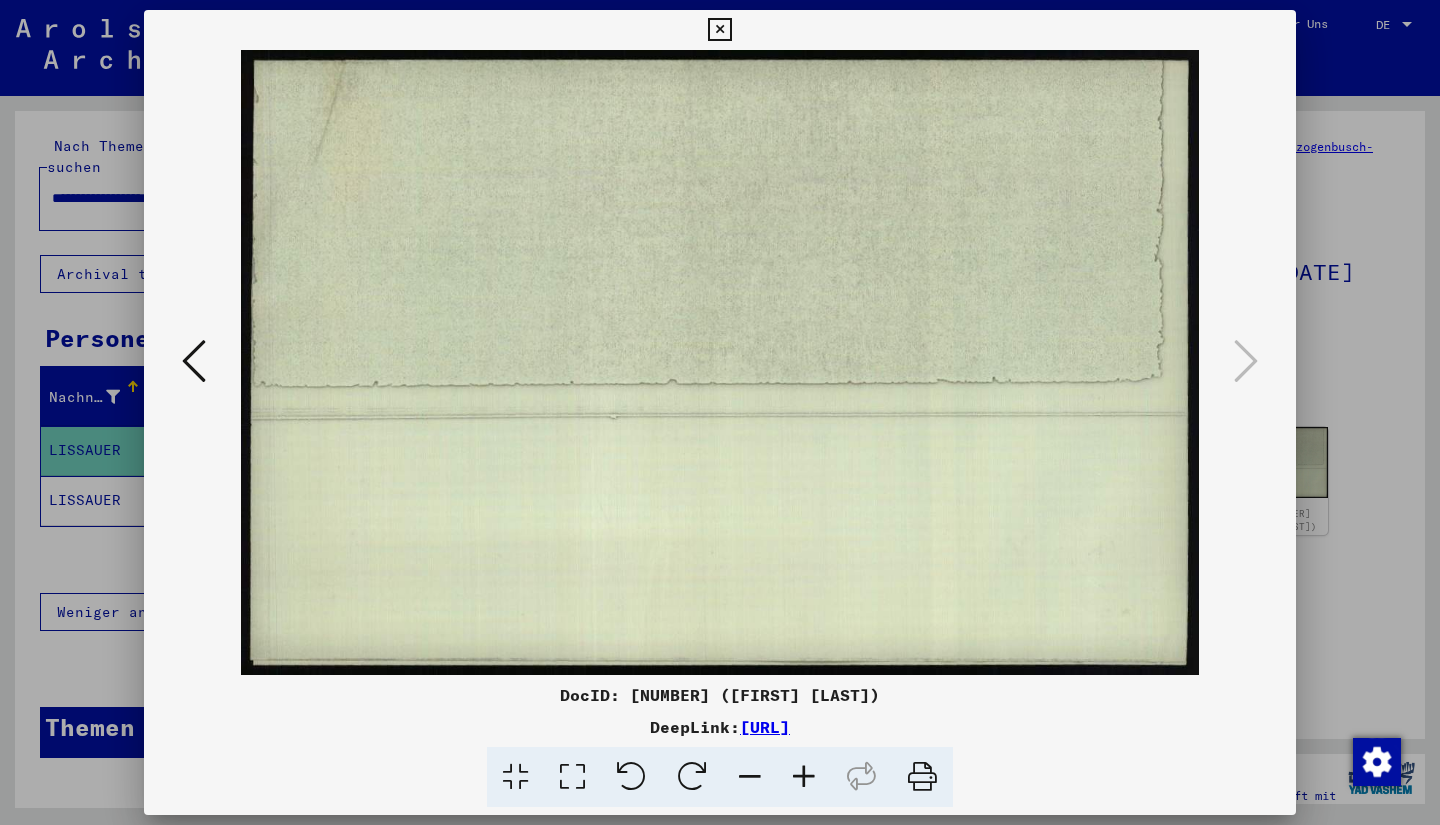 click at bounding box center (719, 30) 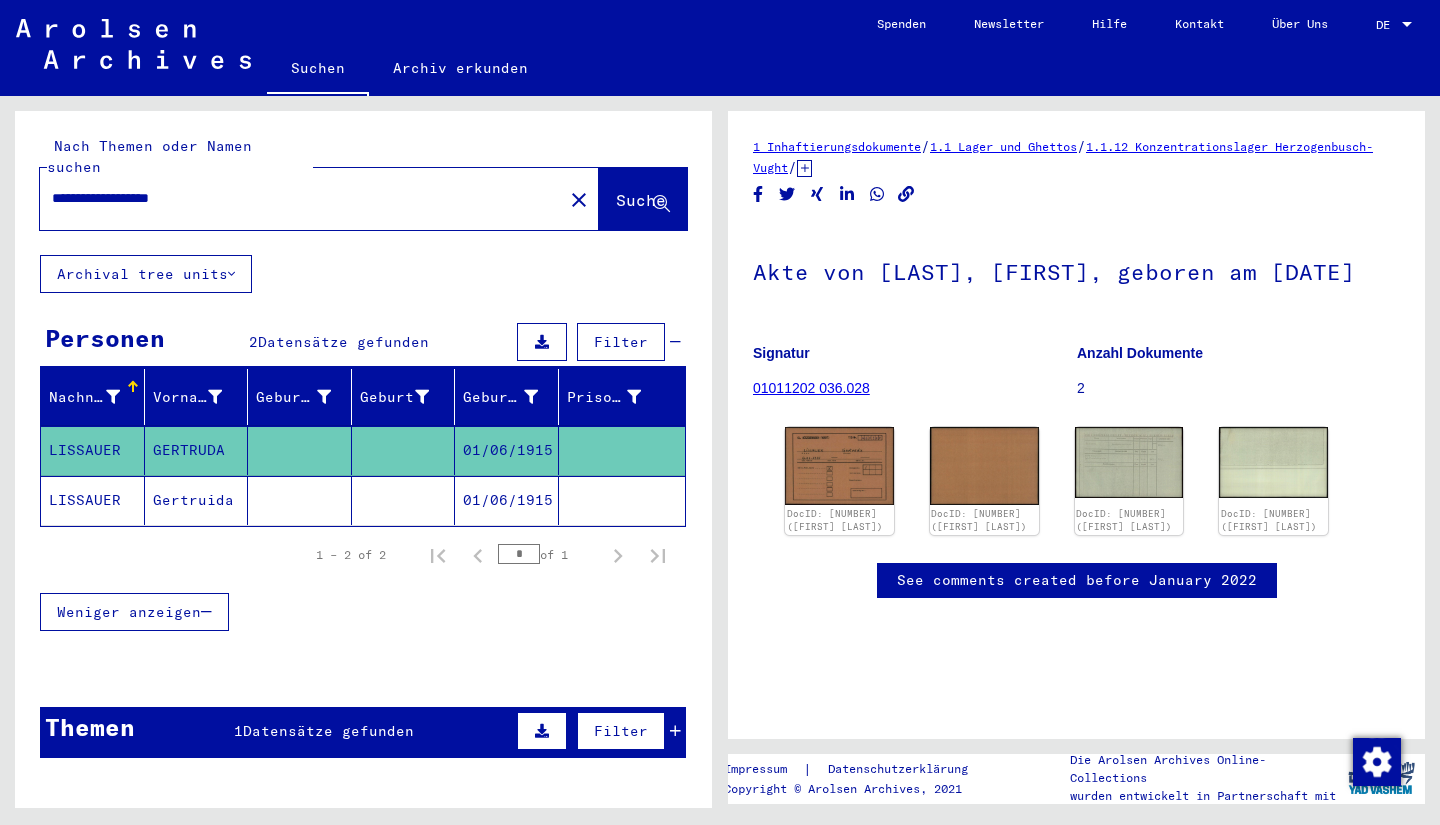 click 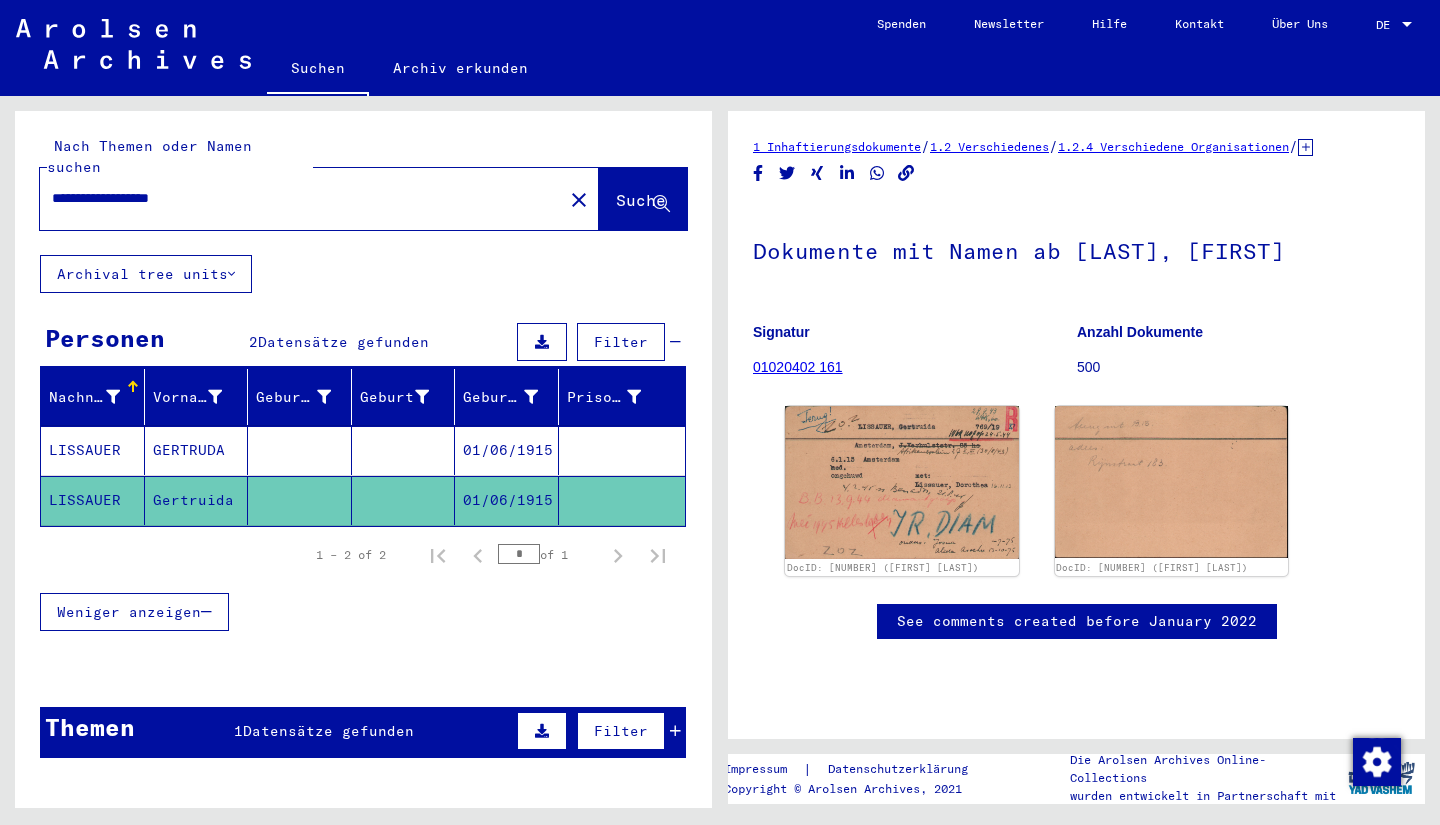 scroll, scrollTop: 0, scrollLeft: 0, axis: both 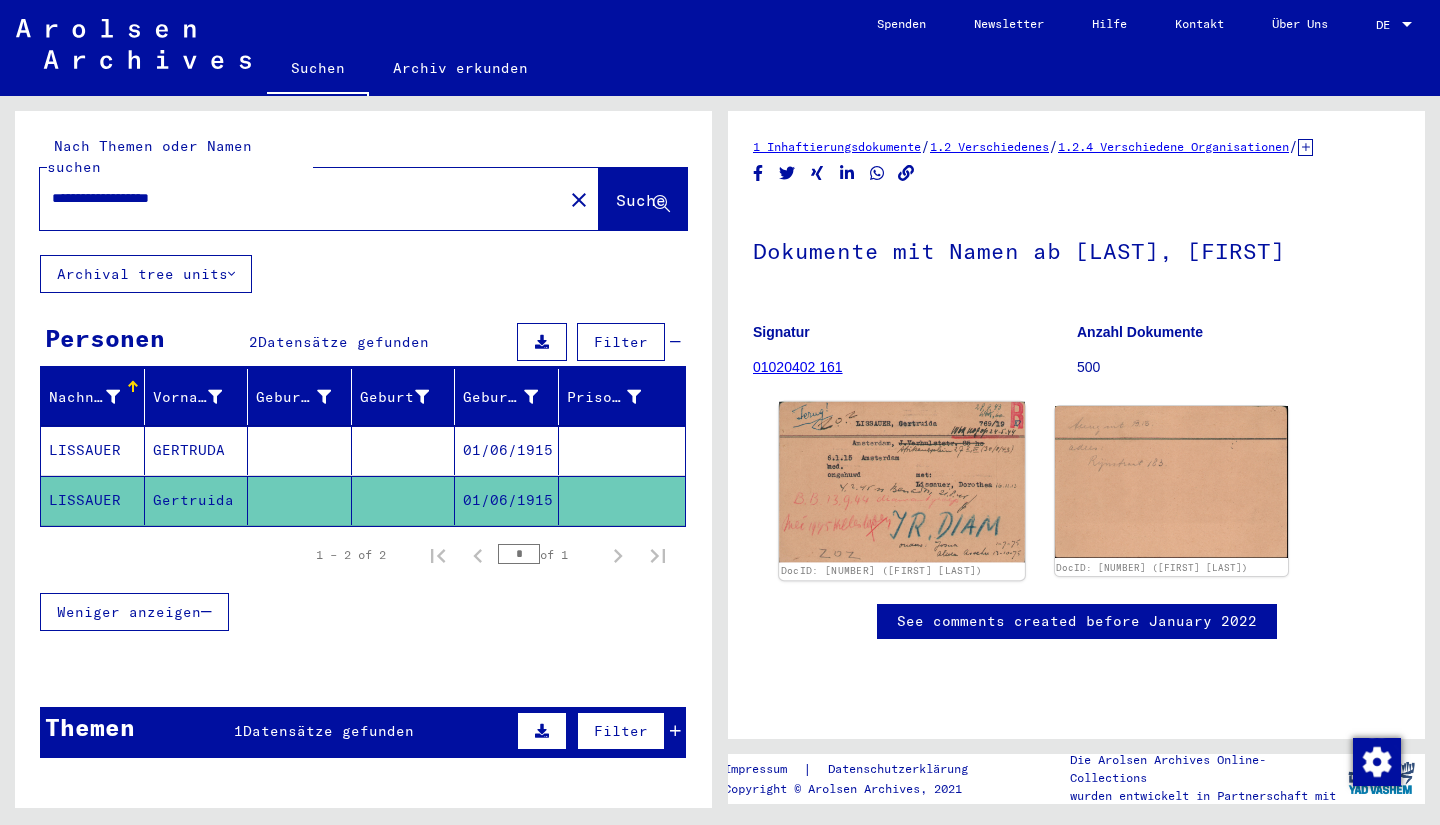 click 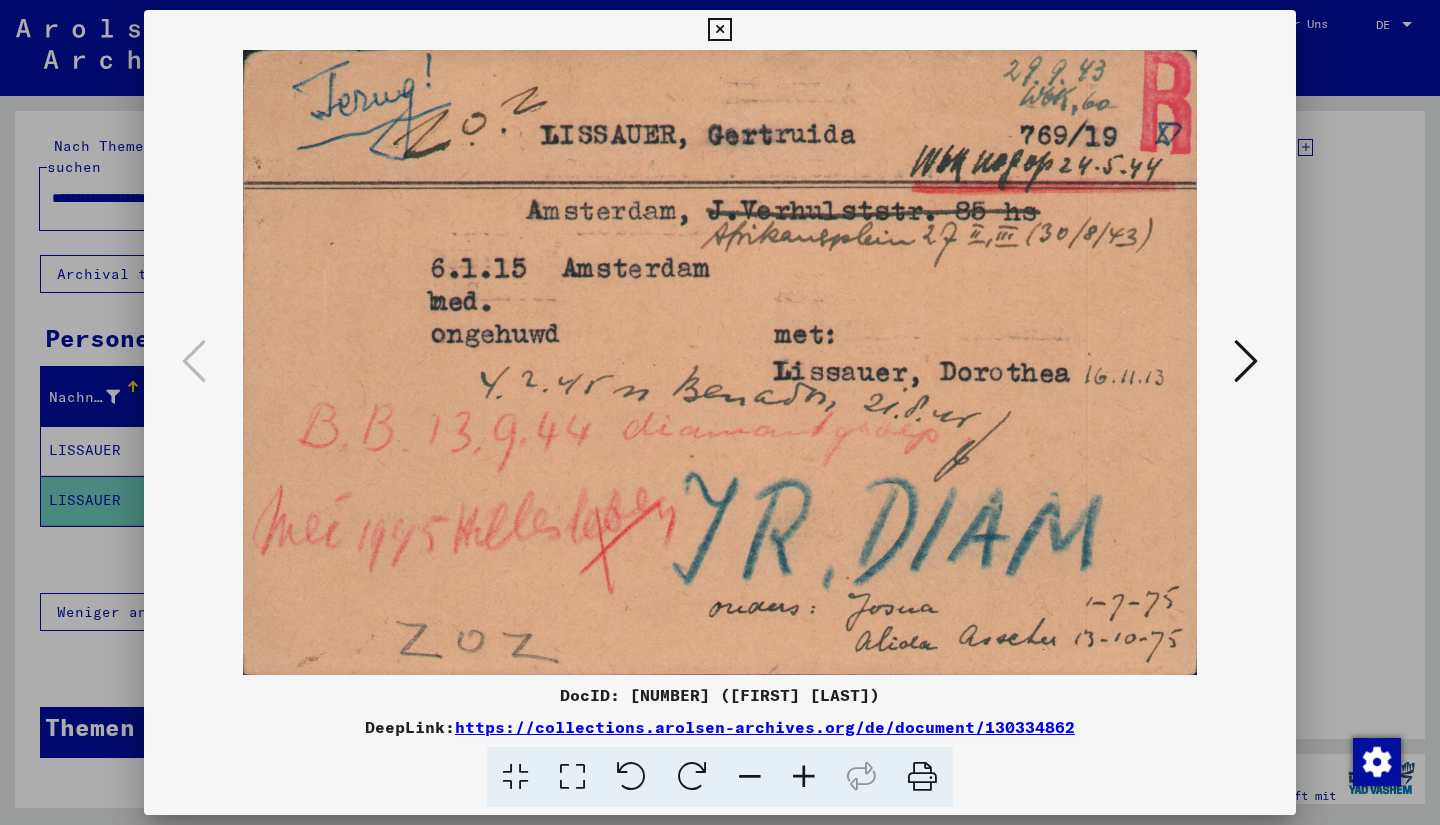 click at bounding box center [1246, 361] 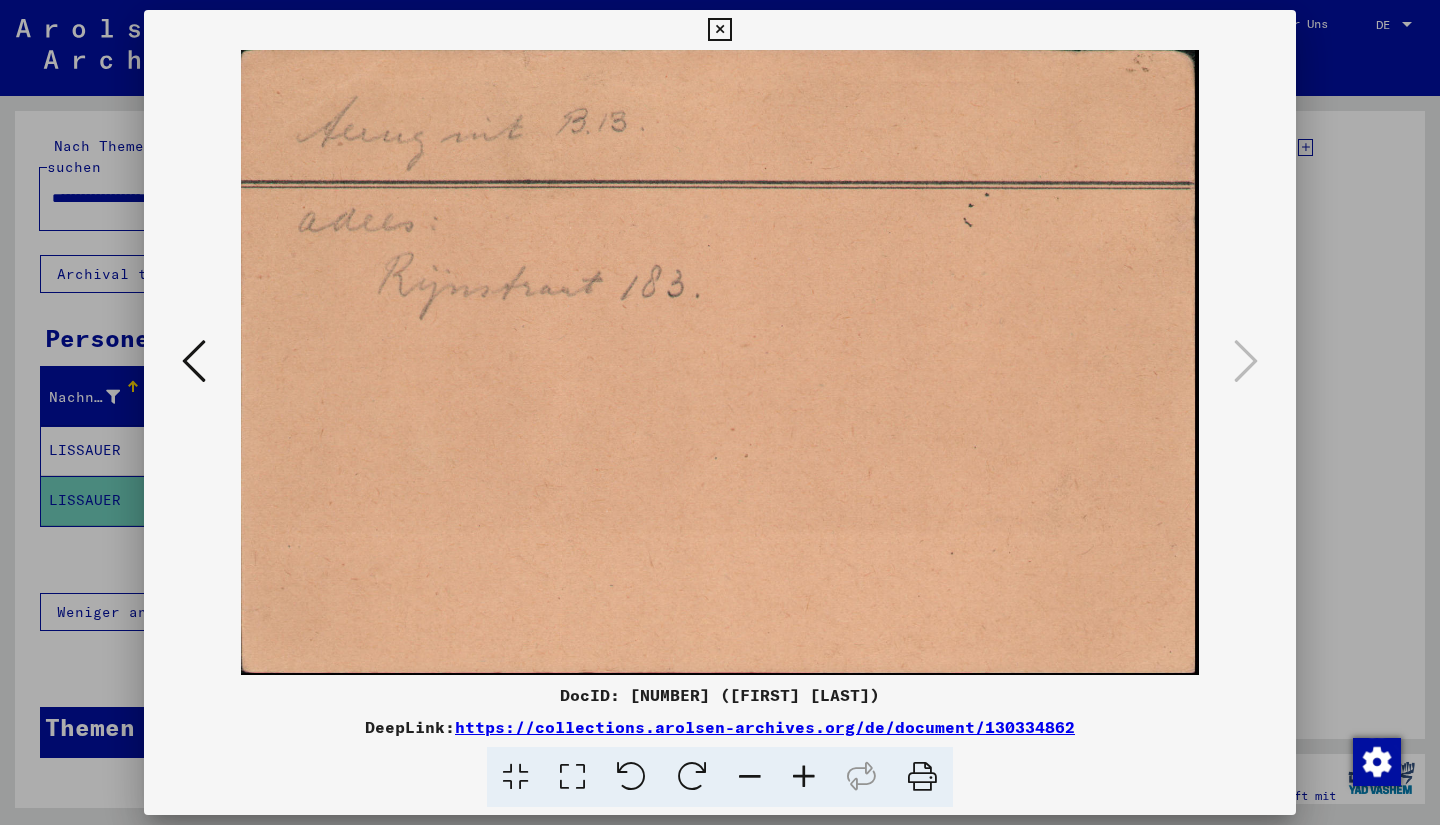 click at bounding box center (194, 361) 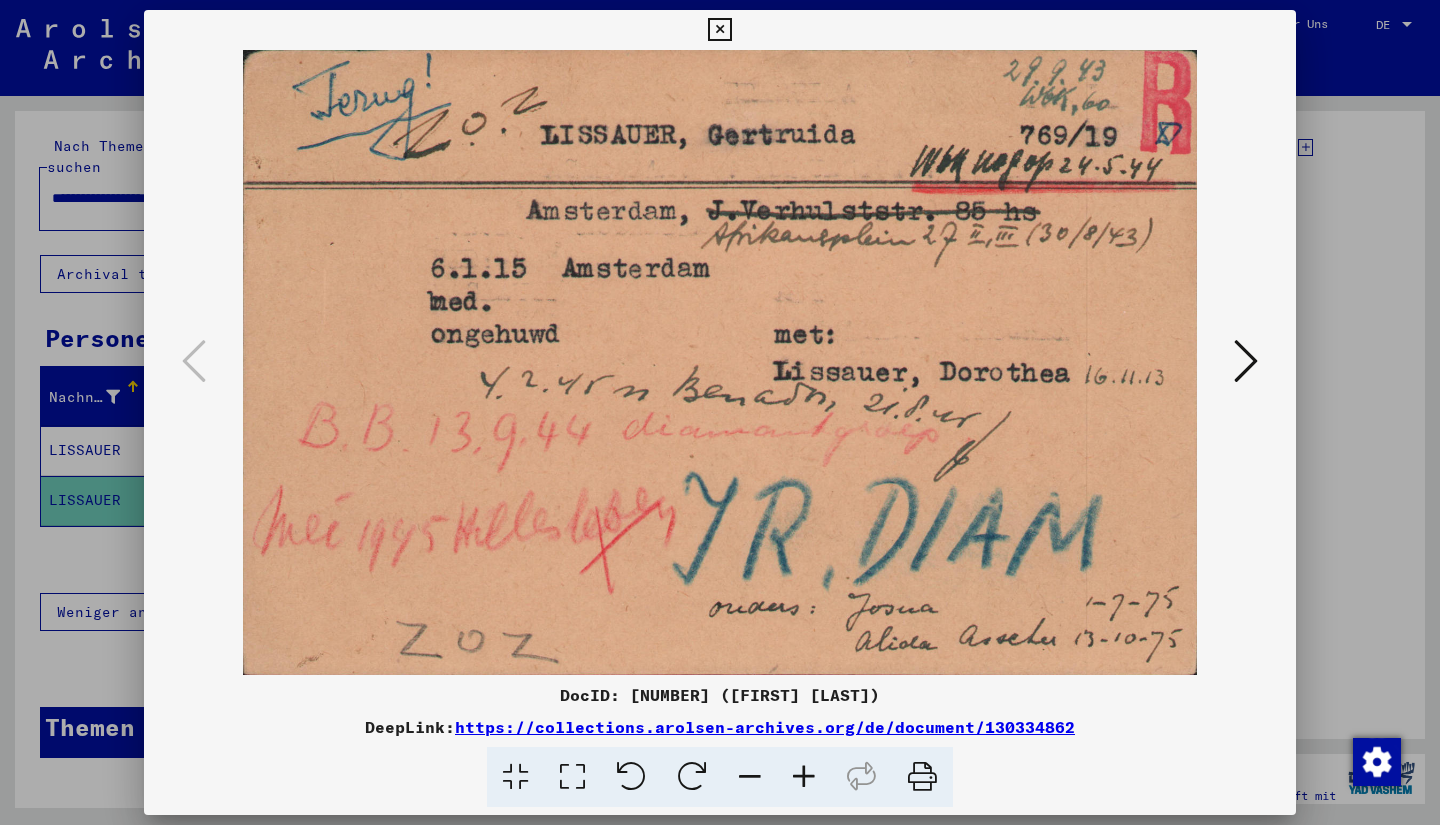 click at bounding box center (719, 30) 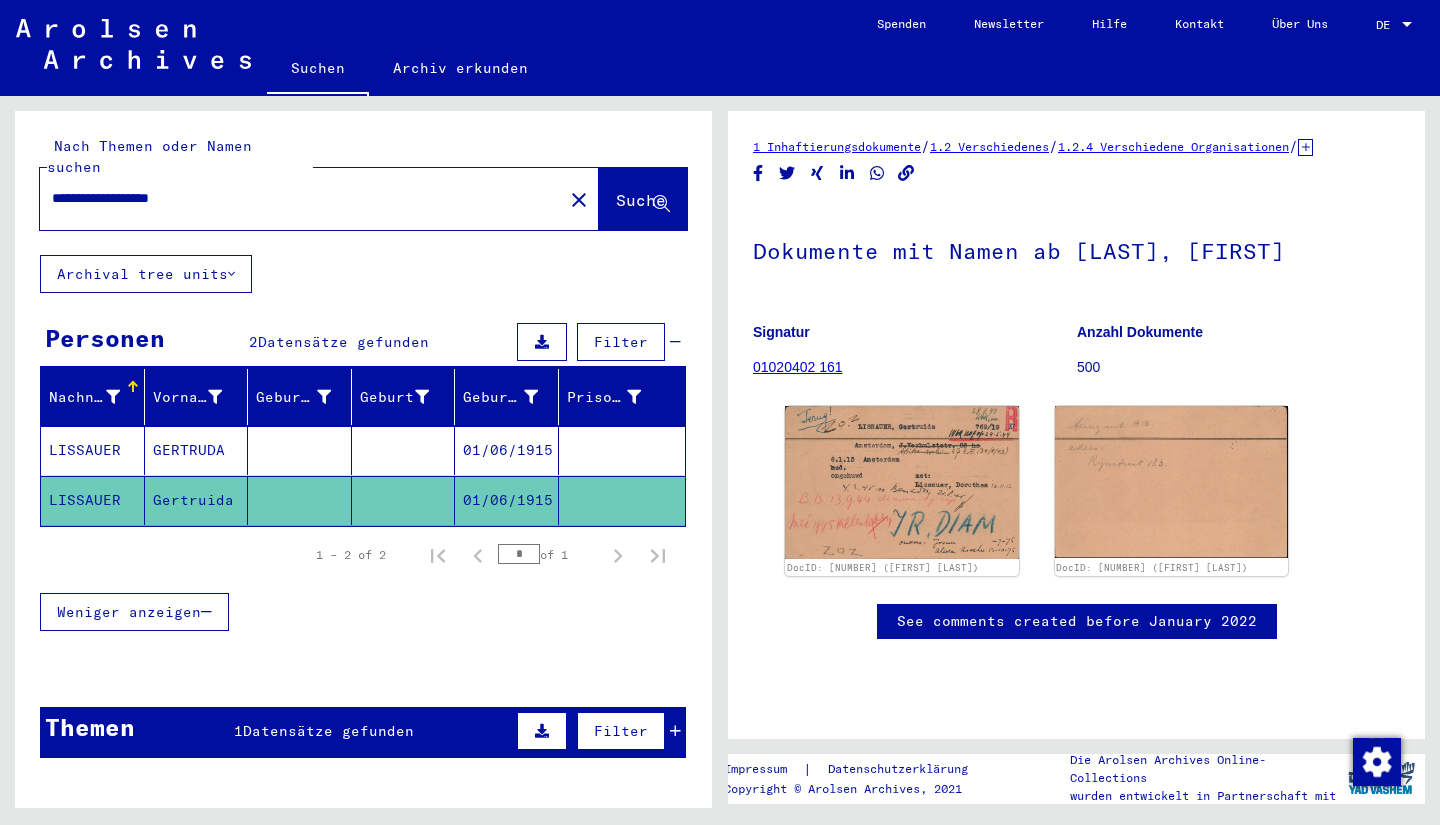 click on "**********" at bounding box center (301, 198) 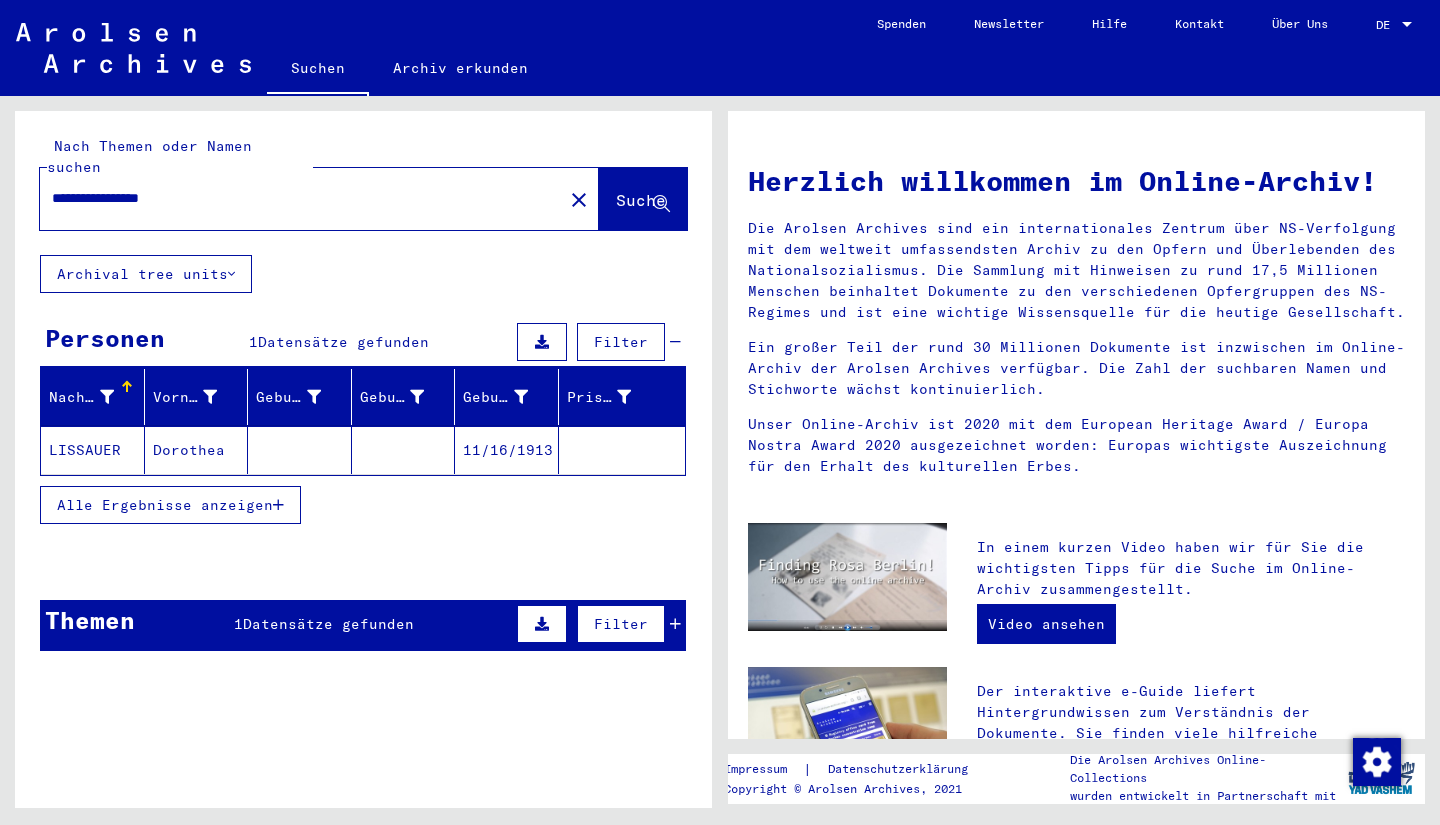 click on "Dorothea" 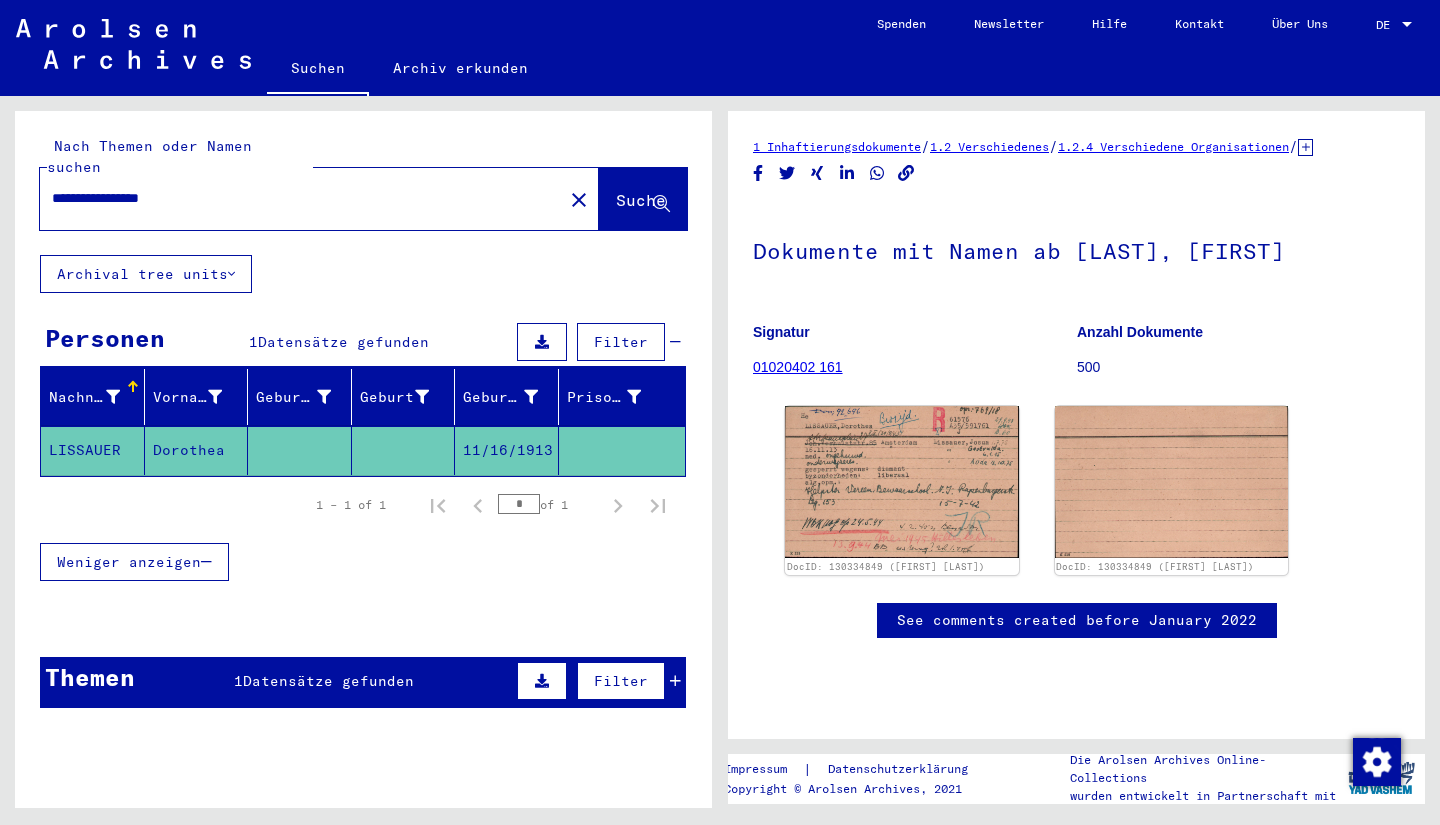 scroll, scrollTop: 0, scrollLeft: 0, axis: both 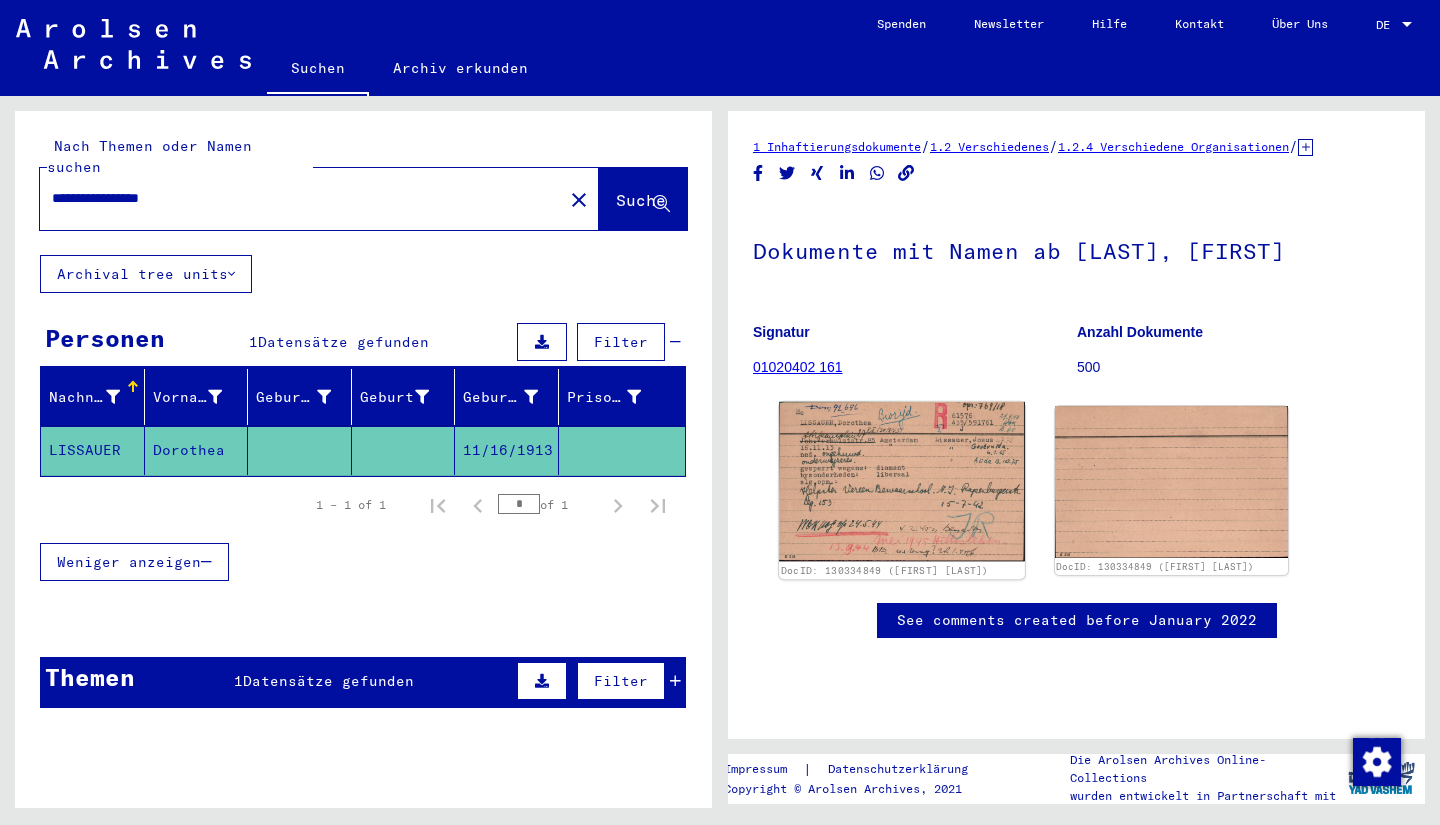 click 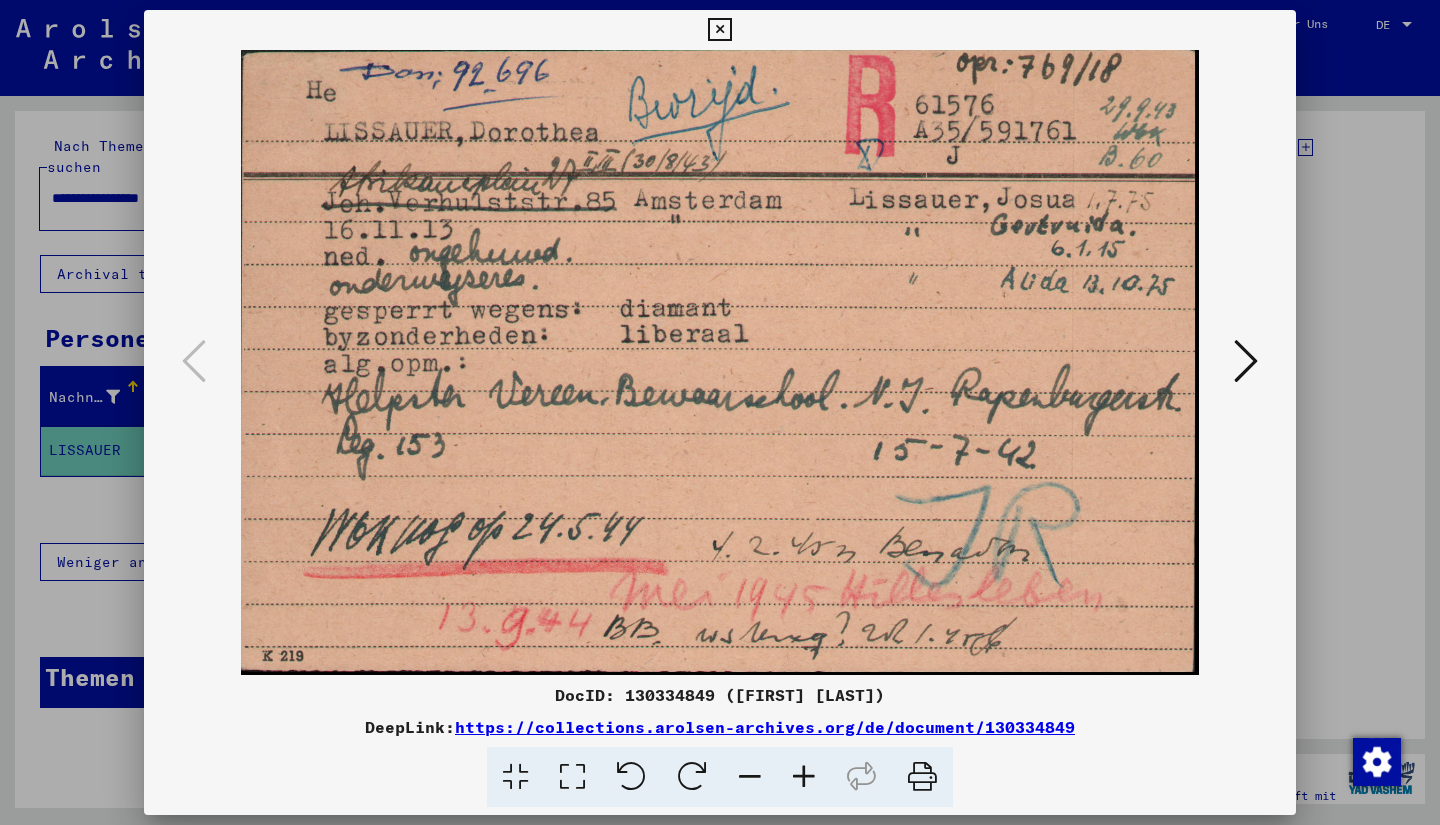 click at bounding box center [720, 362] 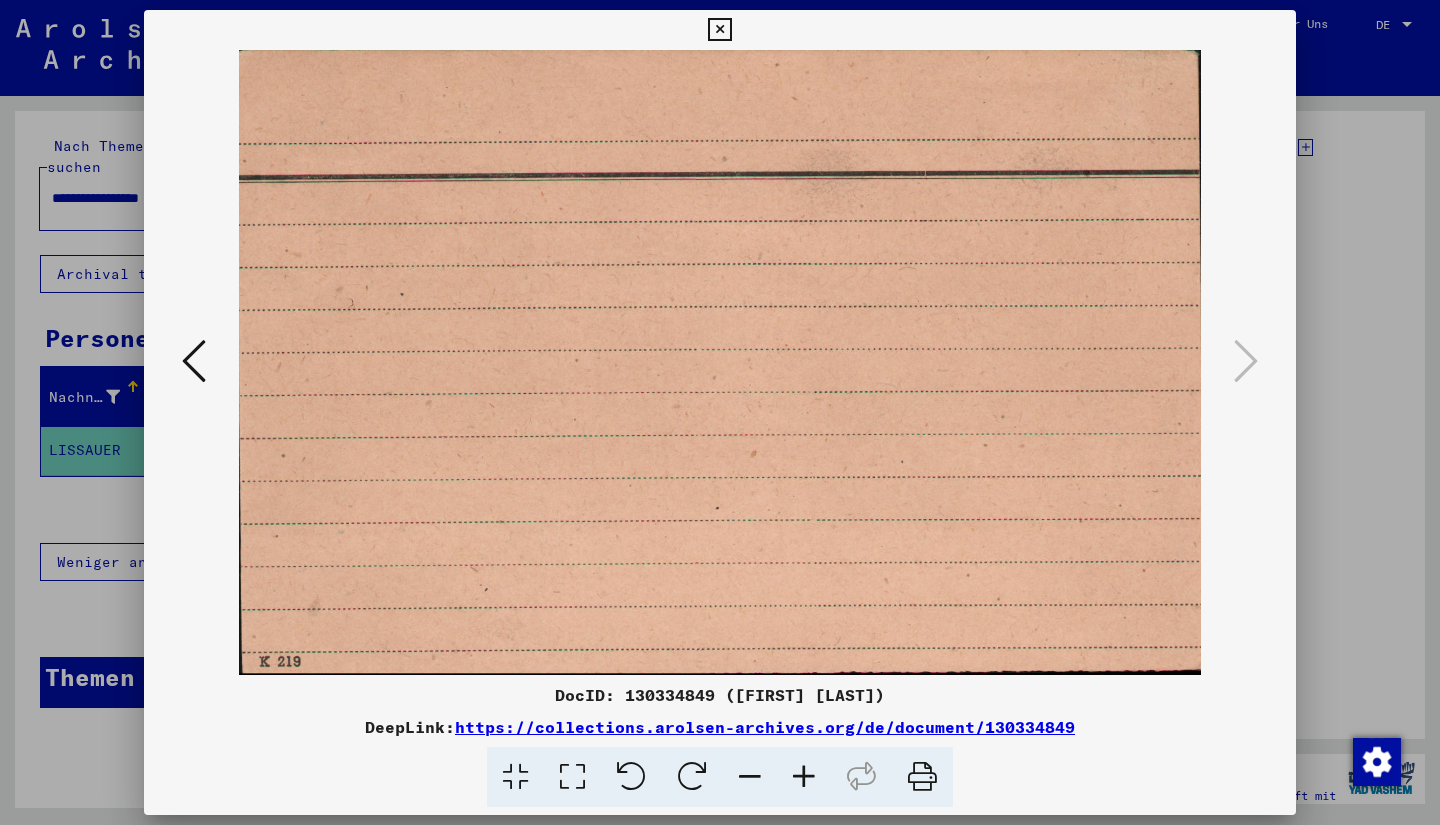 click at bounding box center [719, 30] 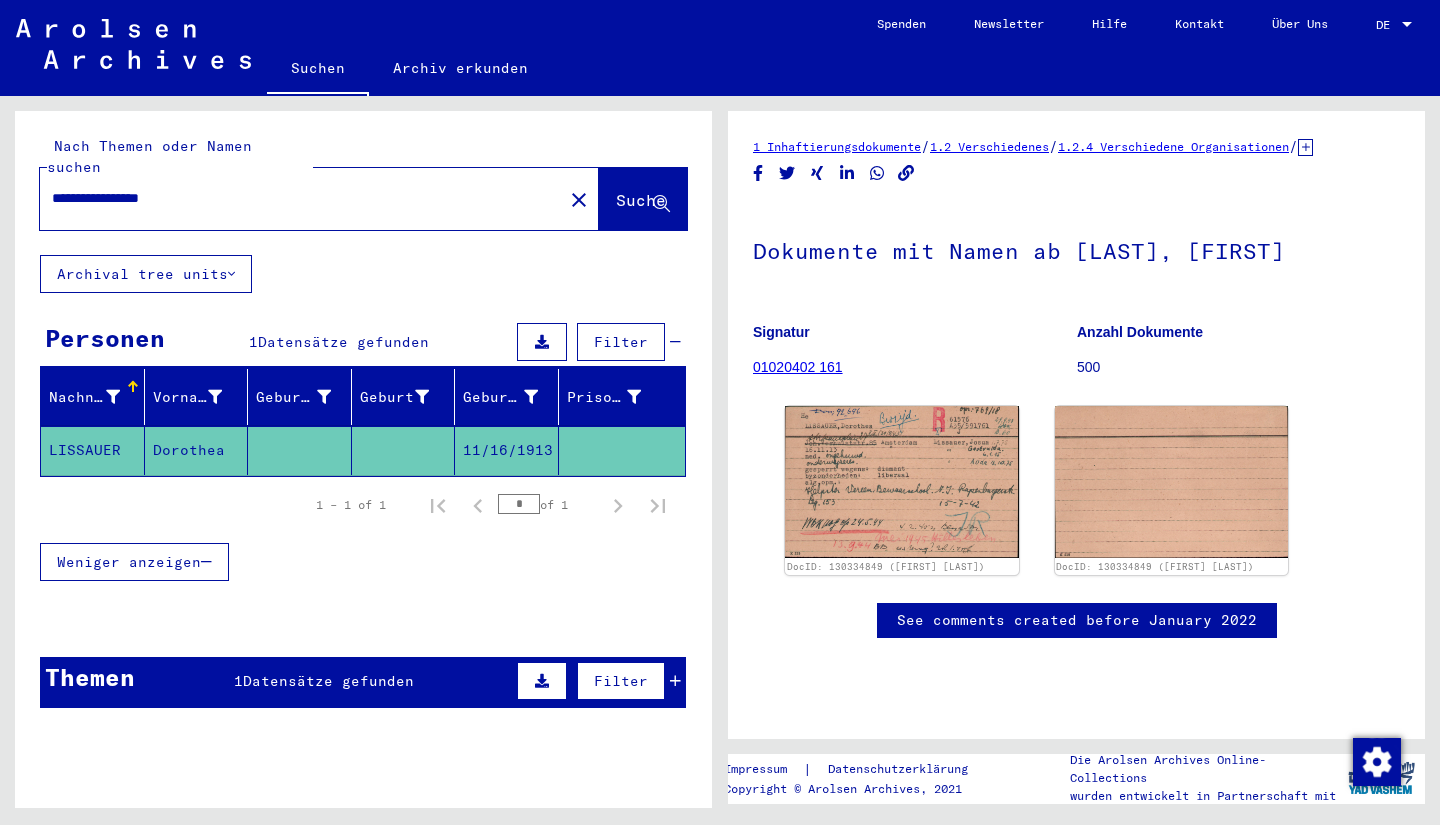 click on "**********" at bounding box center (301, 198) 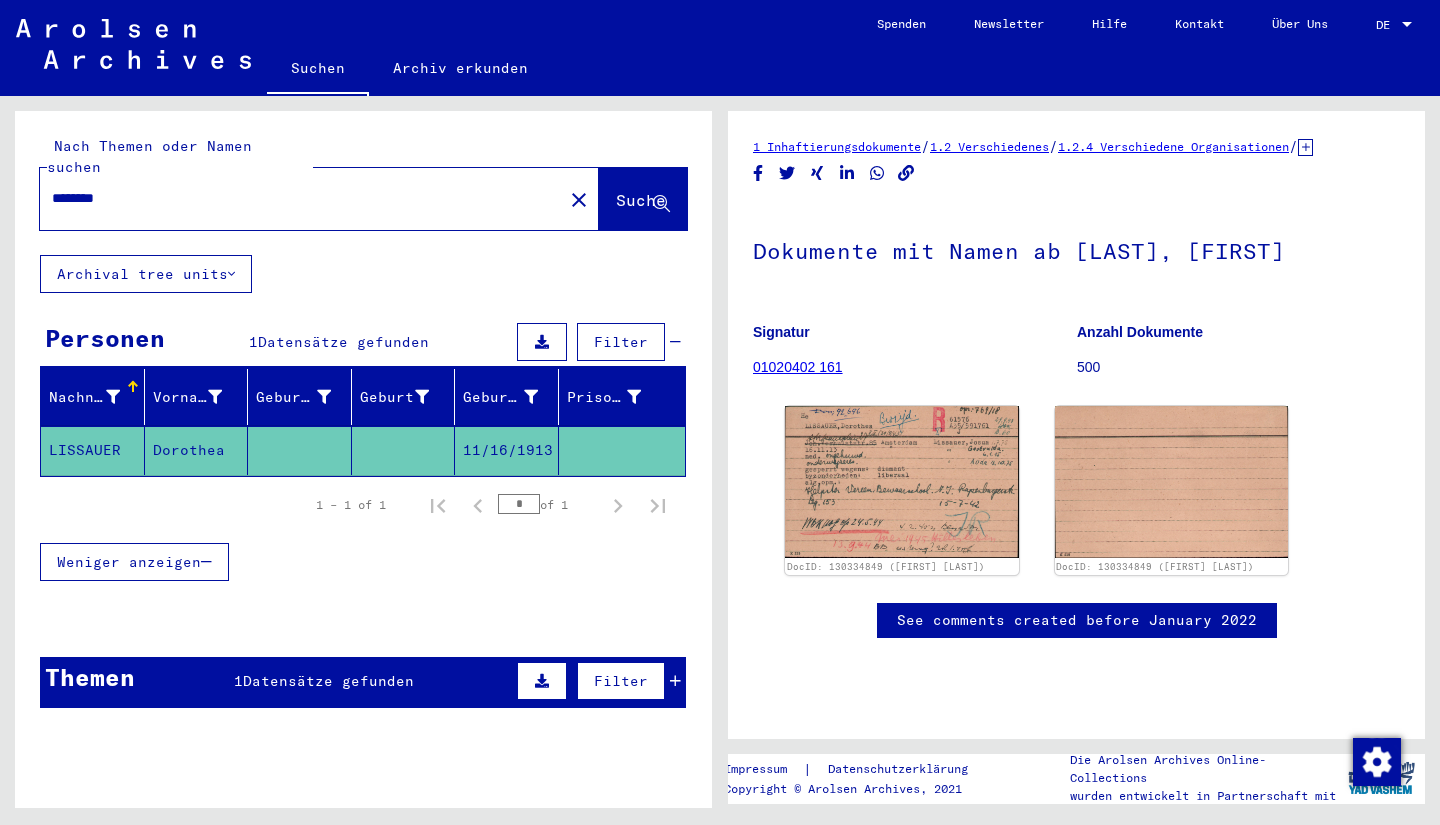 type on "********" 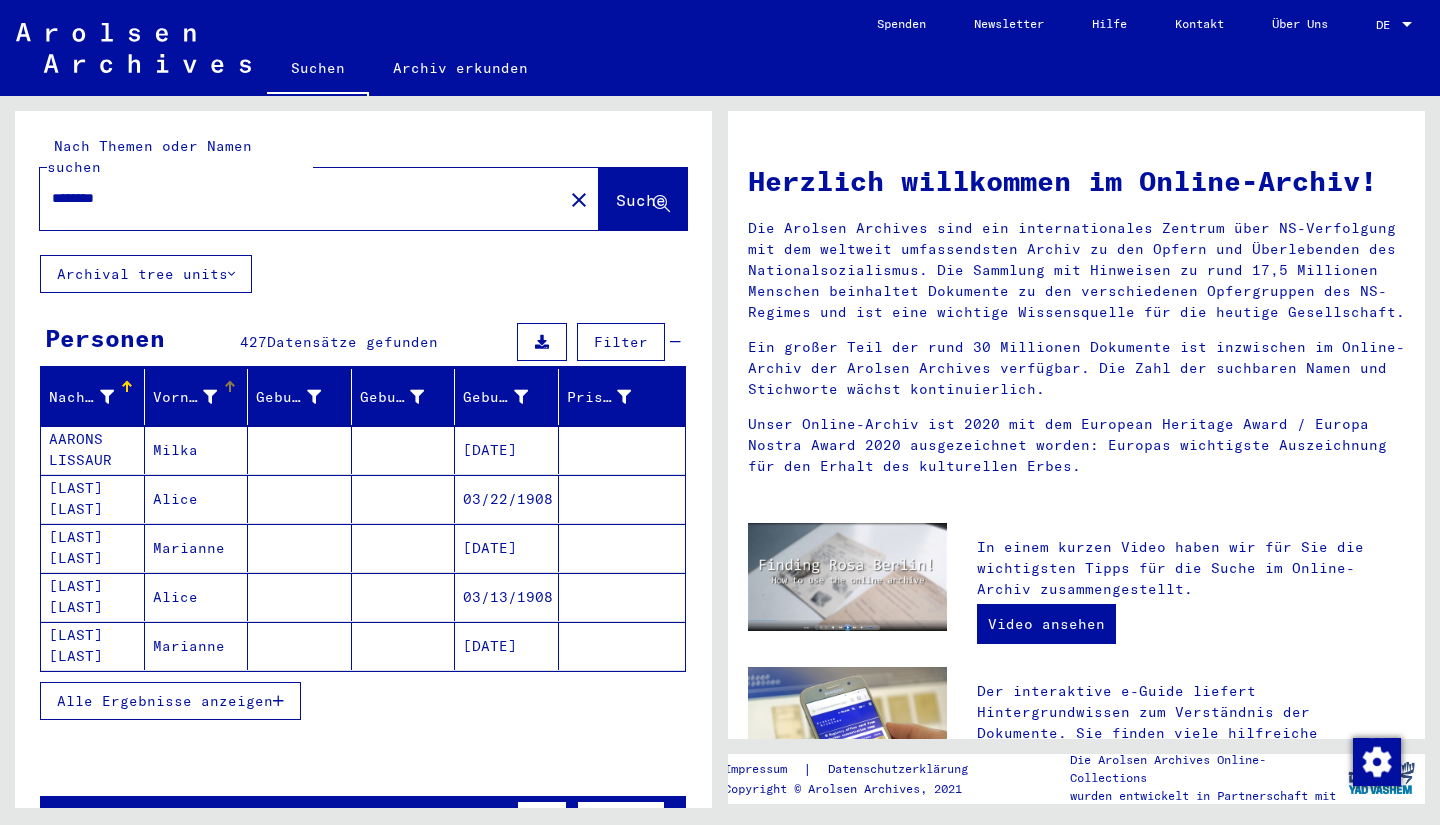 click at bounding box center (210, 397) 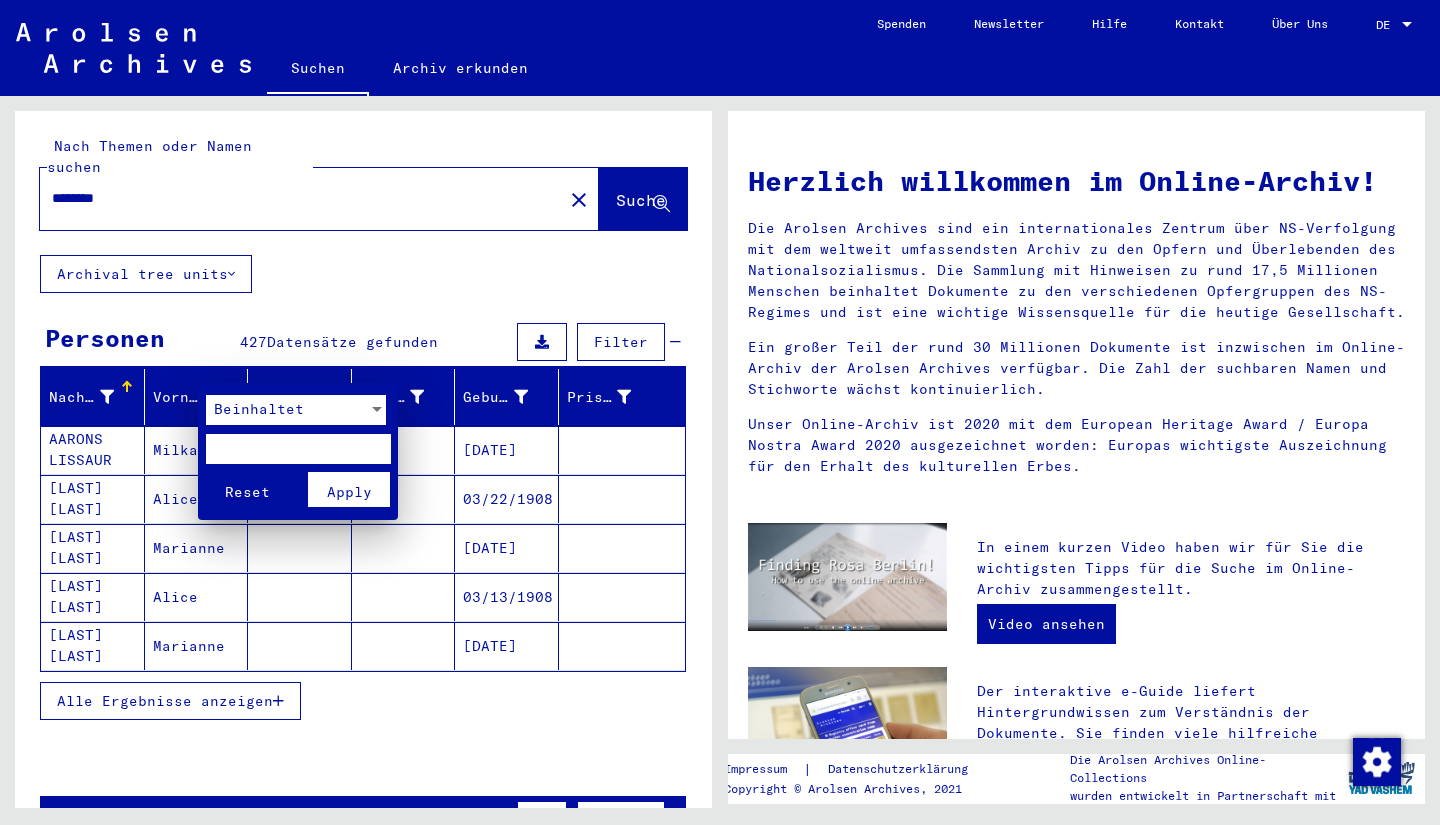click at bounding box center (720, 412) 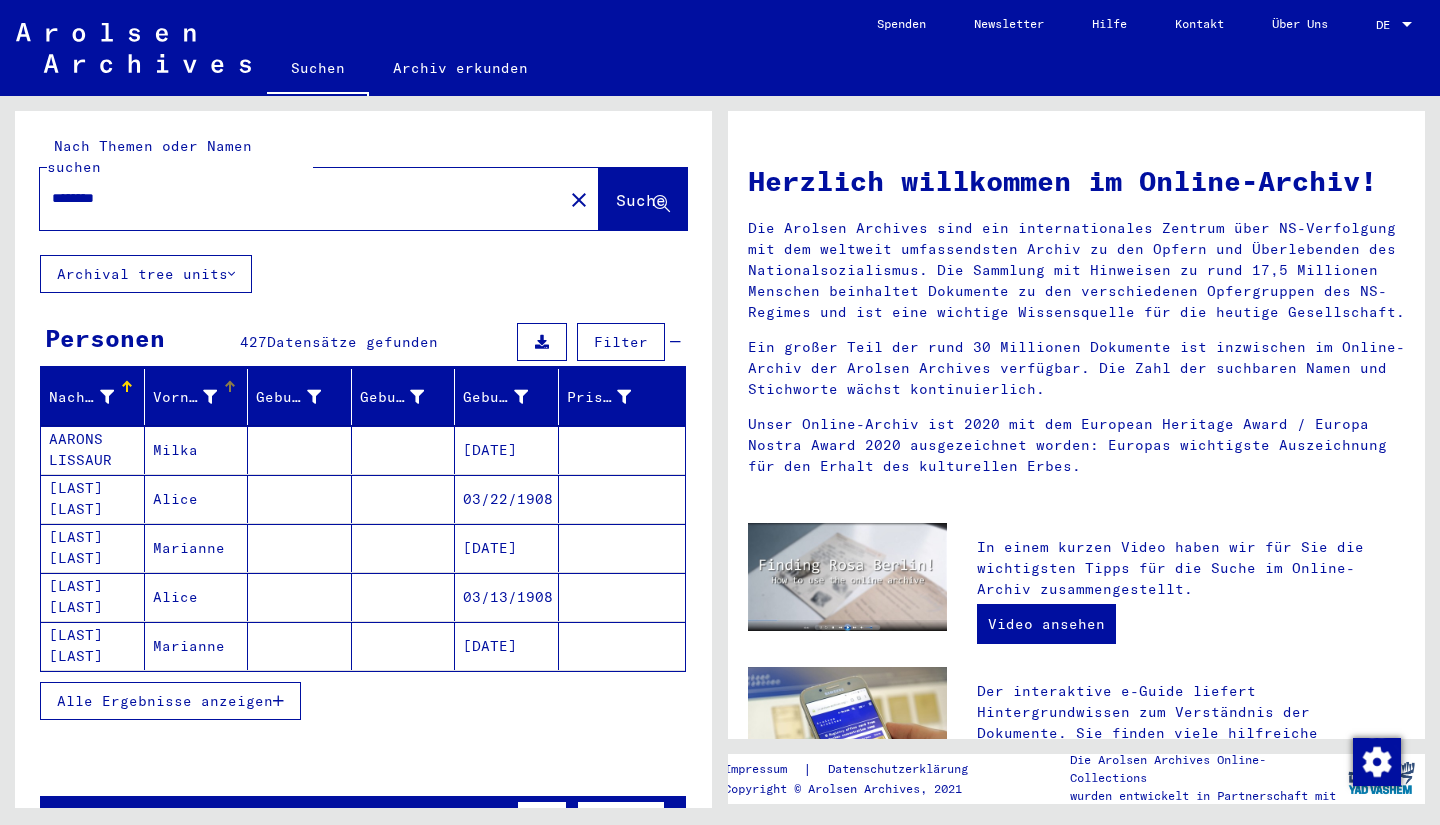 click on "Vorname" at bounding box center [185, 397] 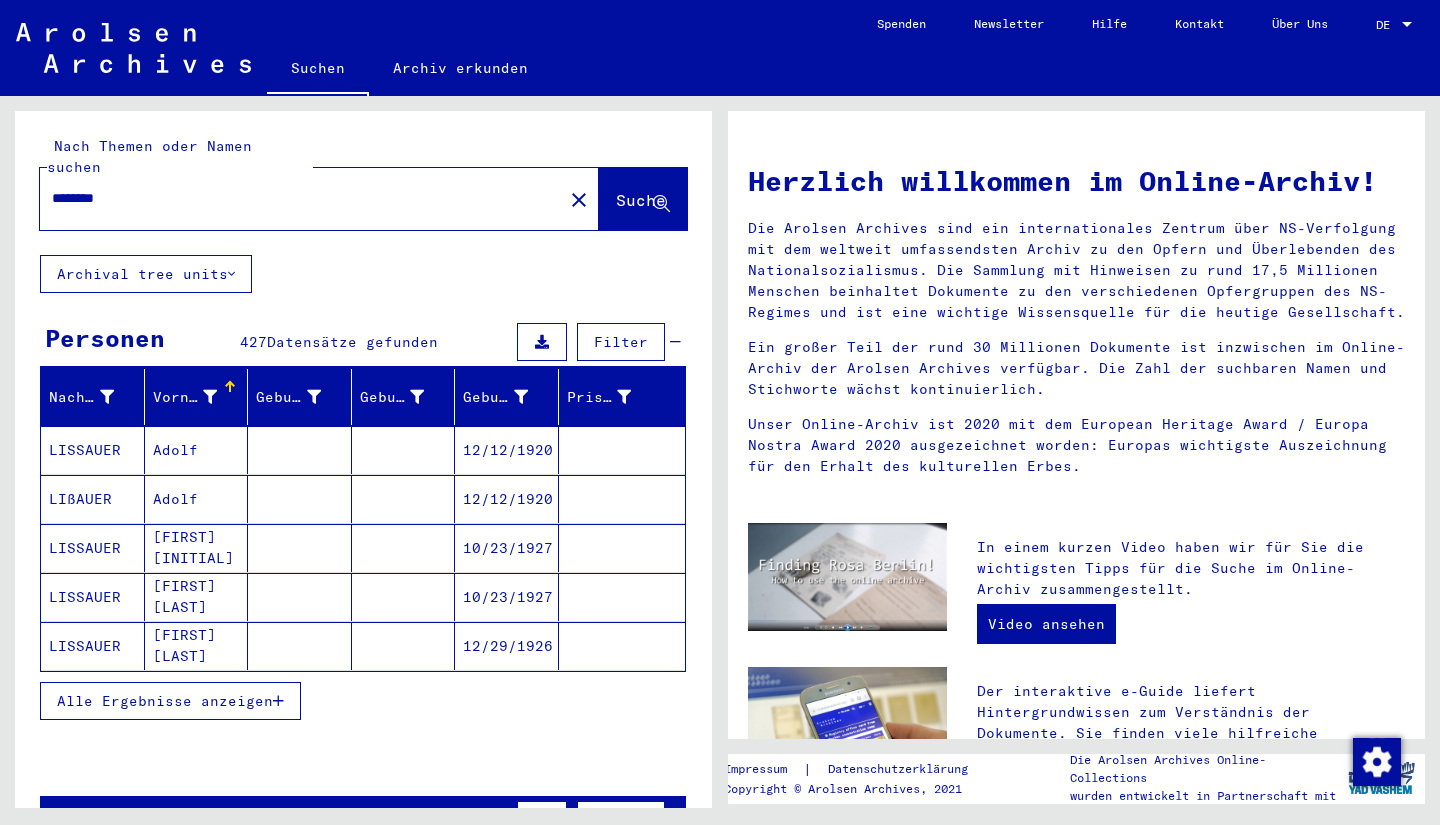 click on "Alle Ergebnisse anzeigen" at bounding box center [165, 701] 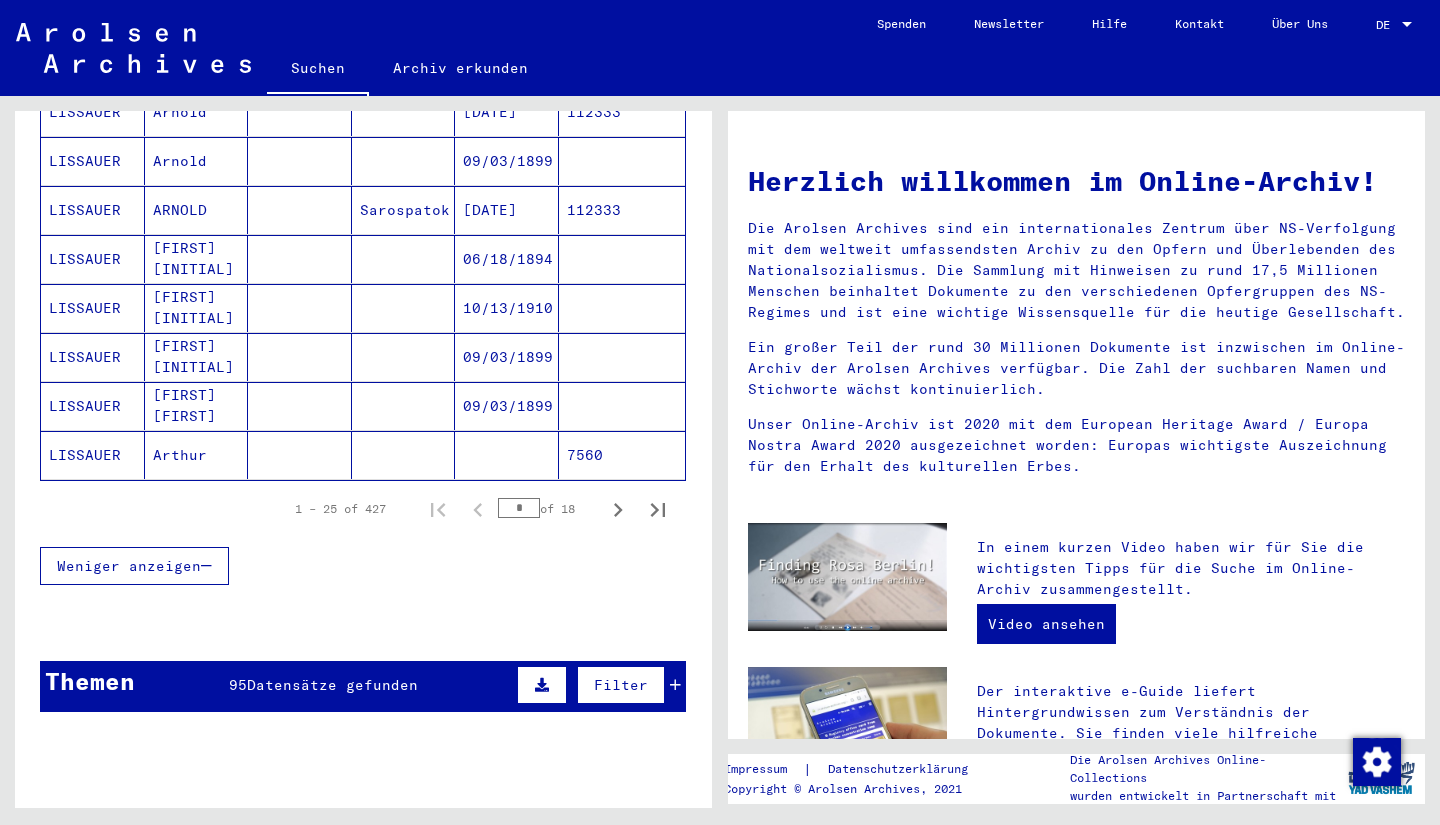 scroll, scrollTop: 1177, scrollLeft: 0, axis: vertical 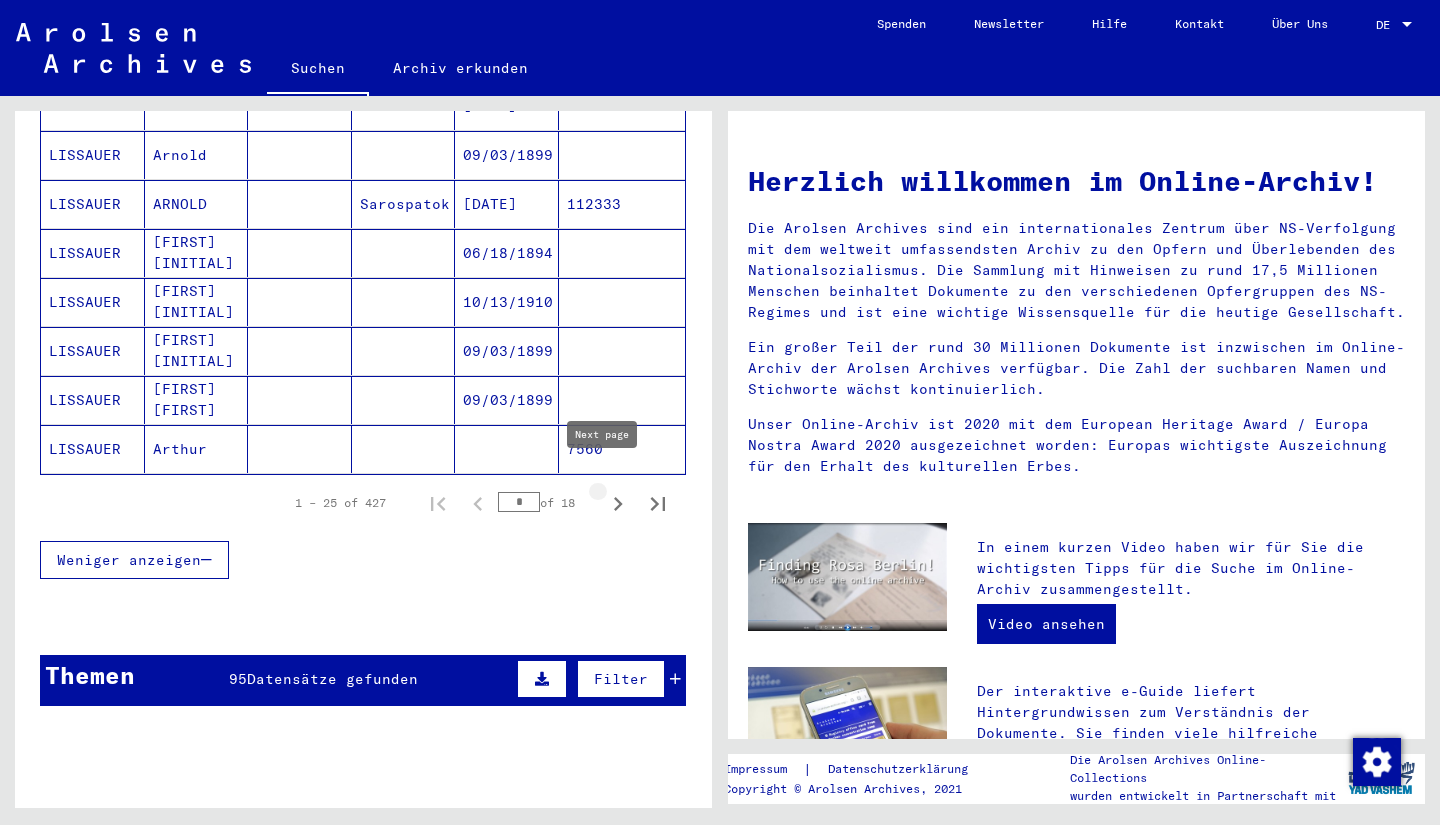 click 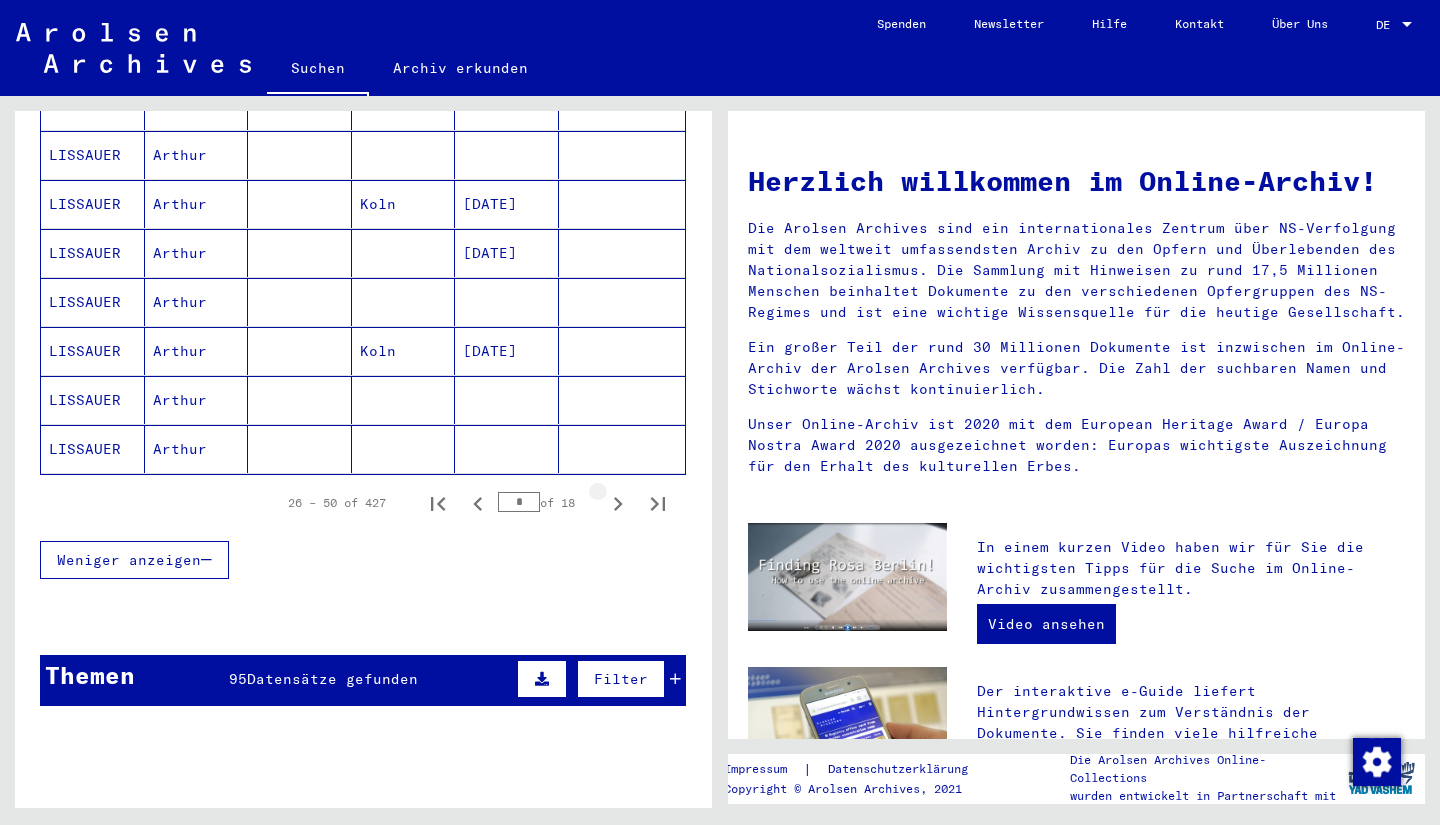 click 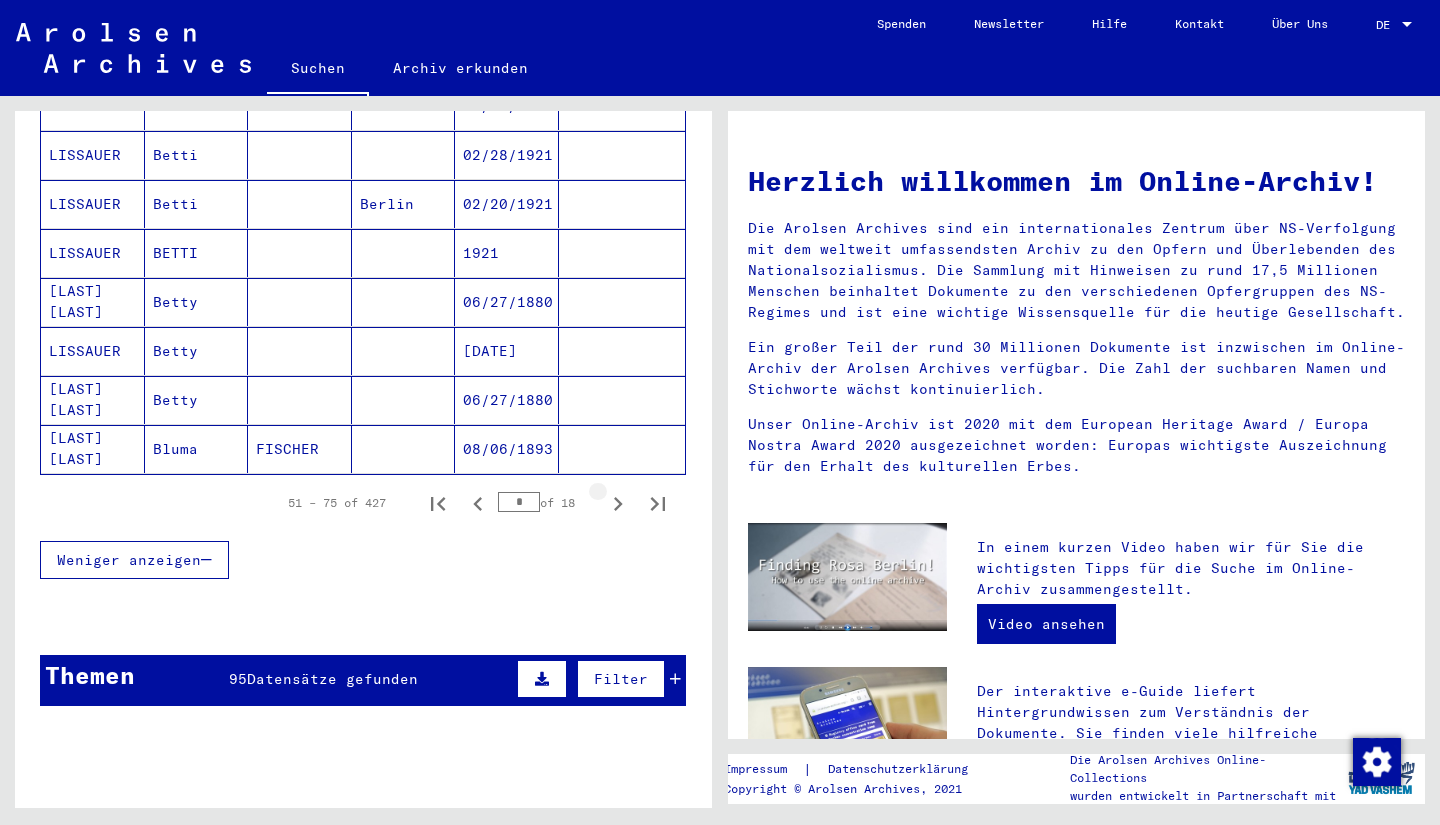 click 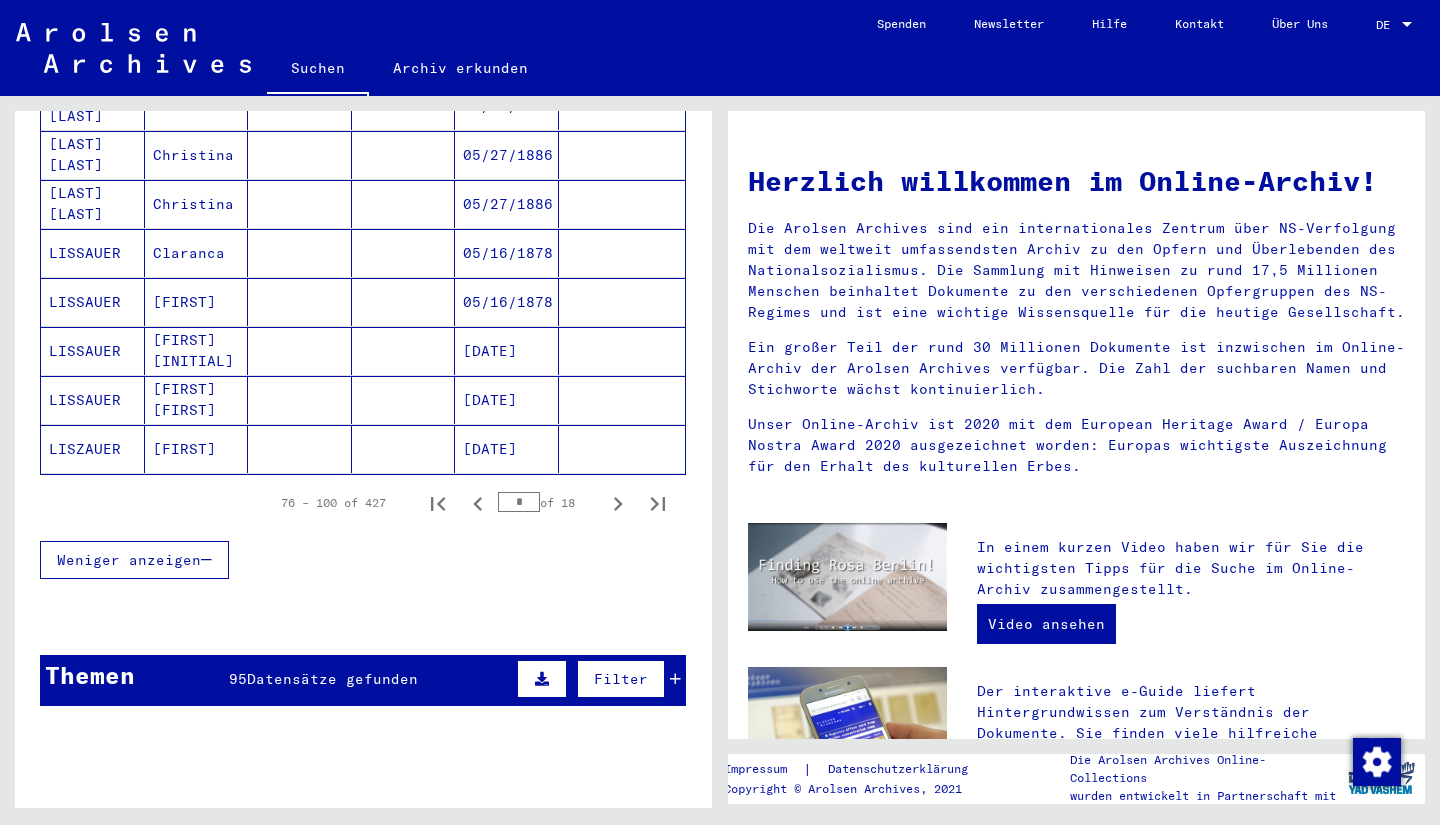 click 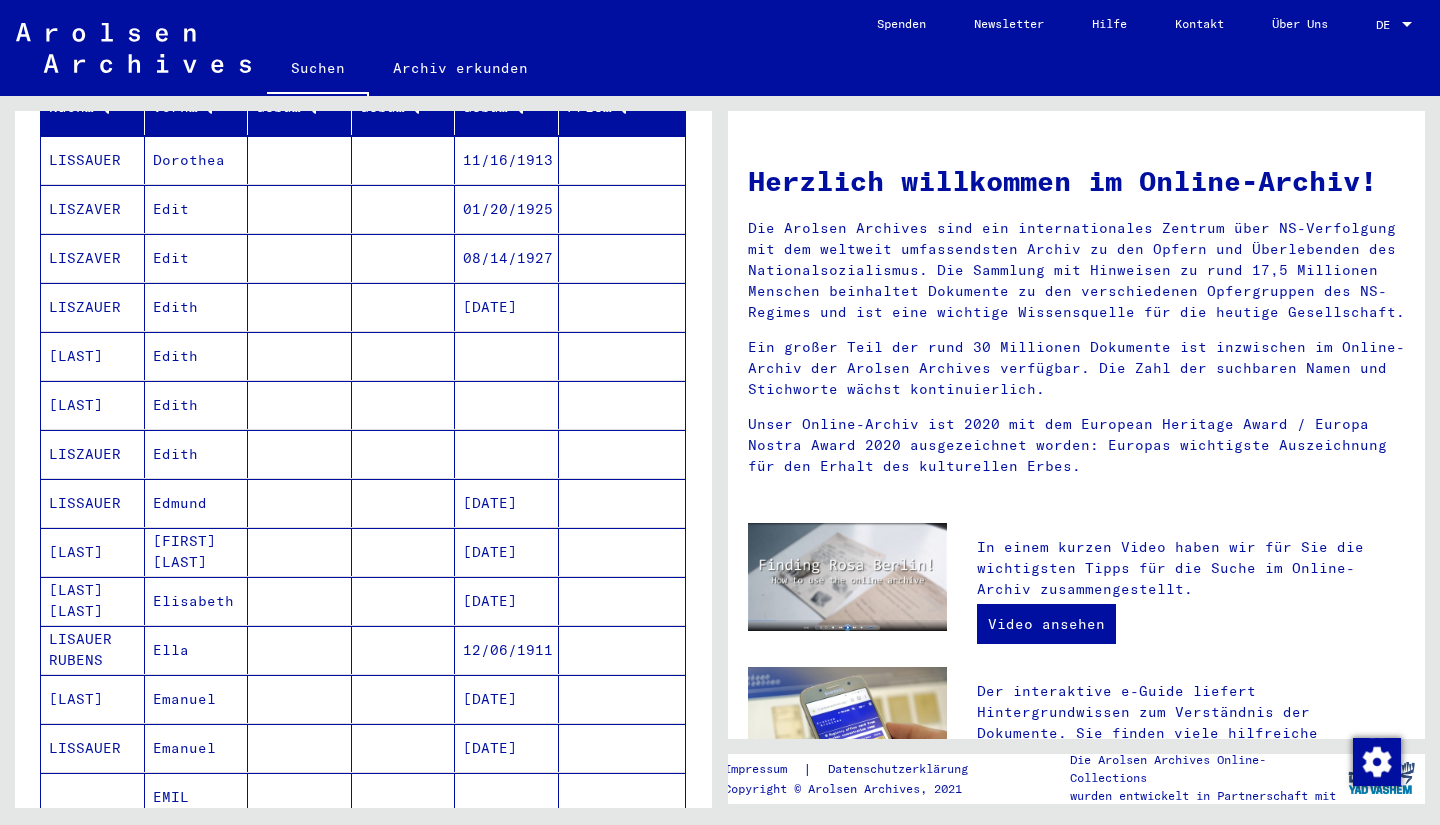 scroll, scrollTop: 0, scrollLeft: 0, axis: both 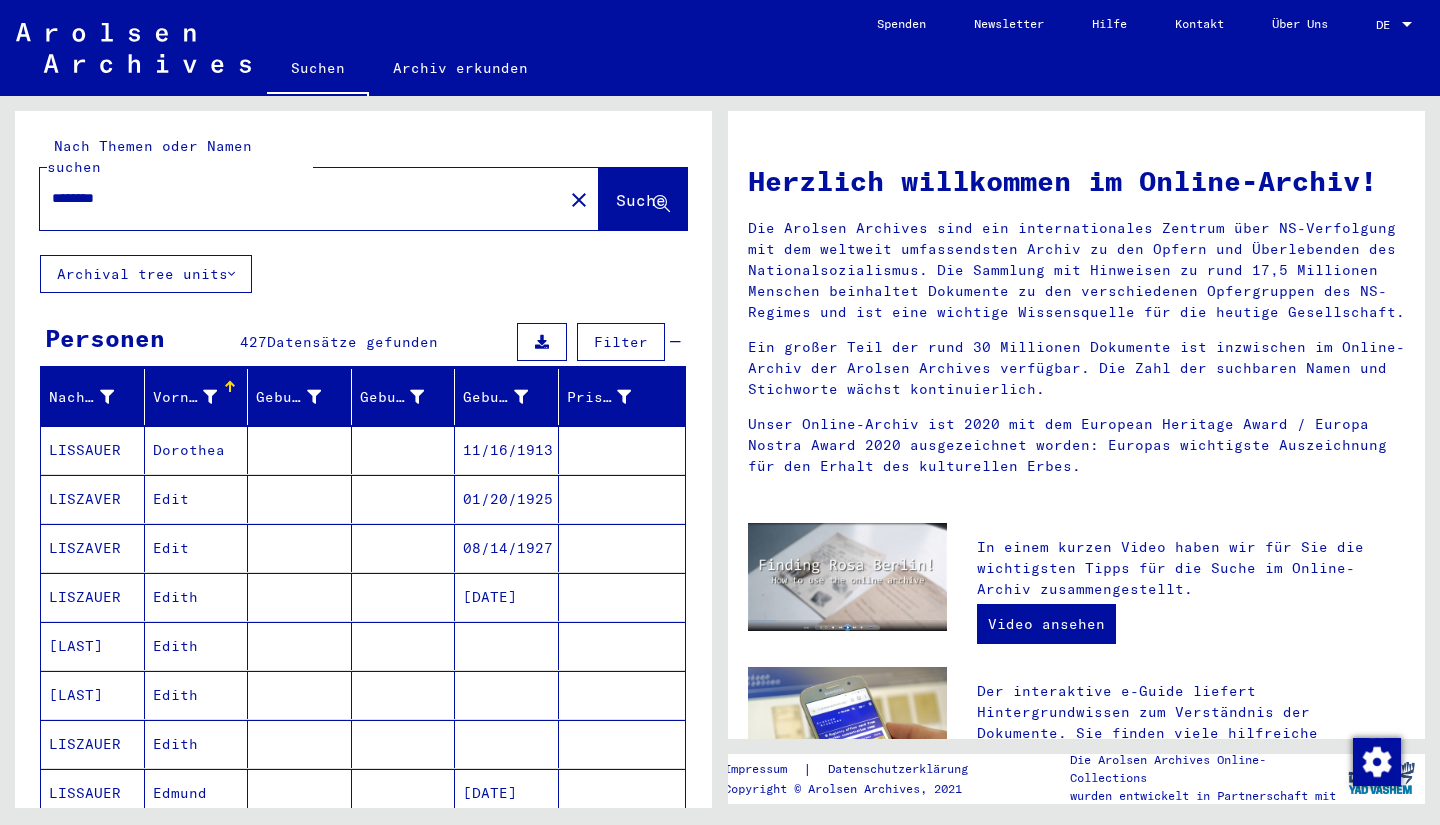 click on "11/16/1913" at bounding box center [507, 499] 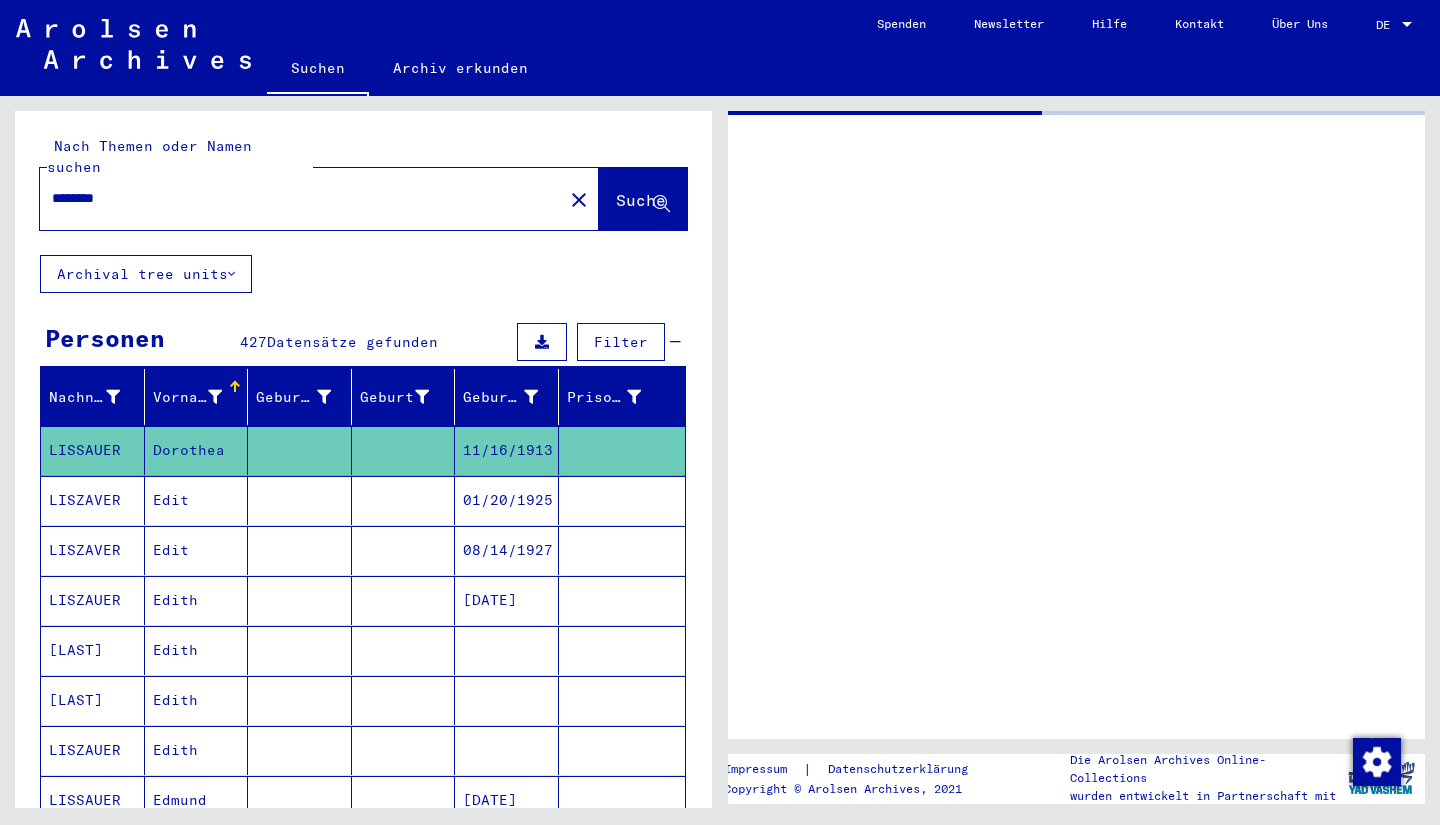 click on "11/16/1913" 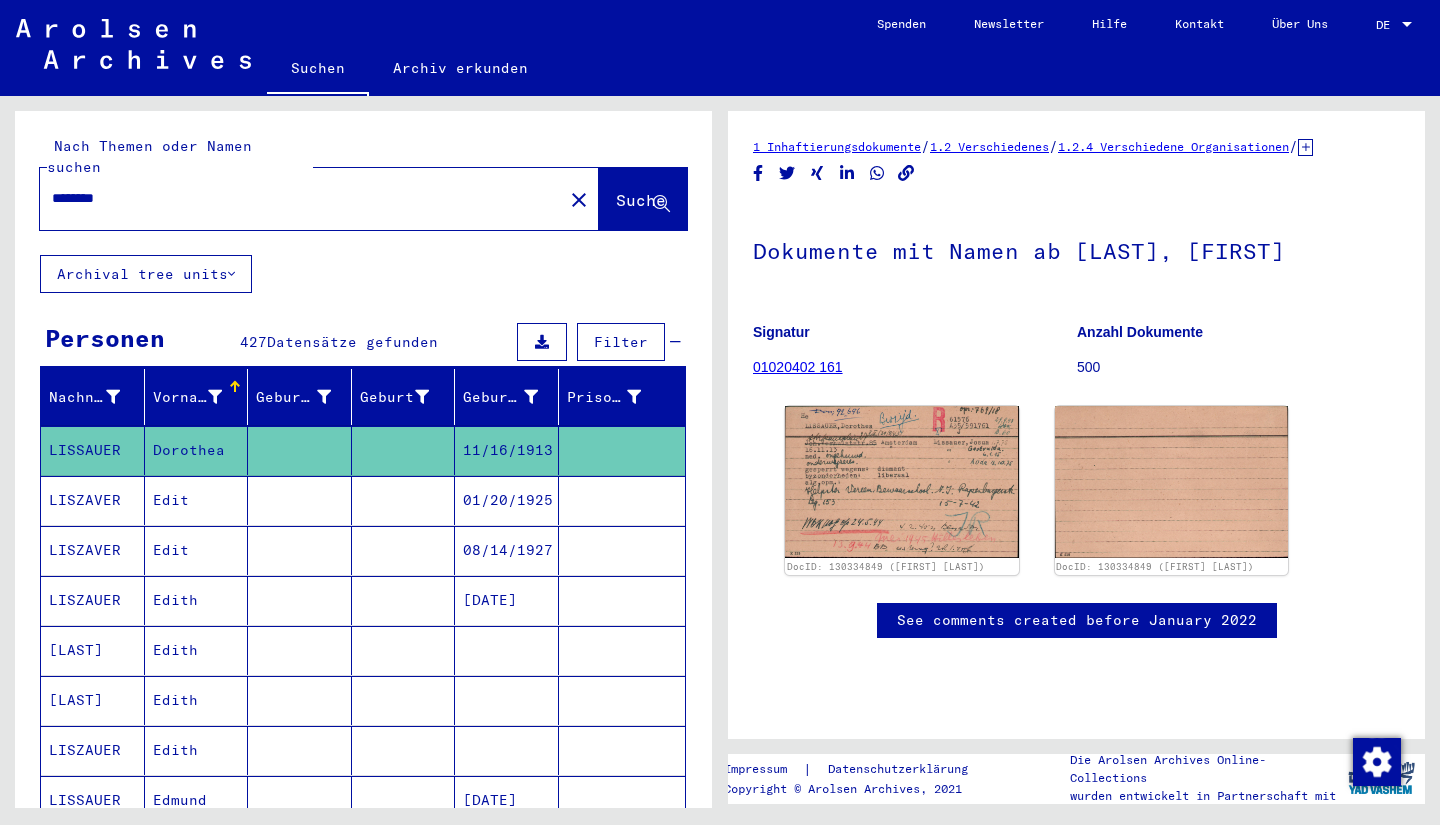 scroll, scrollTop: 0, scrollLeft: 0, axis: both 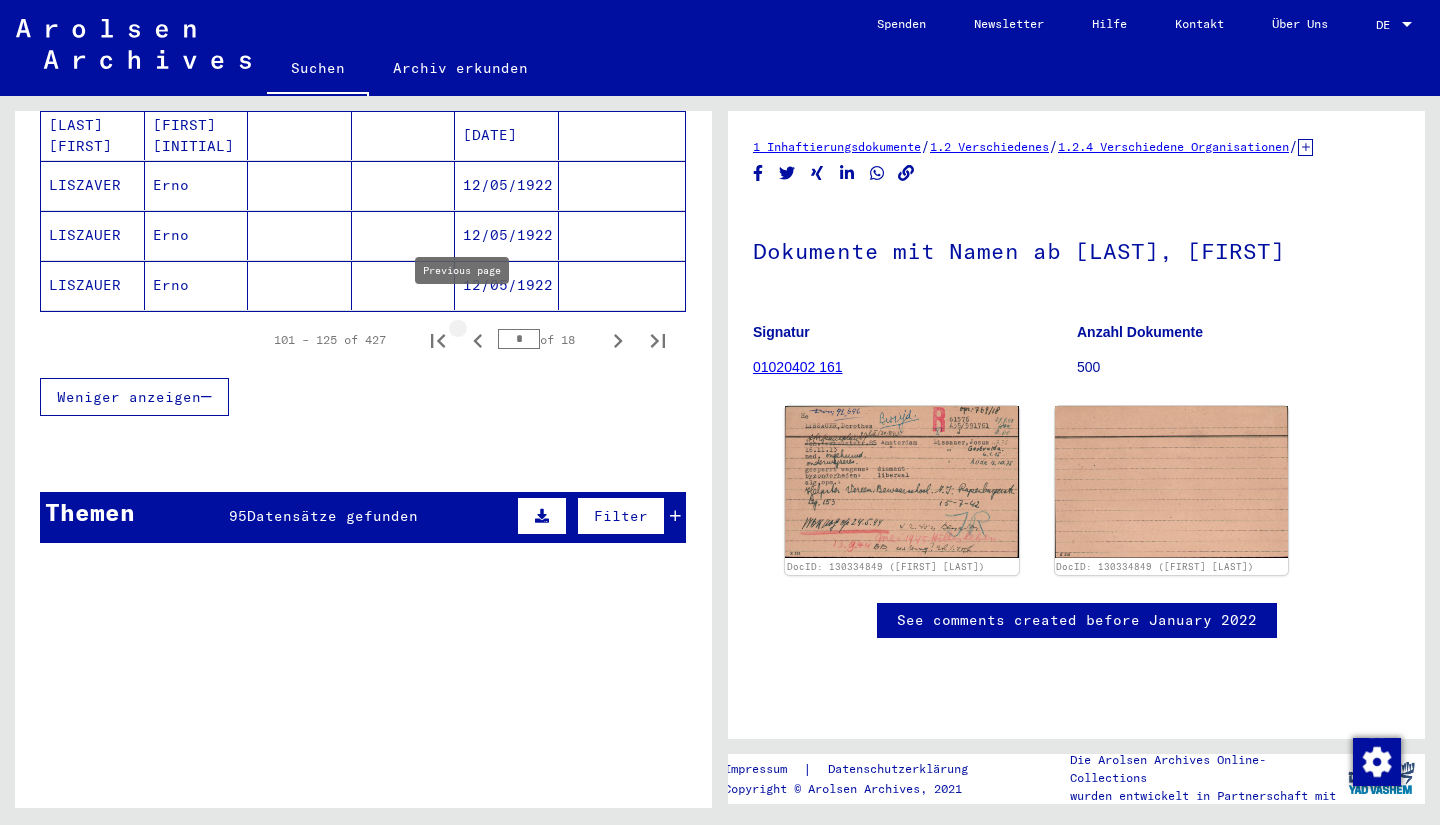 click 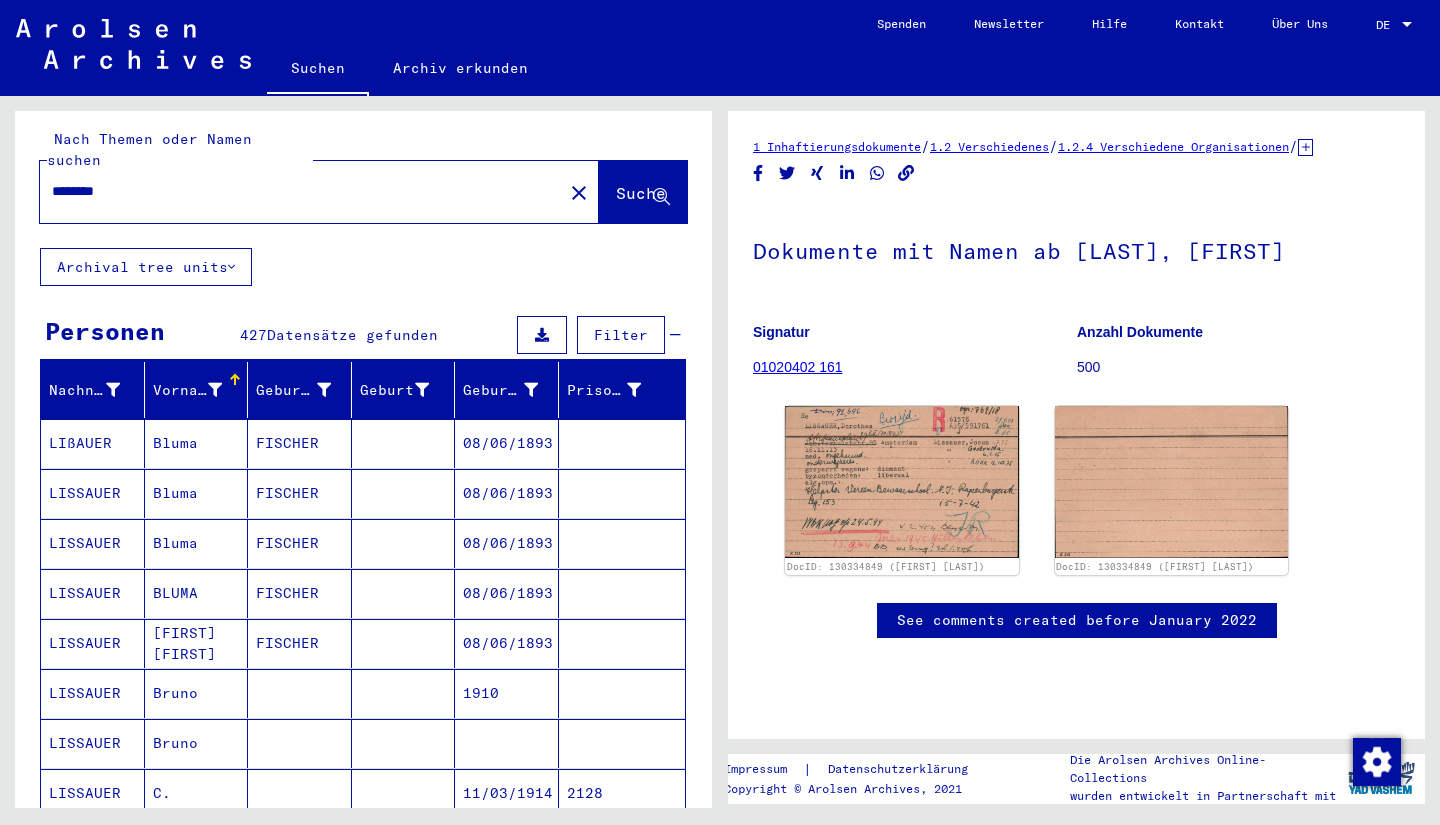 scroll, scrollTop: 0, scrollLeft: 0, axis: both 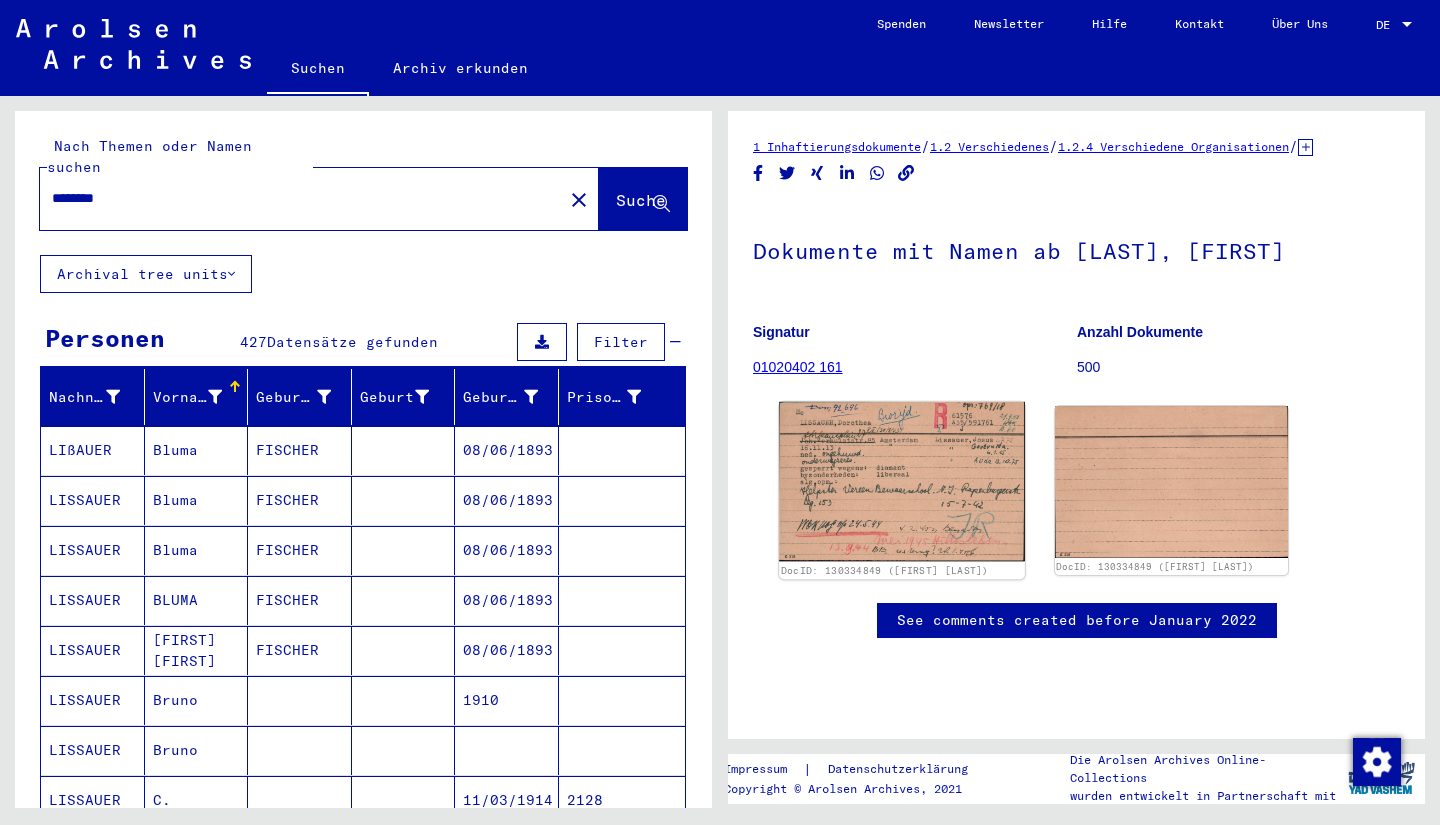click 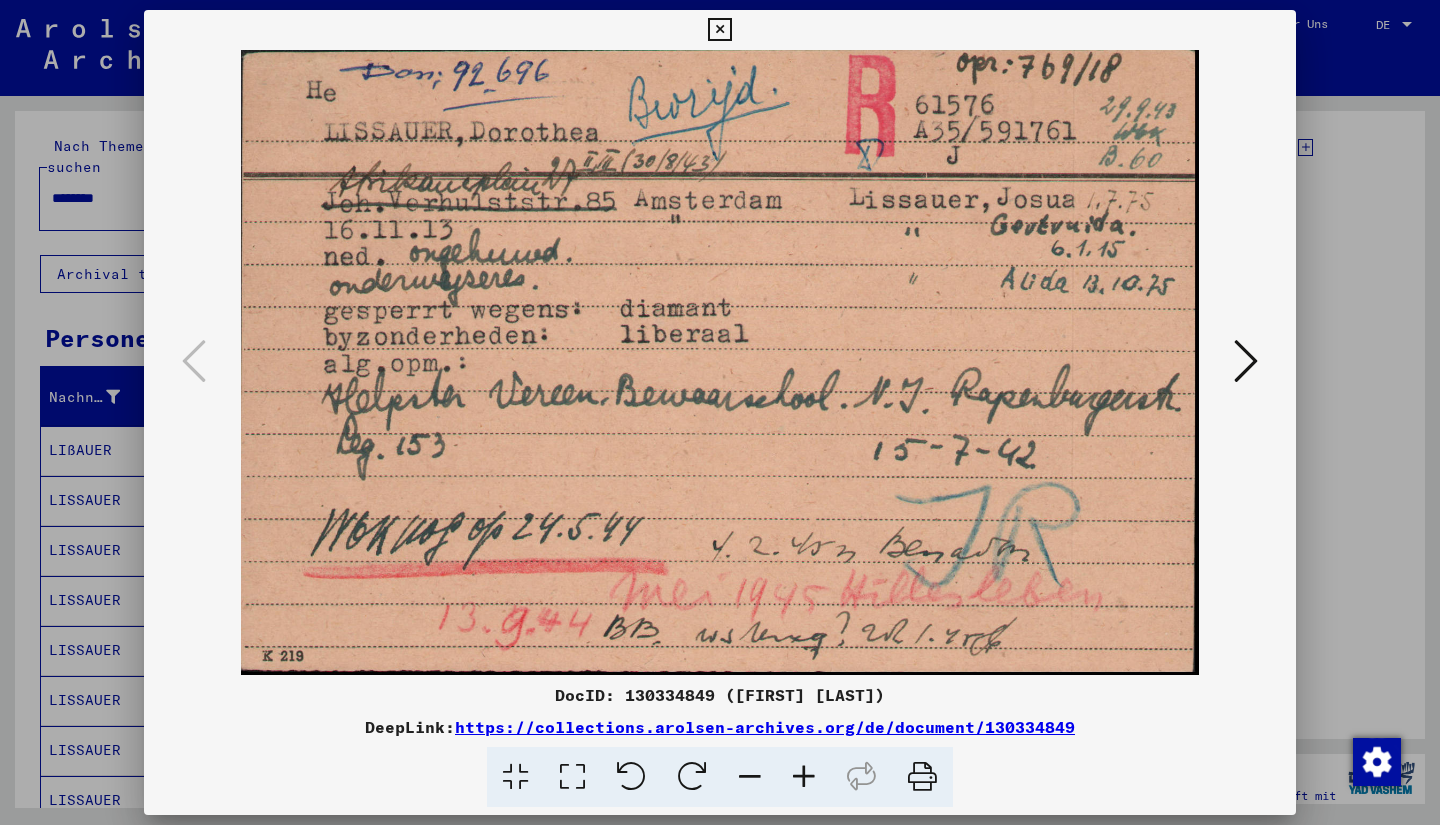 type 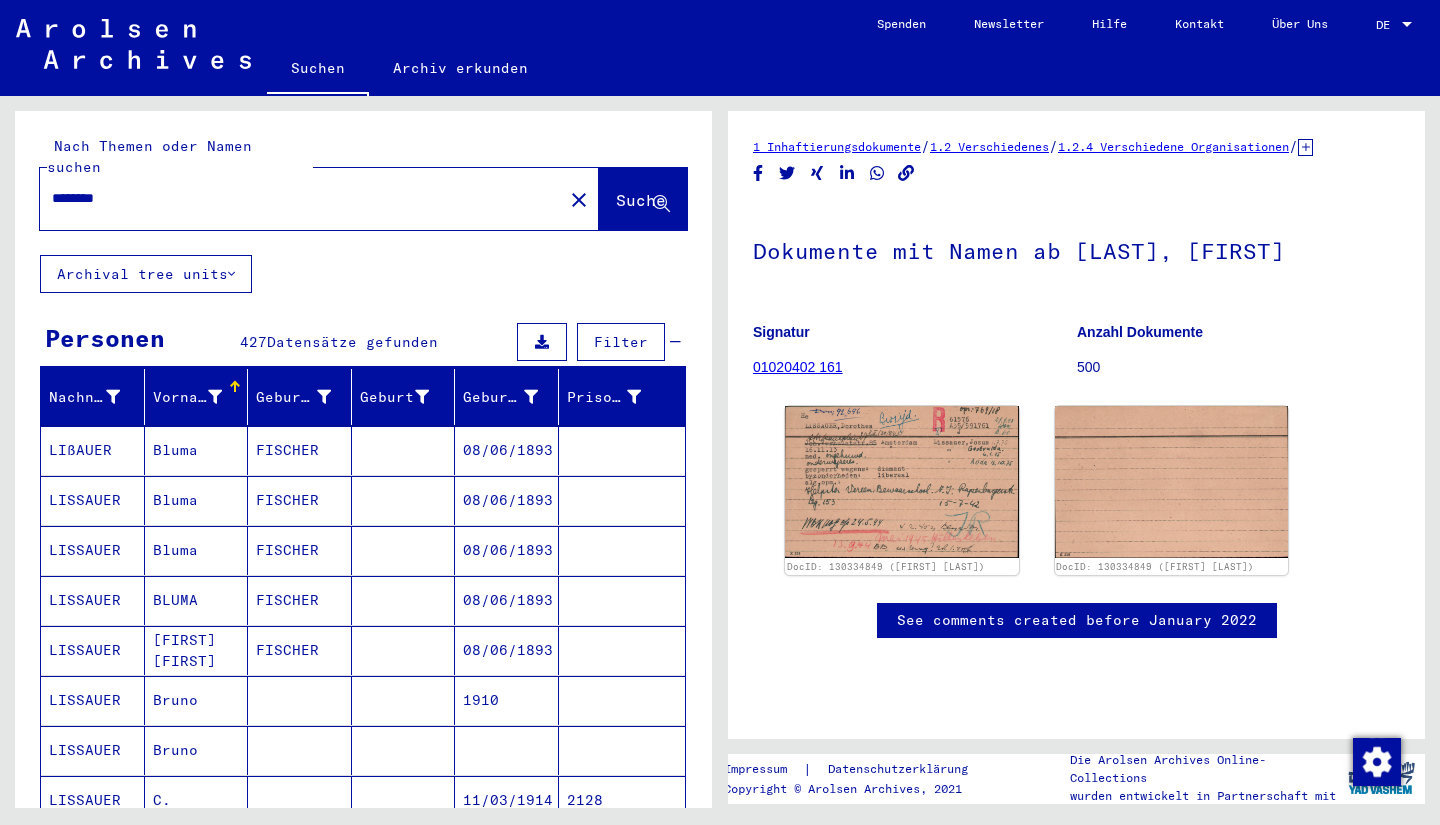 click on "********" at bounding box center (301, 198) 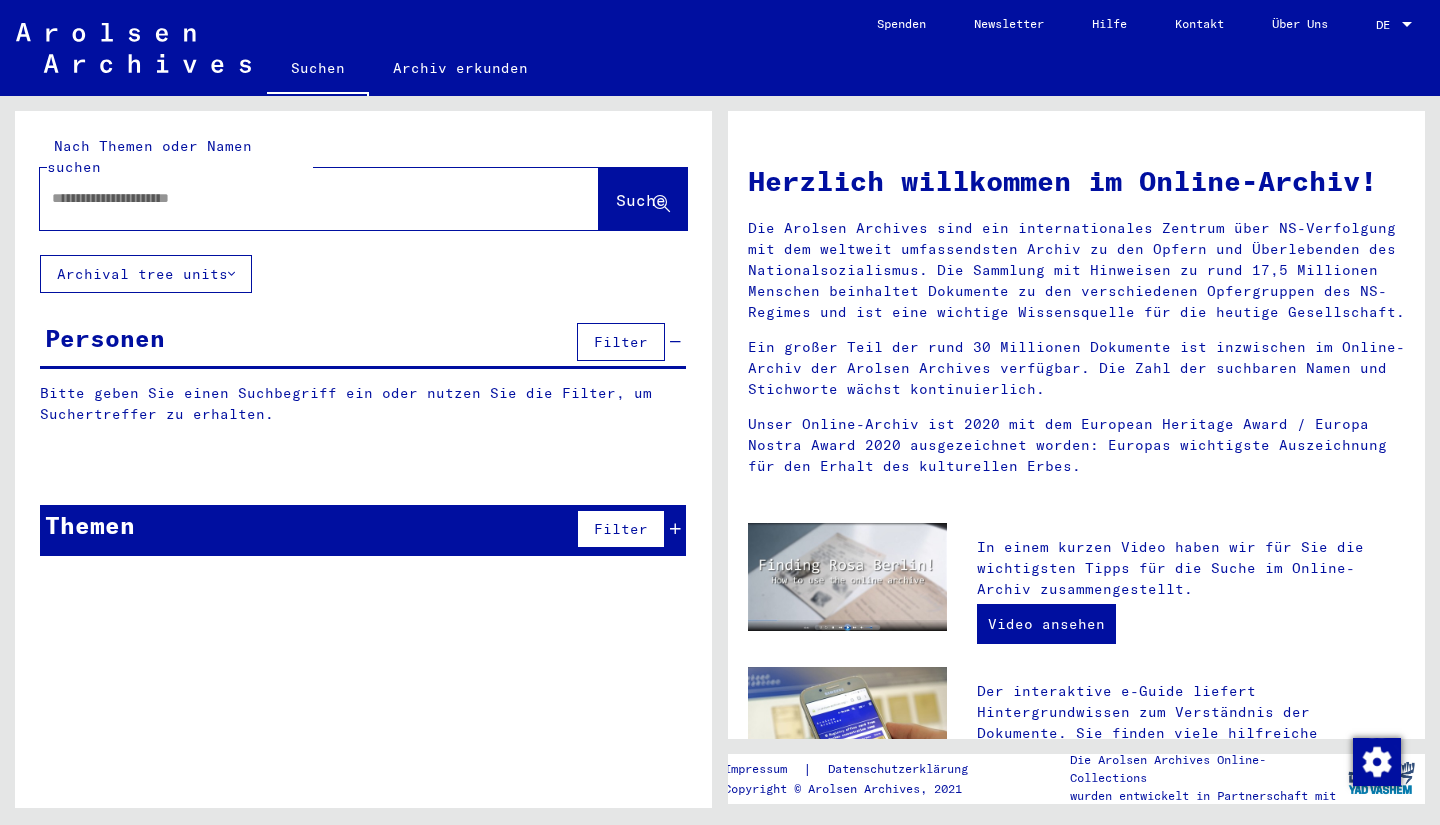 click at bounding box center (295, 198) 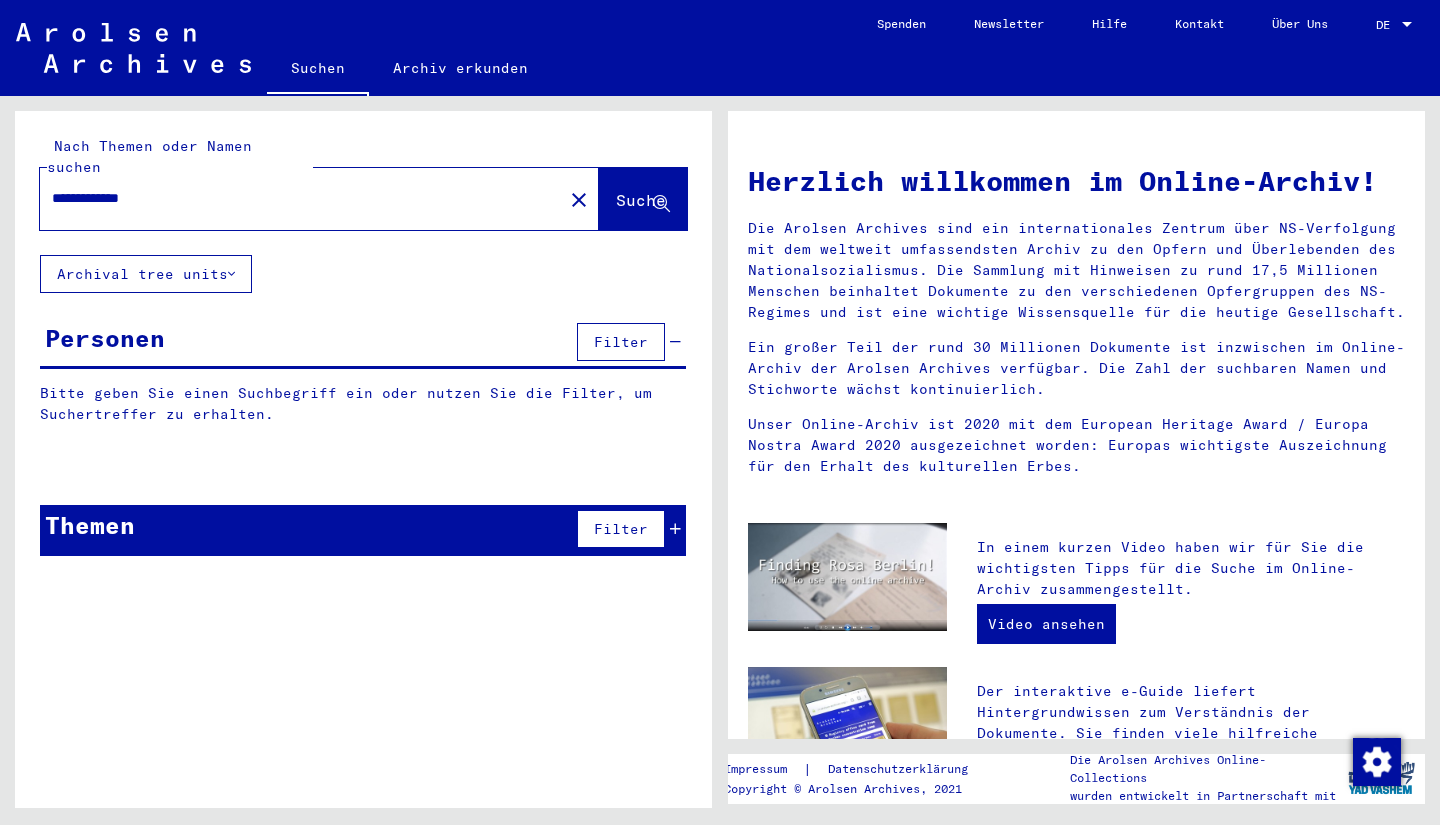 type on "**********" 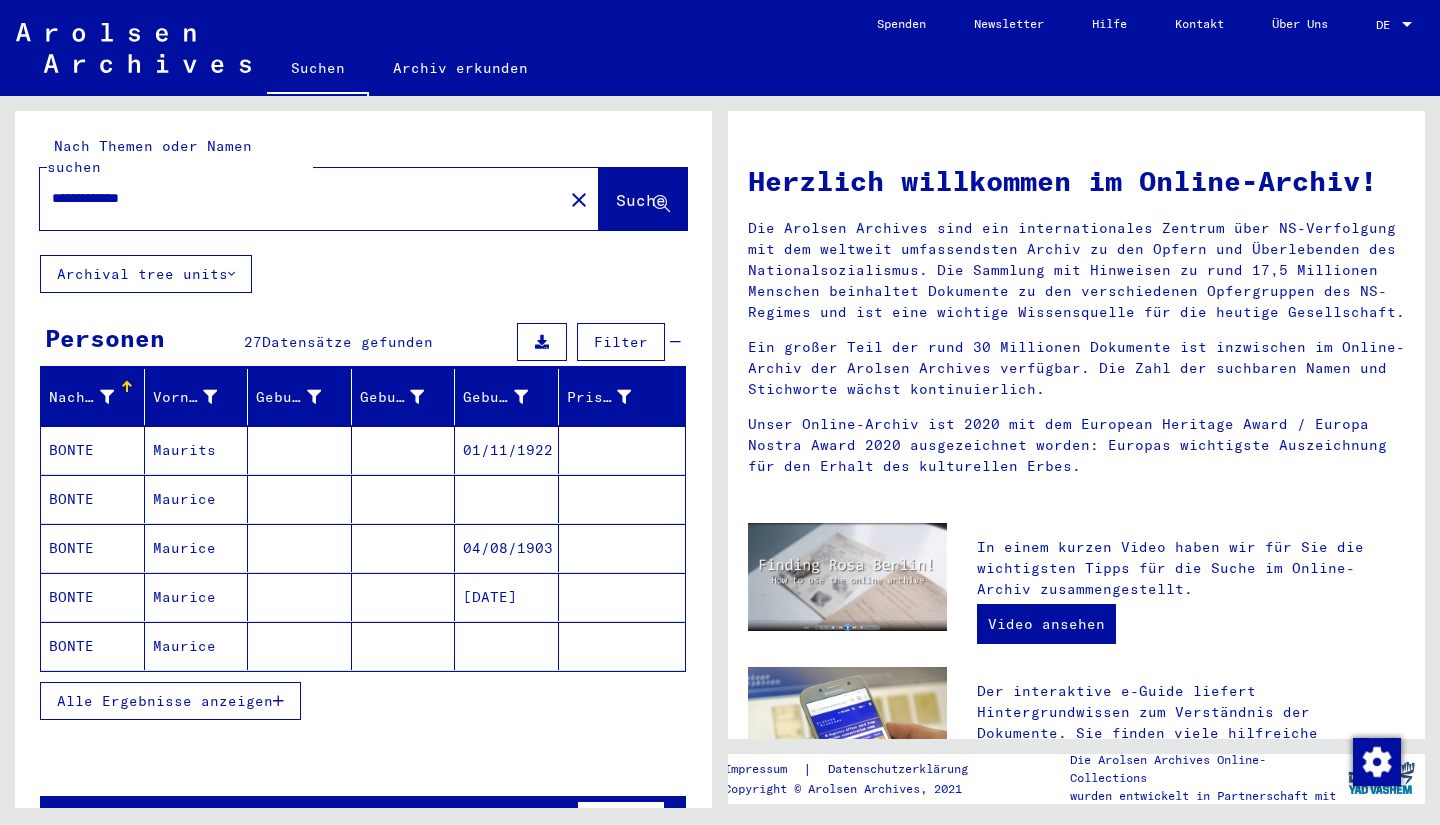 click at bounding box center [300, 499] 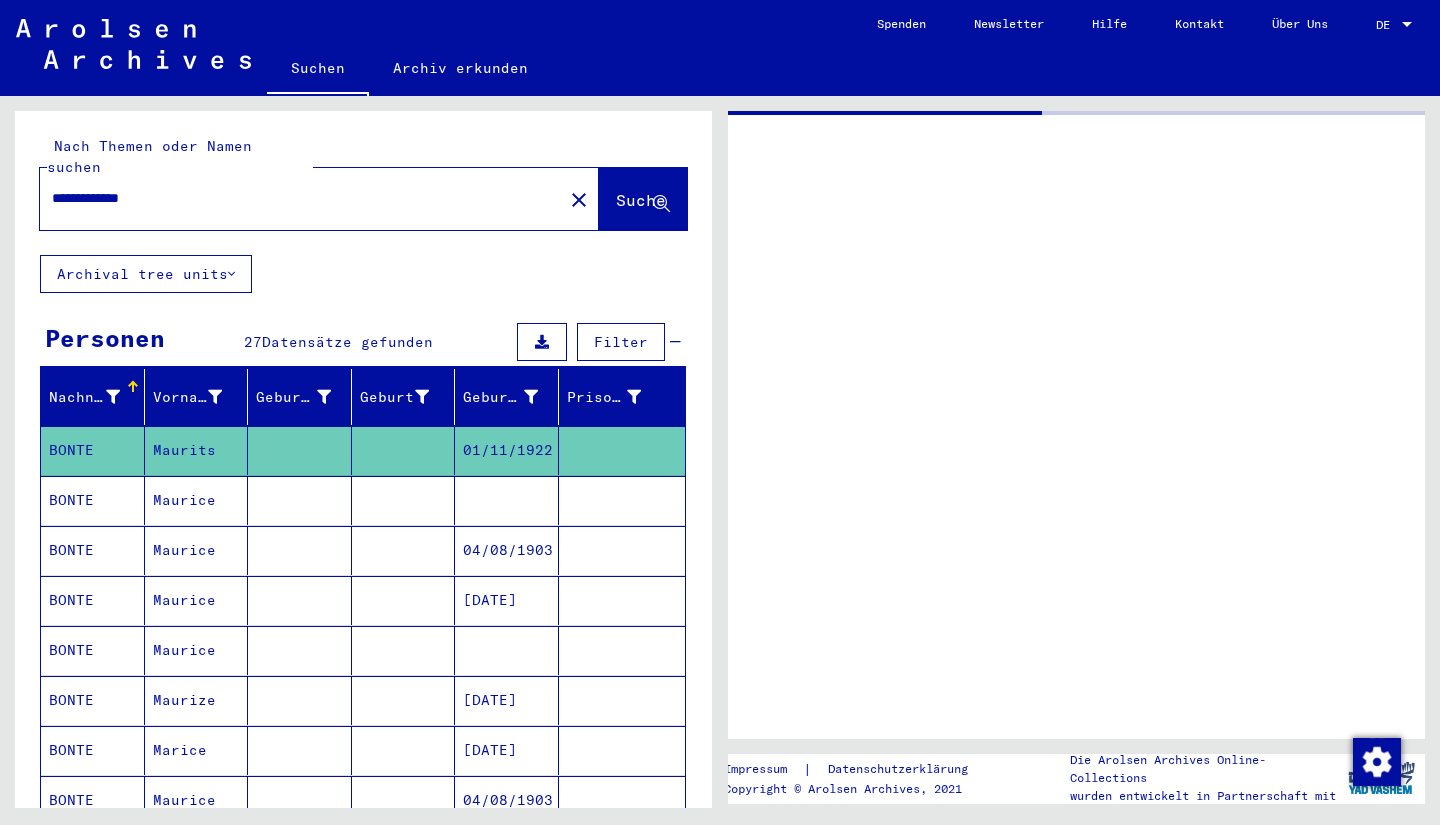 click 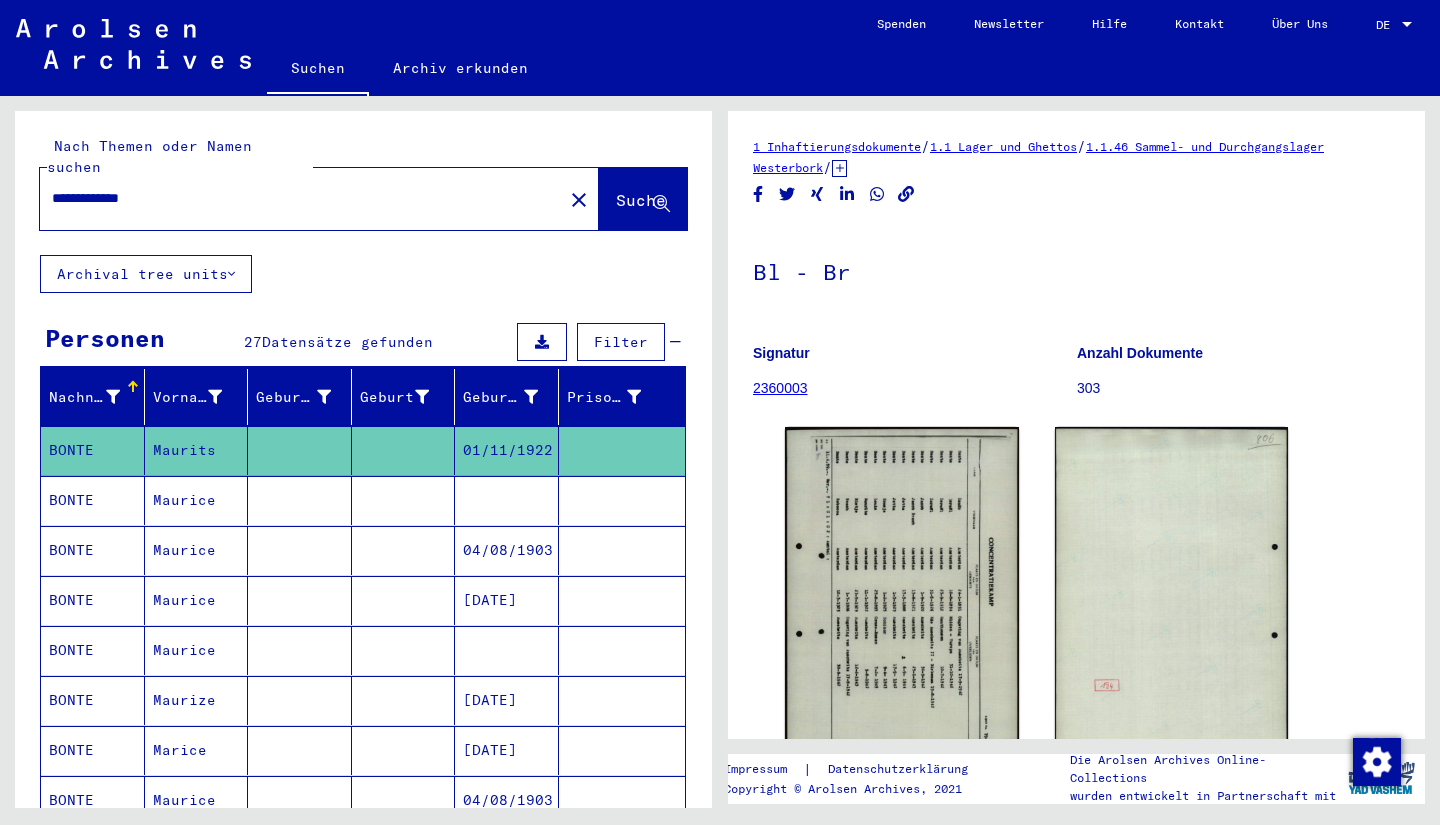 scroll, scrollTop: 0, scrollLeft: 0, axis: both 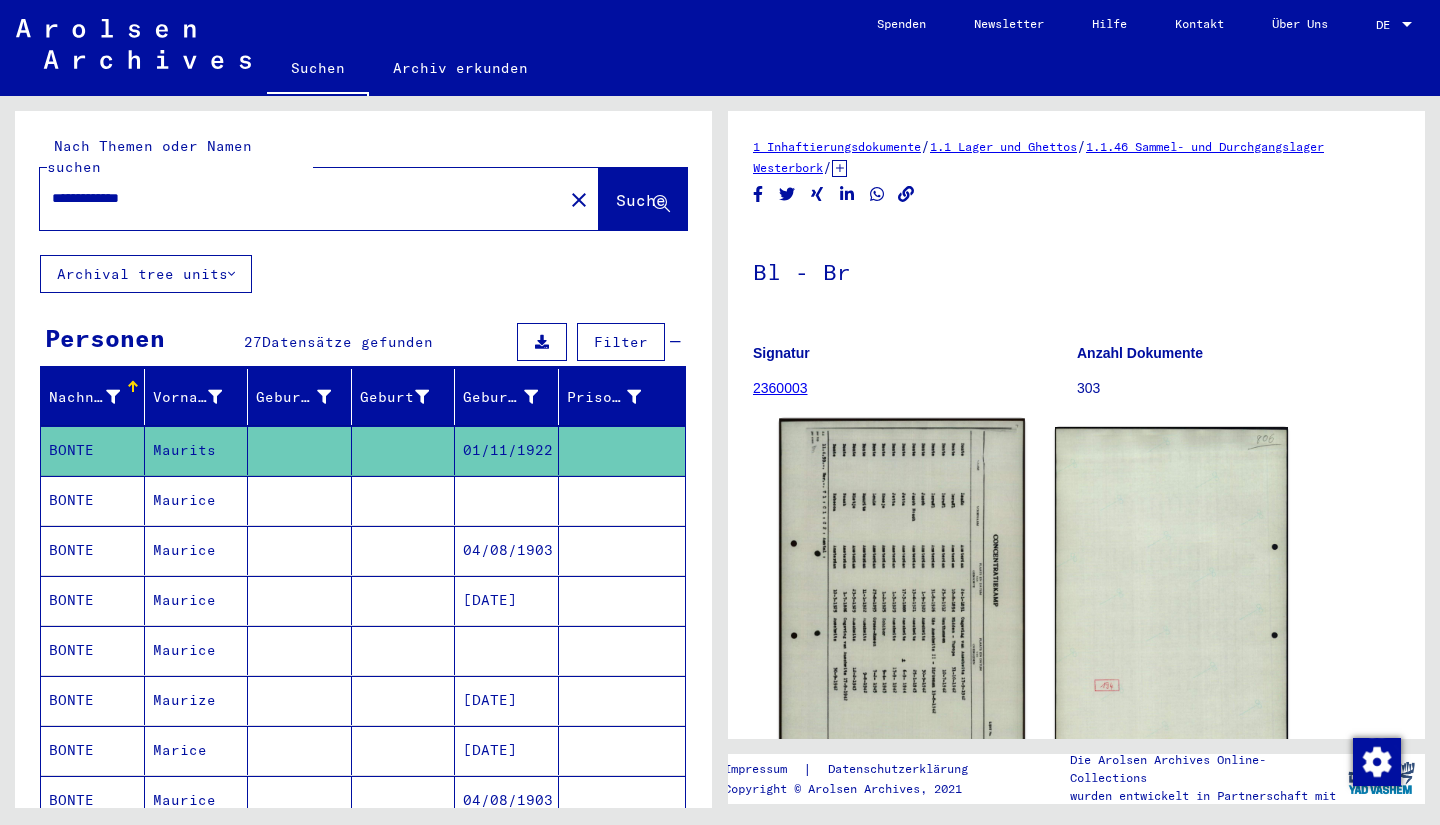 click 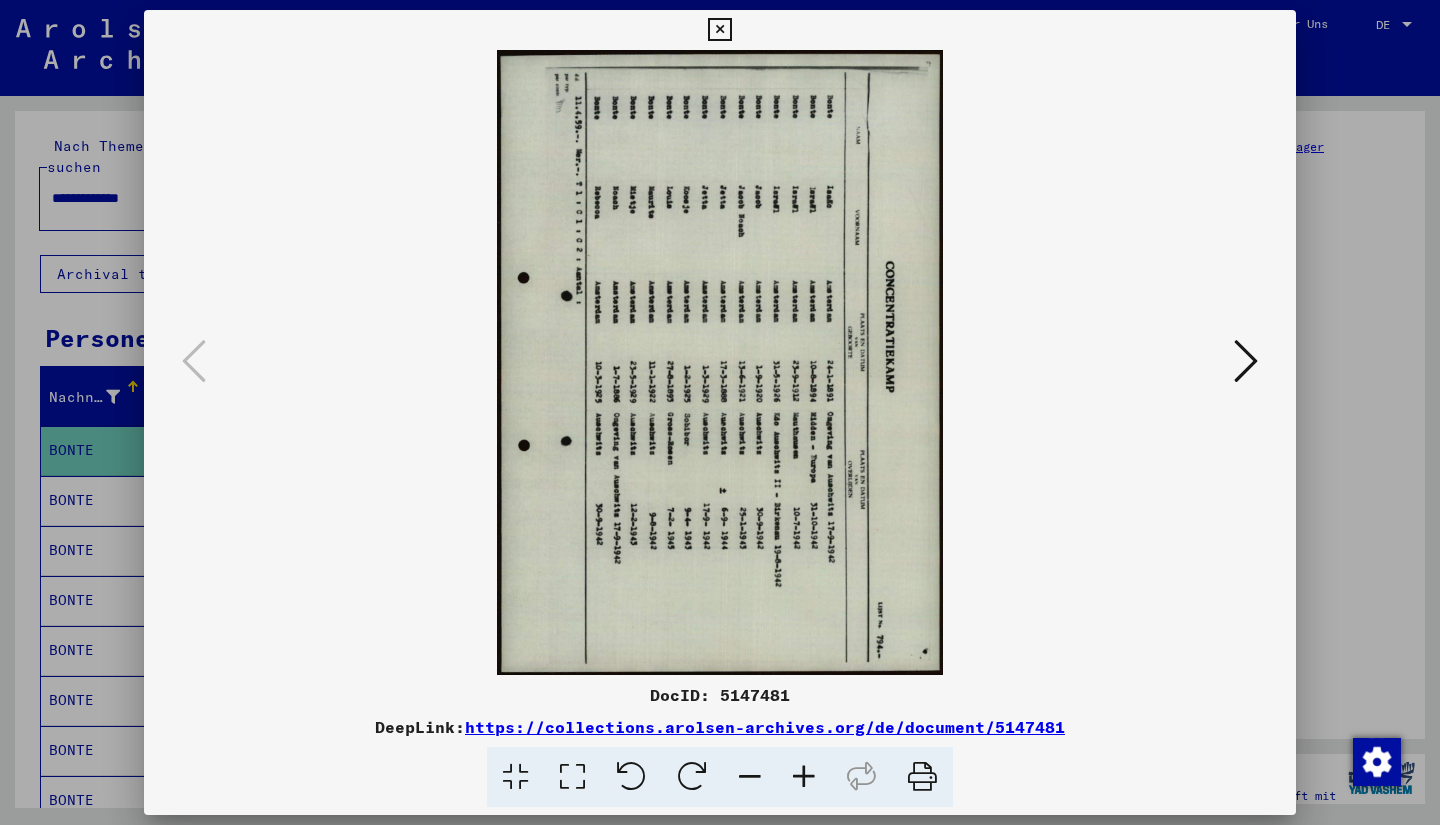 click at bounding box center (720, 362) 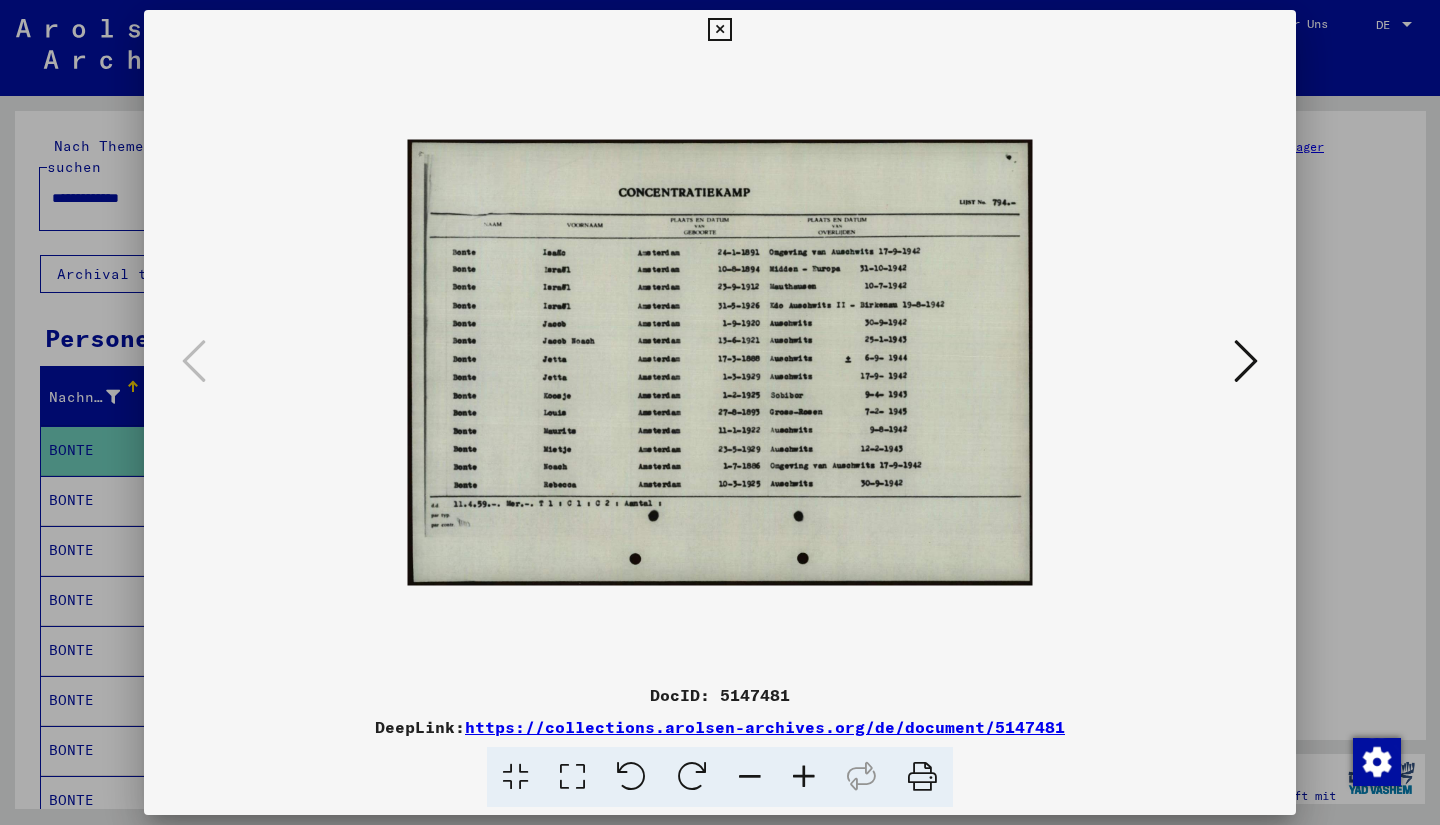 click at bounding box center (719, 30) 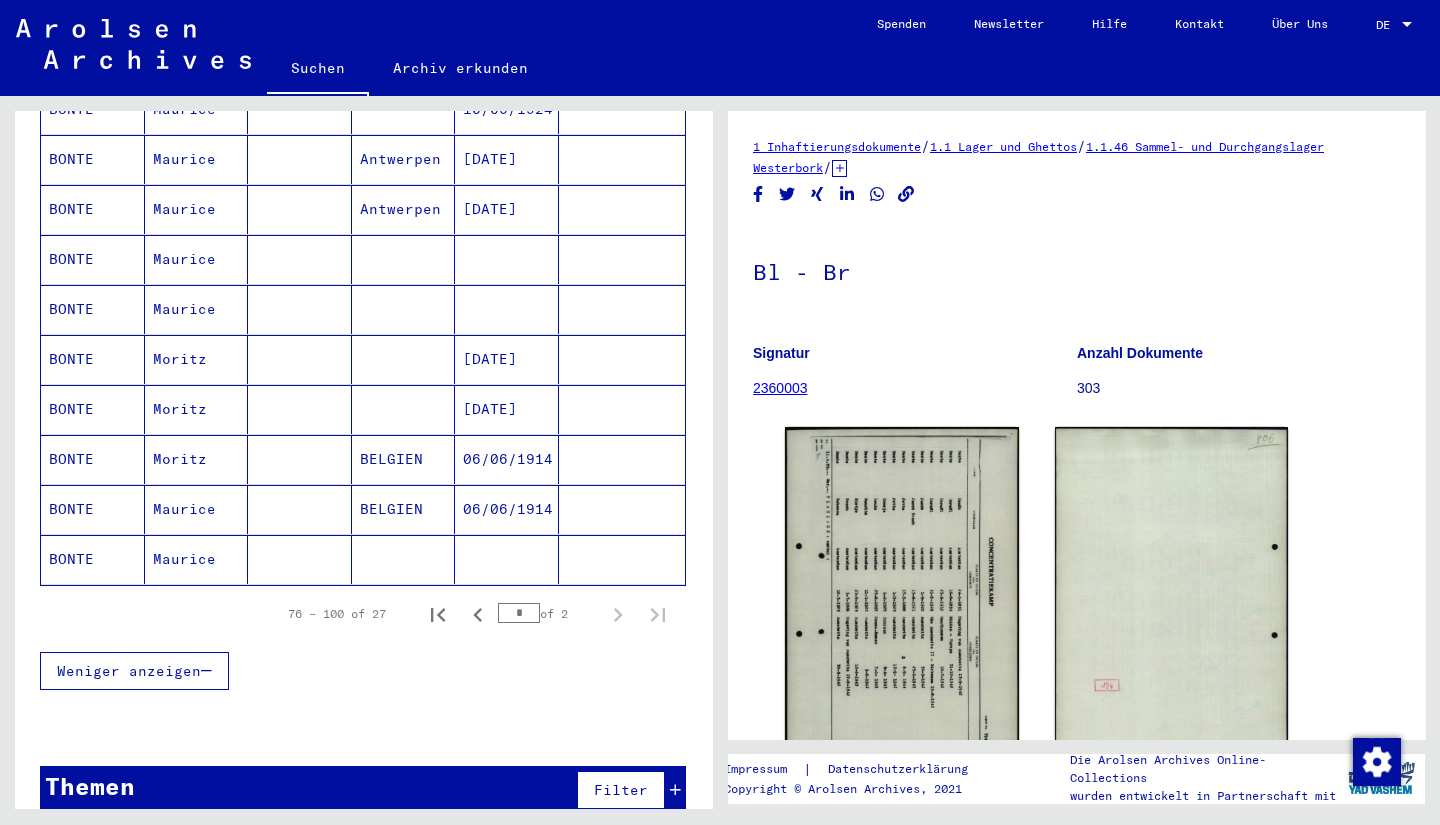 scroll, scrollTop: 1093, scrollLeft: 0, axis: vertical 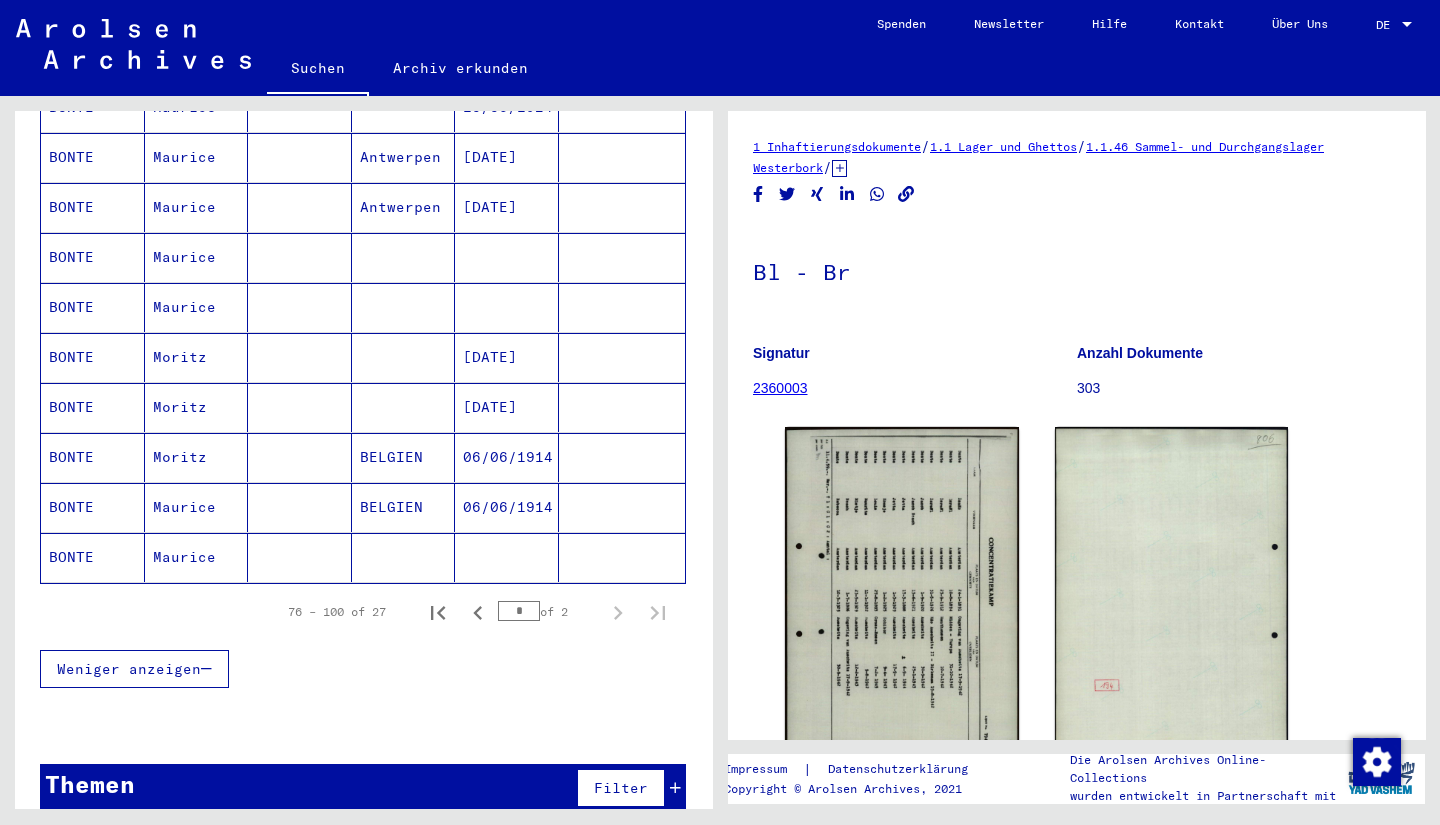 click on "Maurice" 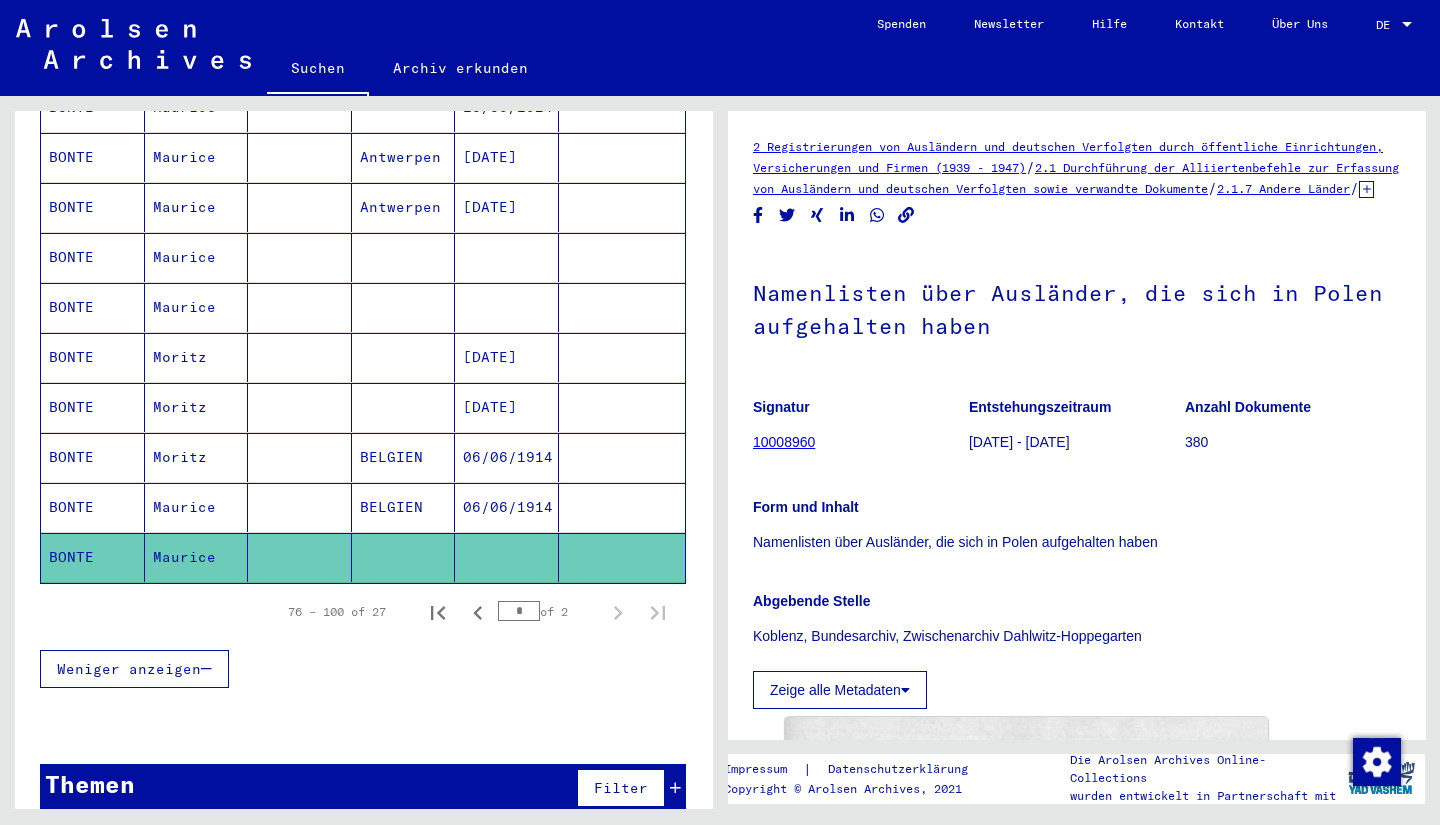 scroll, scrollTop: 0, scrollLeft: 0, axis: both 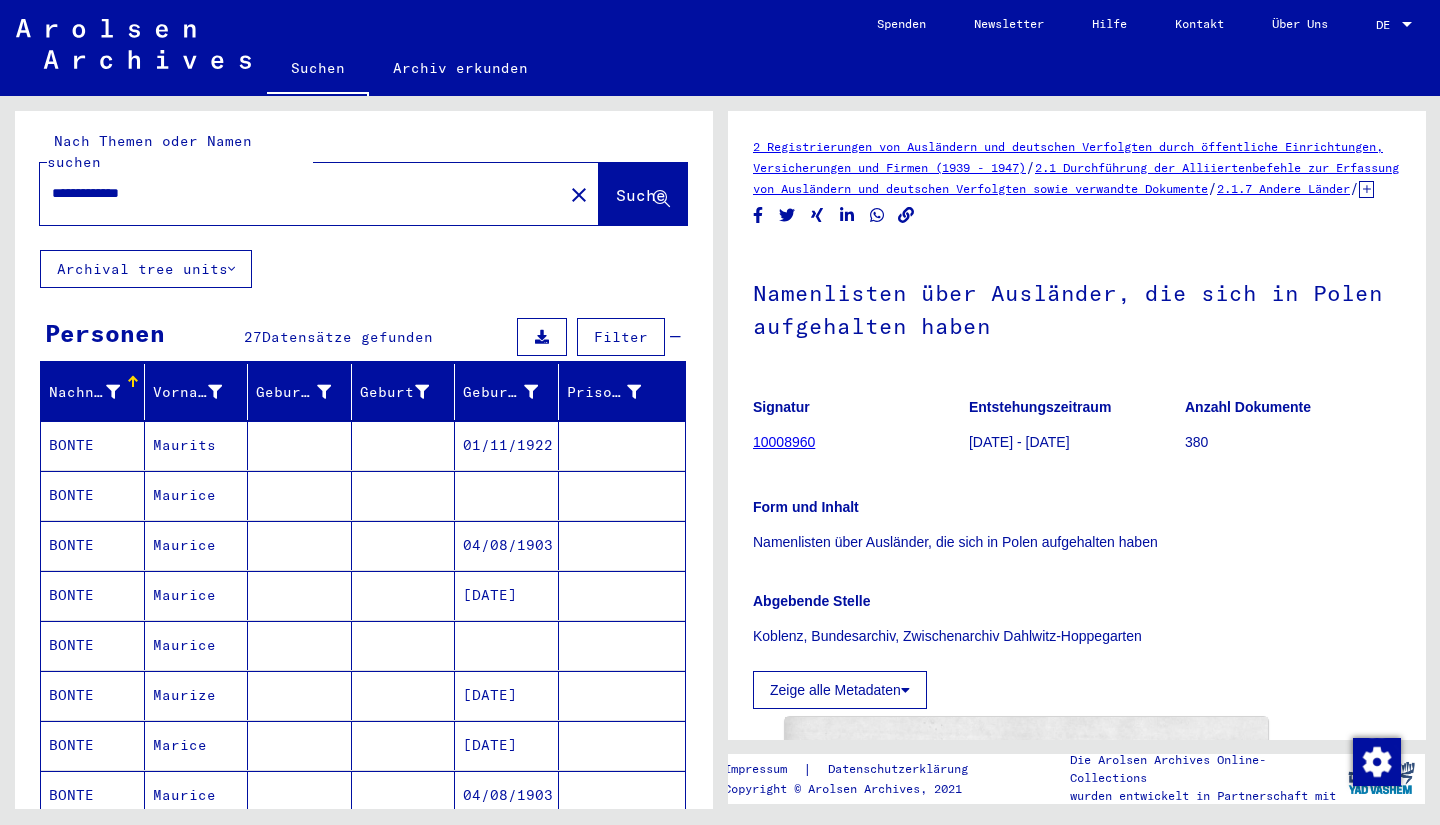 click on "close" 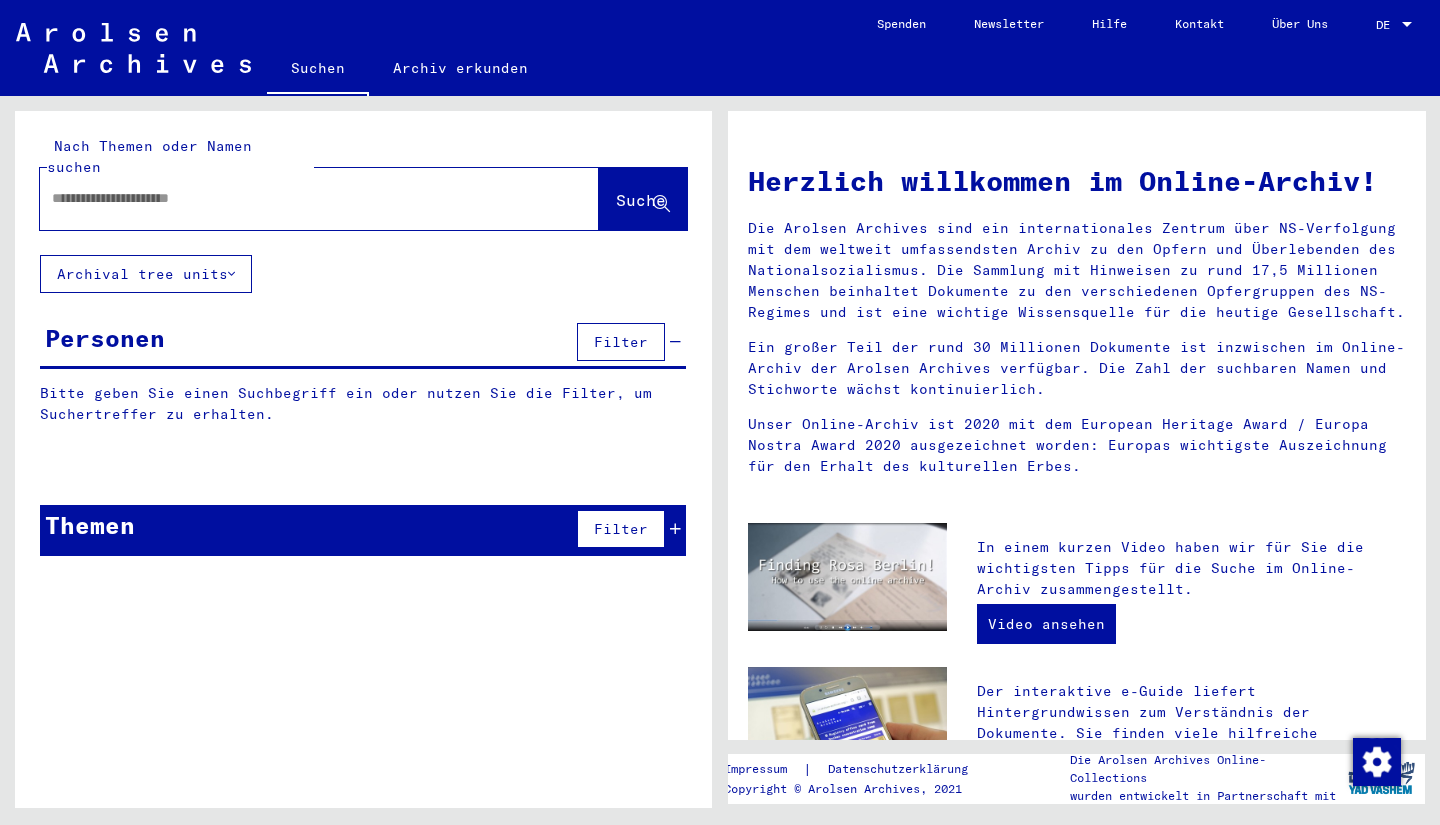 scroll, scrollTop: 0, scrollLeft: 0, axis: both 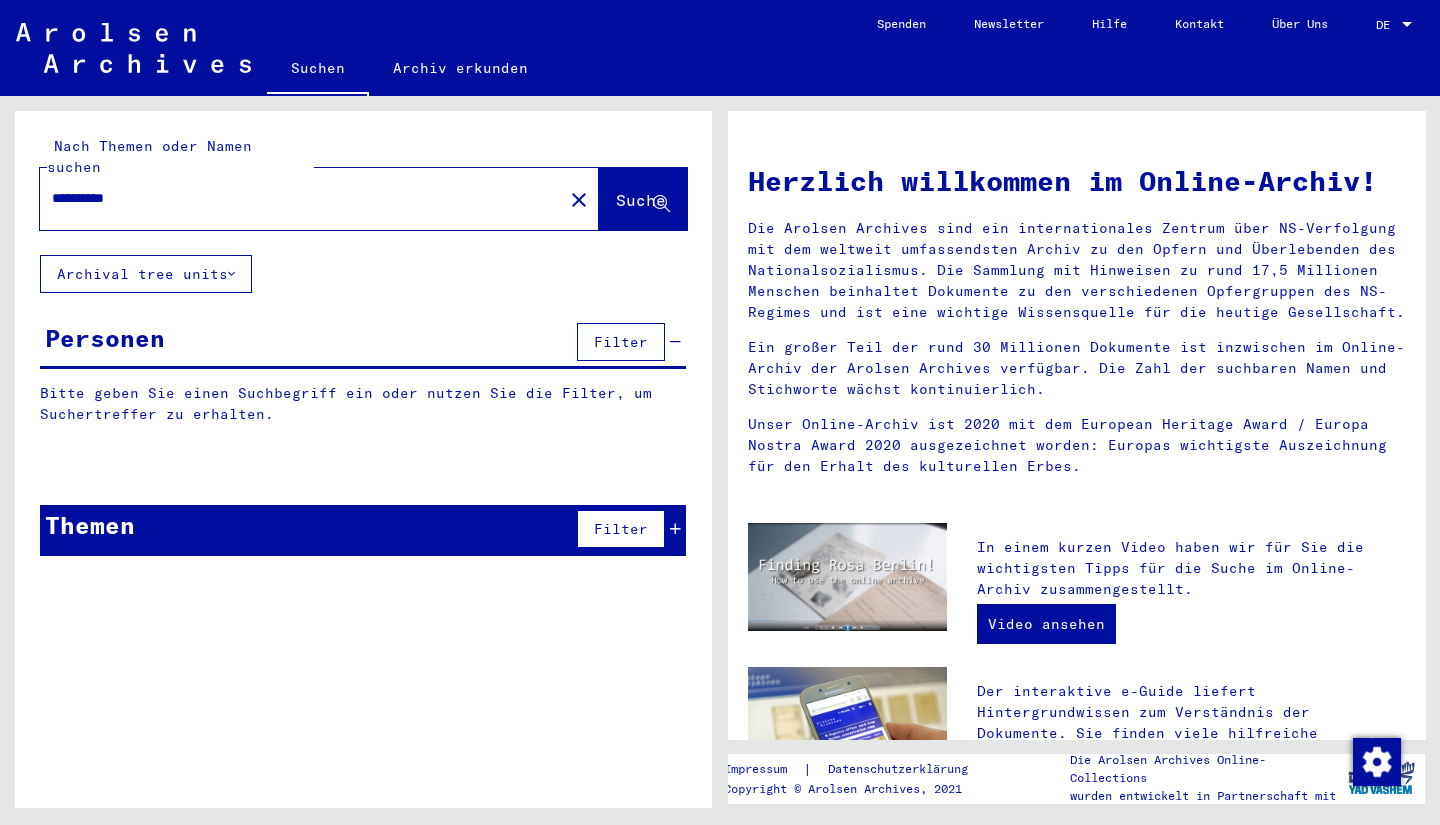 type on "**********" 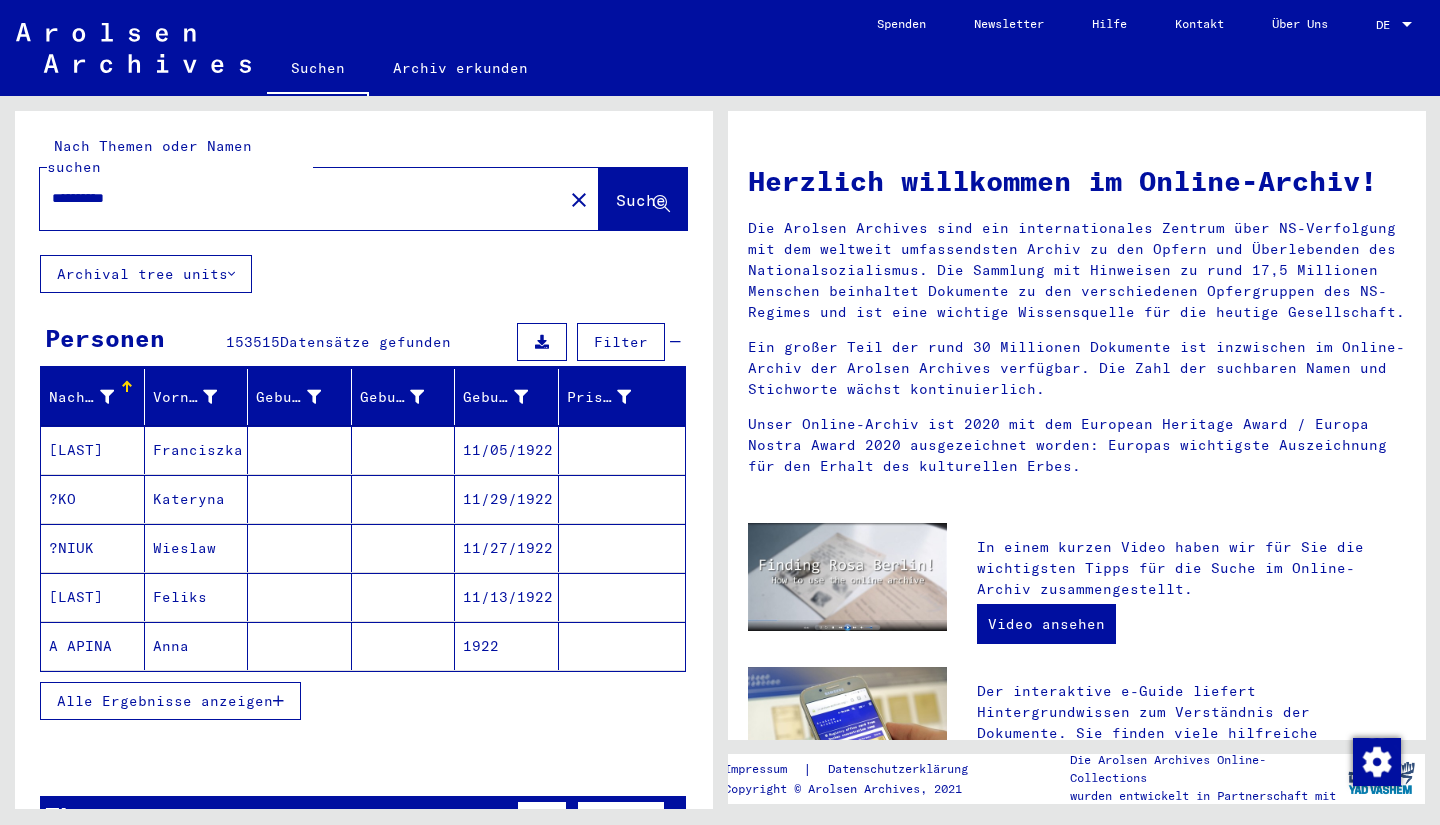 click on "Nachname" at bounding box center [81, 397] 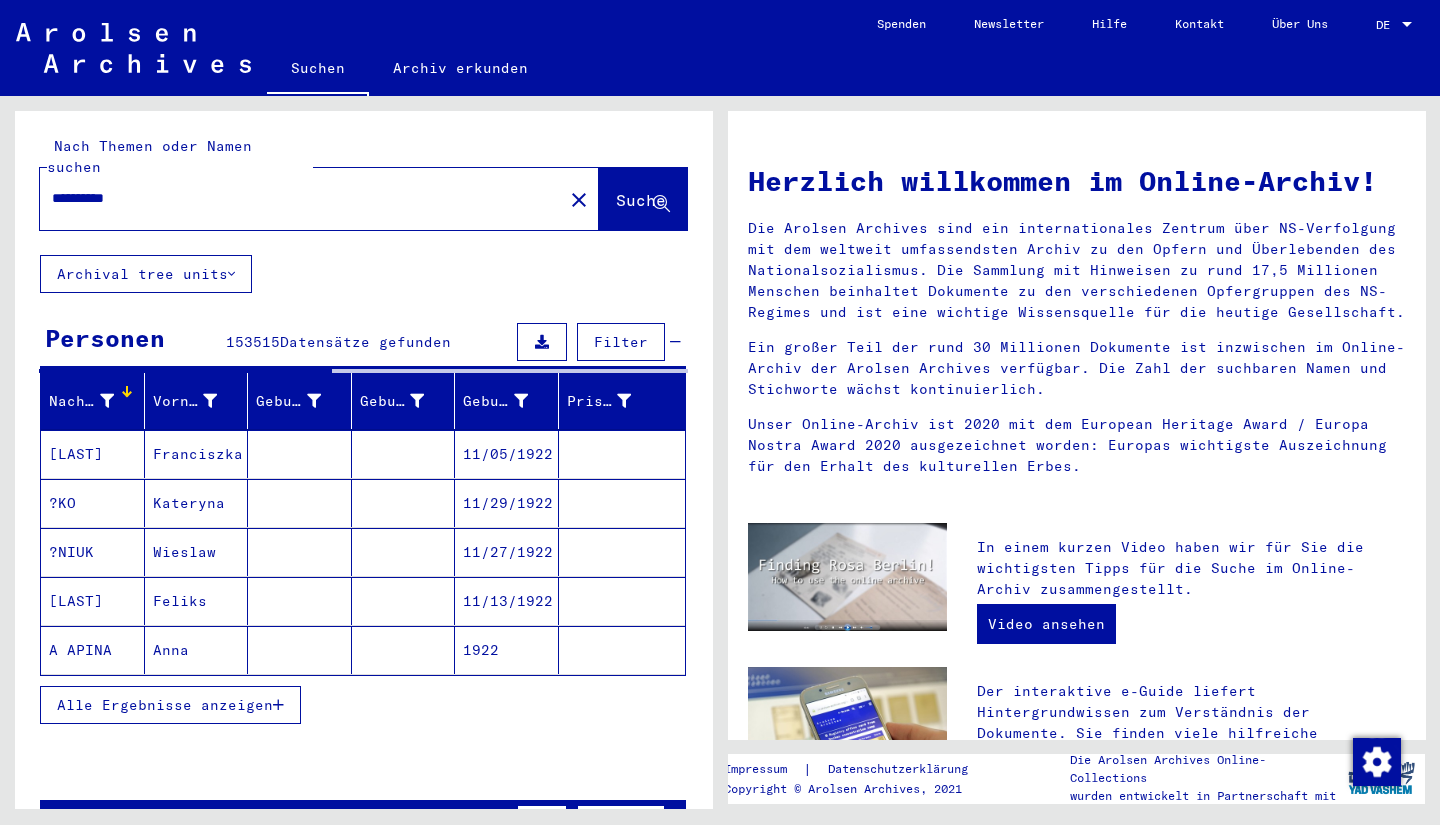 click on "Alle Ergebnisse anzeigen" at bounding box center (165, 705) 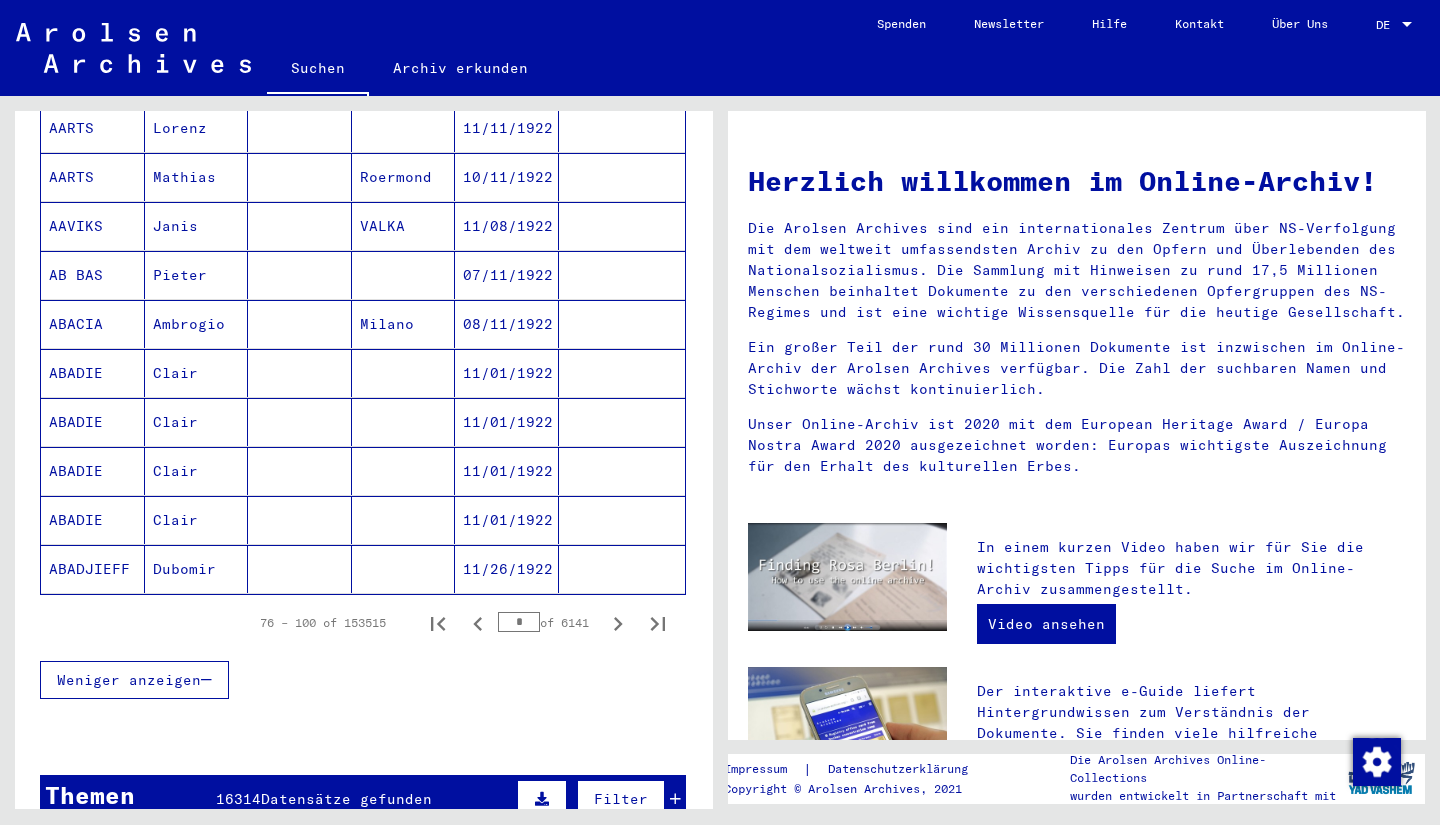 scroll, scrollTop: 1061, scrollLeft: 0, axis: vertical 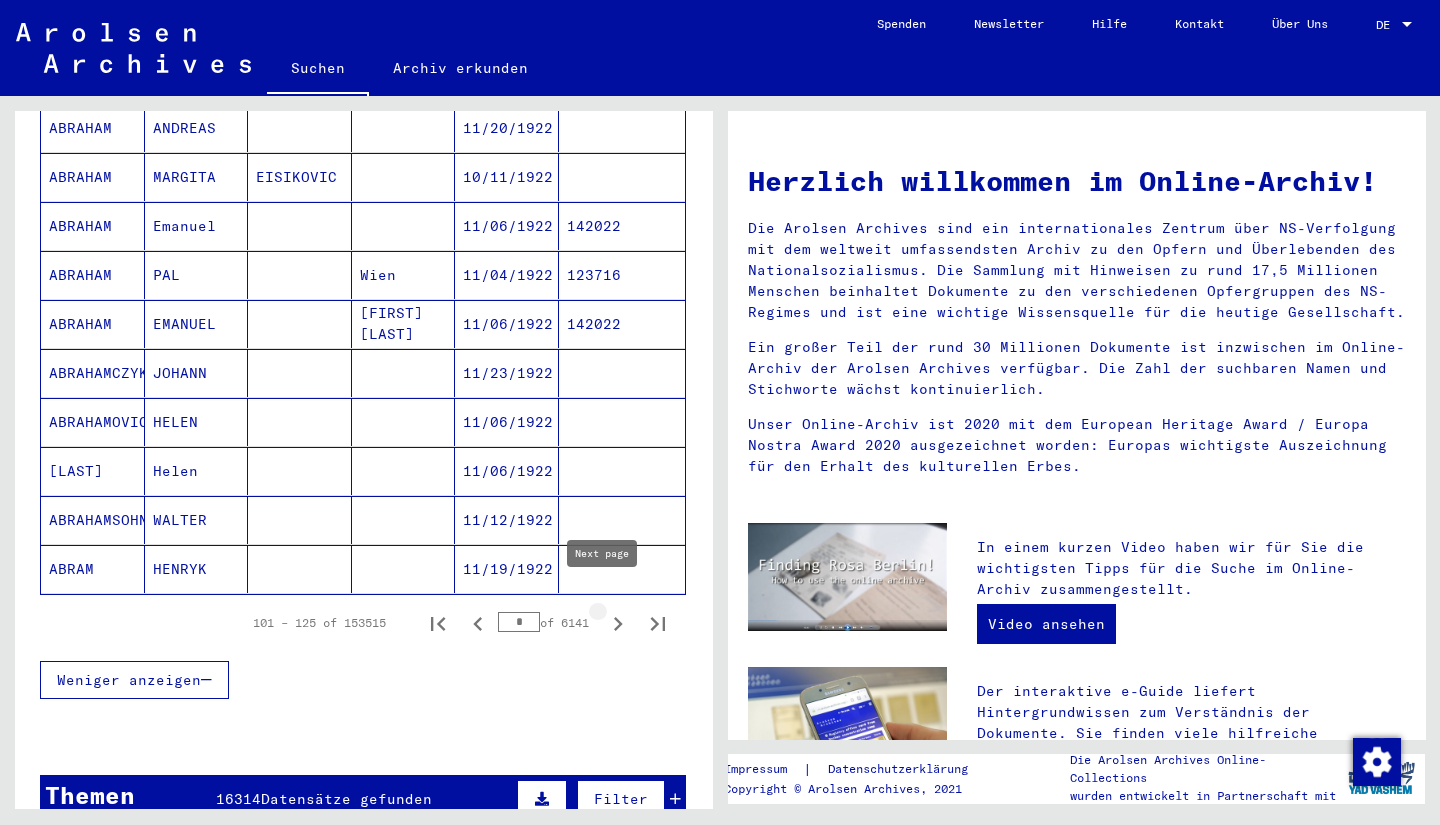click 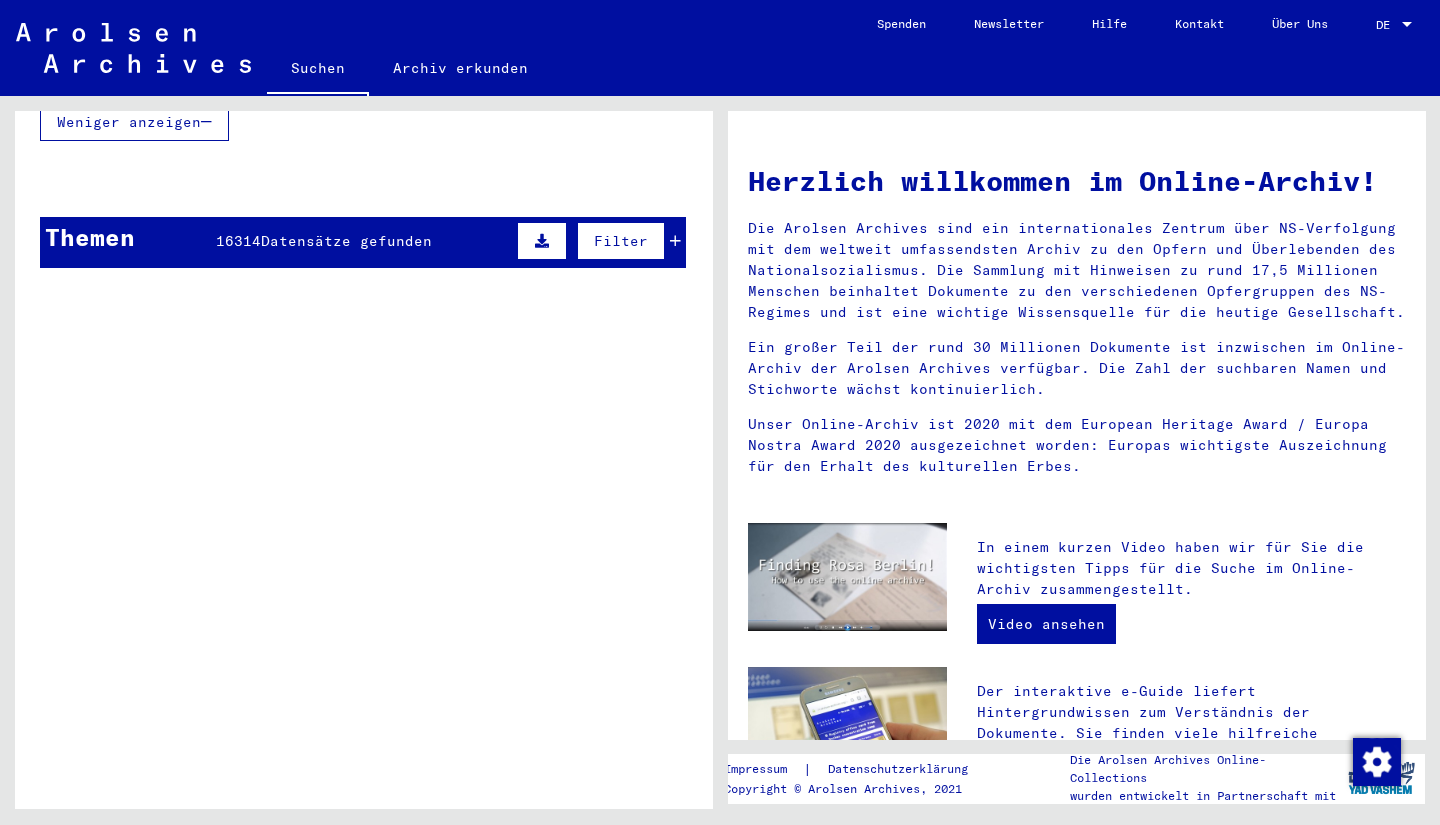 click on "Inhaftierungsdokumente > Lager und Ghettos > Polizeiliches Durchgangslager Amersfoort > Individuelle Unterlagen Amersfoort > Individuelle Häftlings Unterlagen > Akten mit Namen ab BAARN VAN" at bounding box center [405, 610] 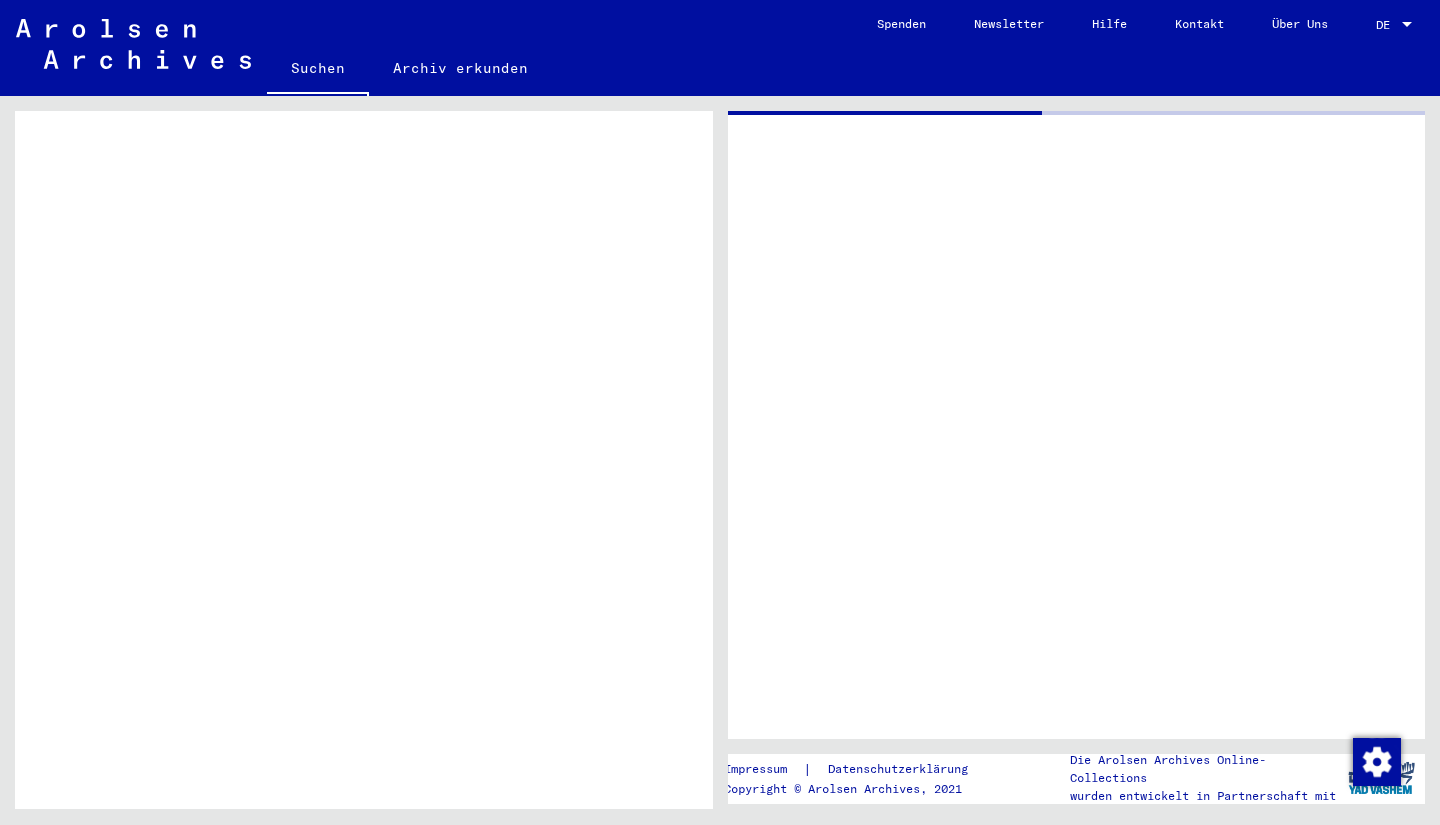 scroll, scrollTop: 613, scrollLeft: 0, axis: vertical 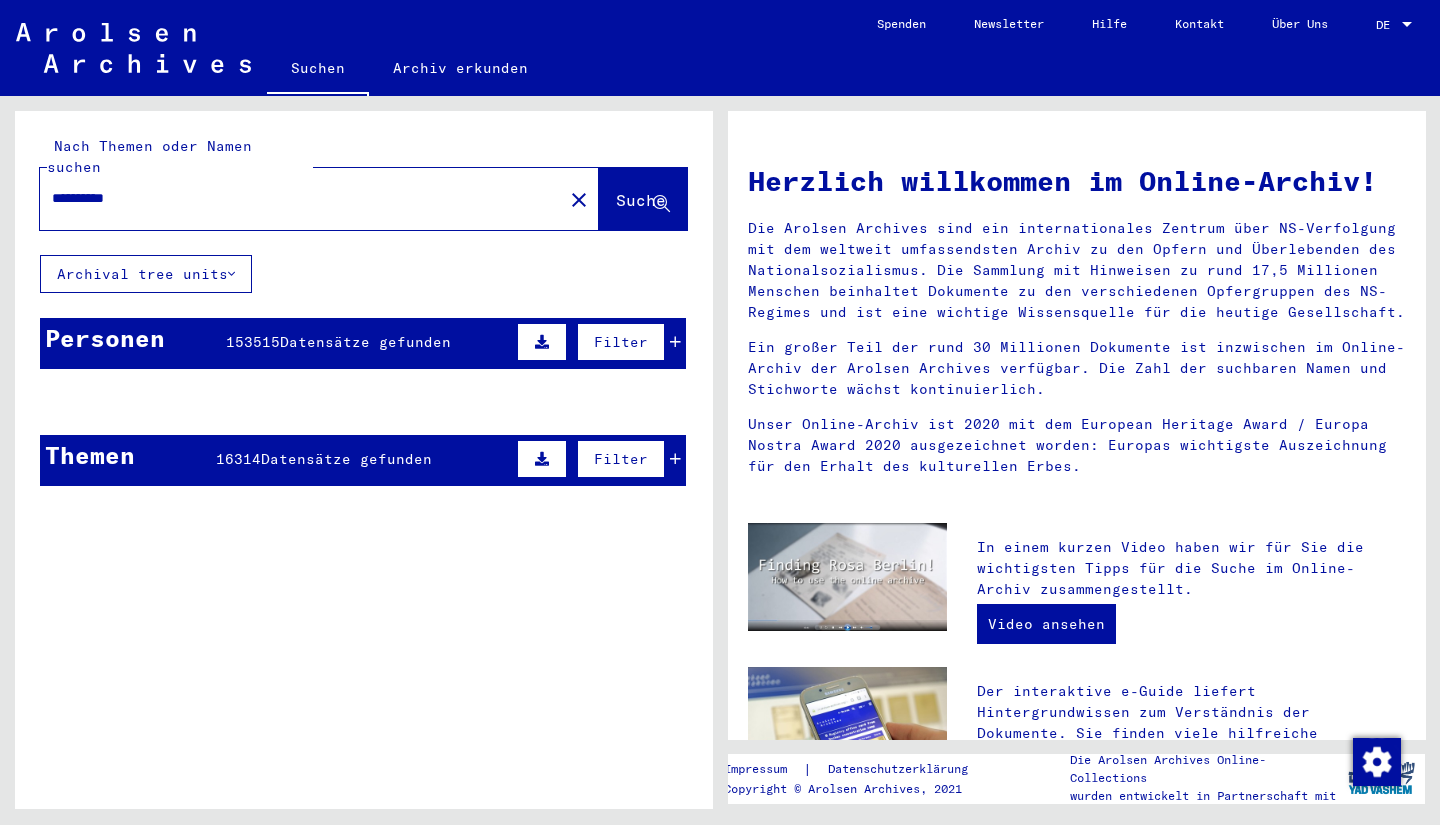 click on "**********" at bounding box center (295, 198) 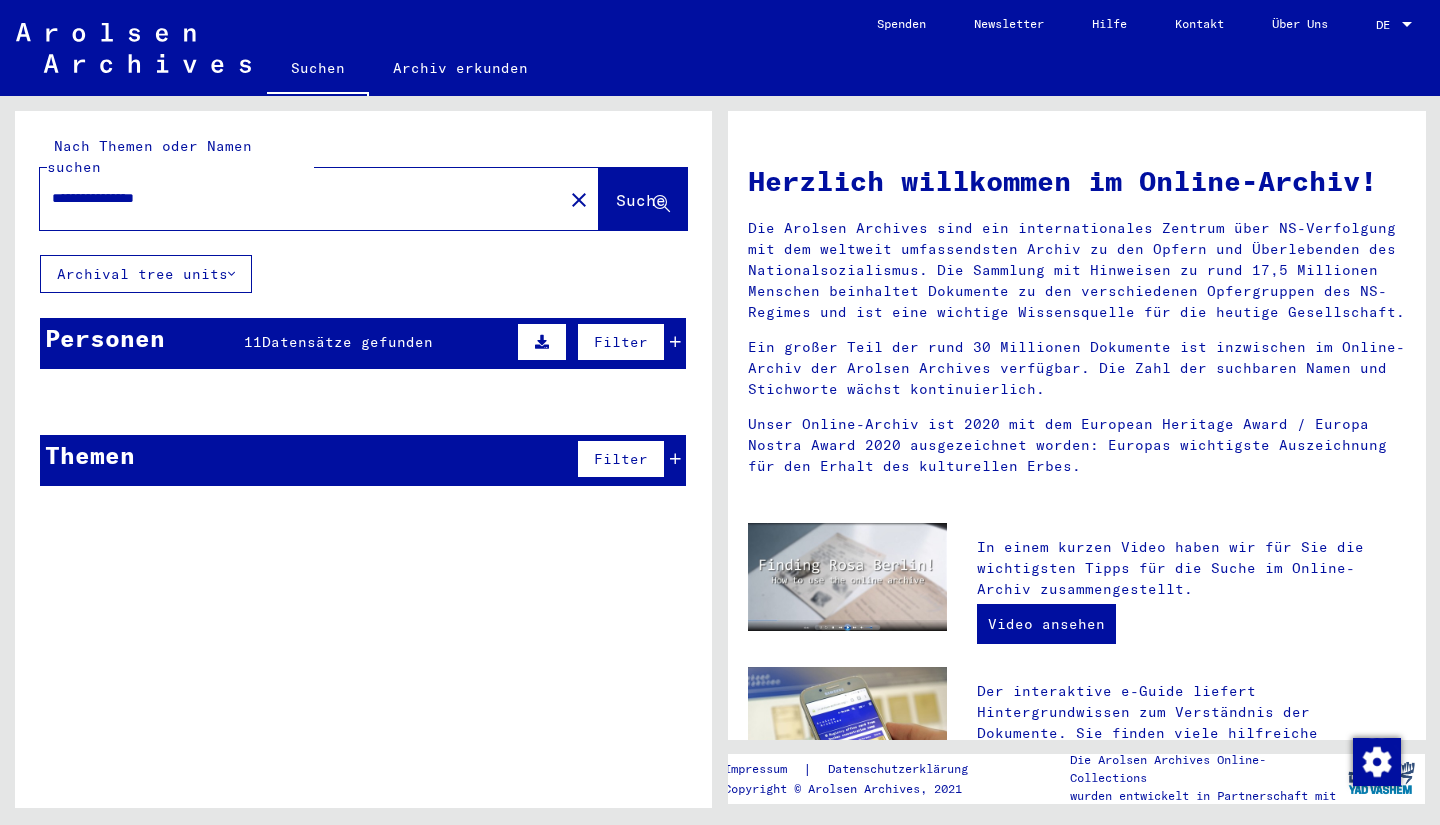 click at bounding box center [542, 342] 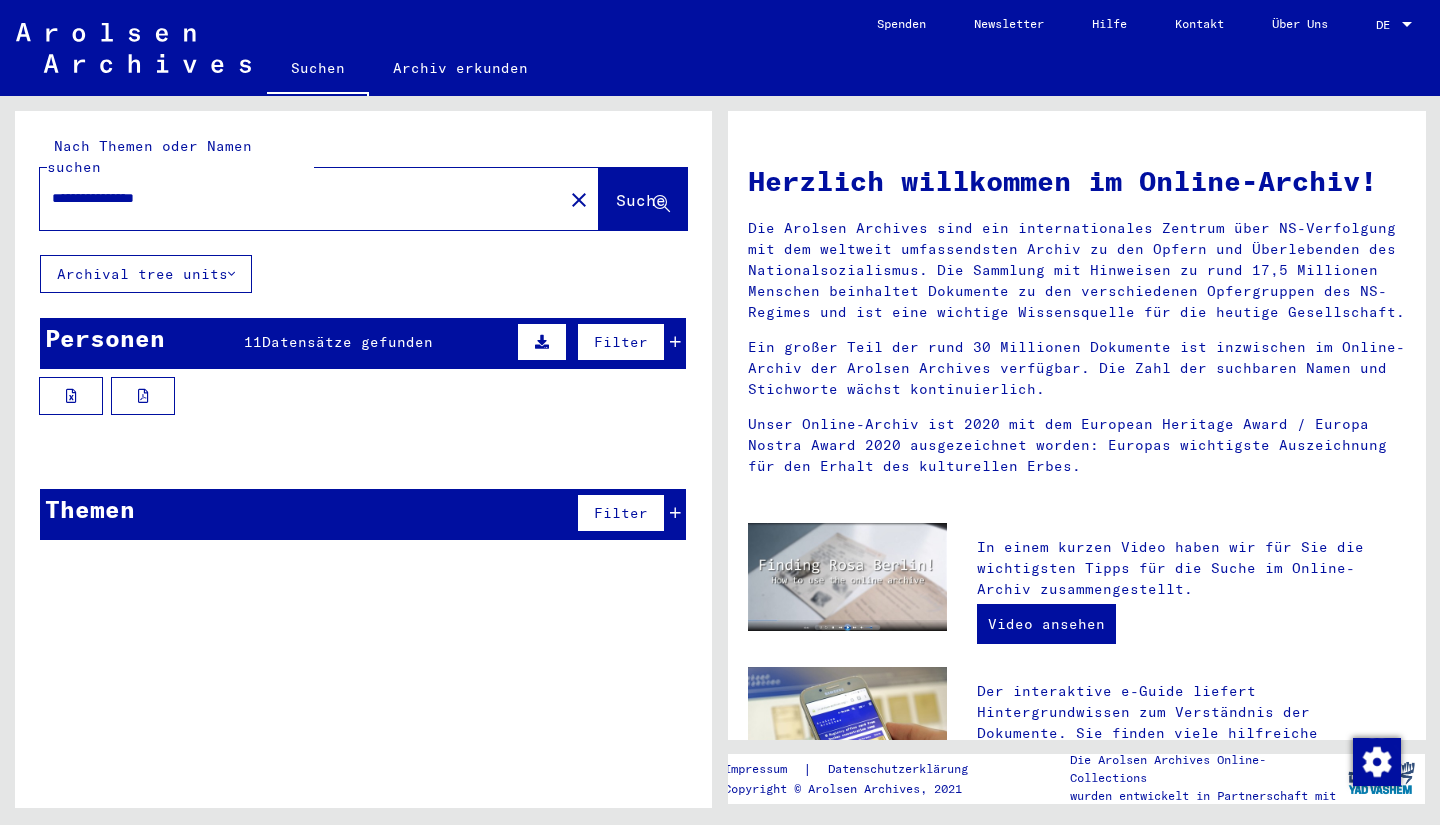 click on "**********" at bounding box center [295, 198] 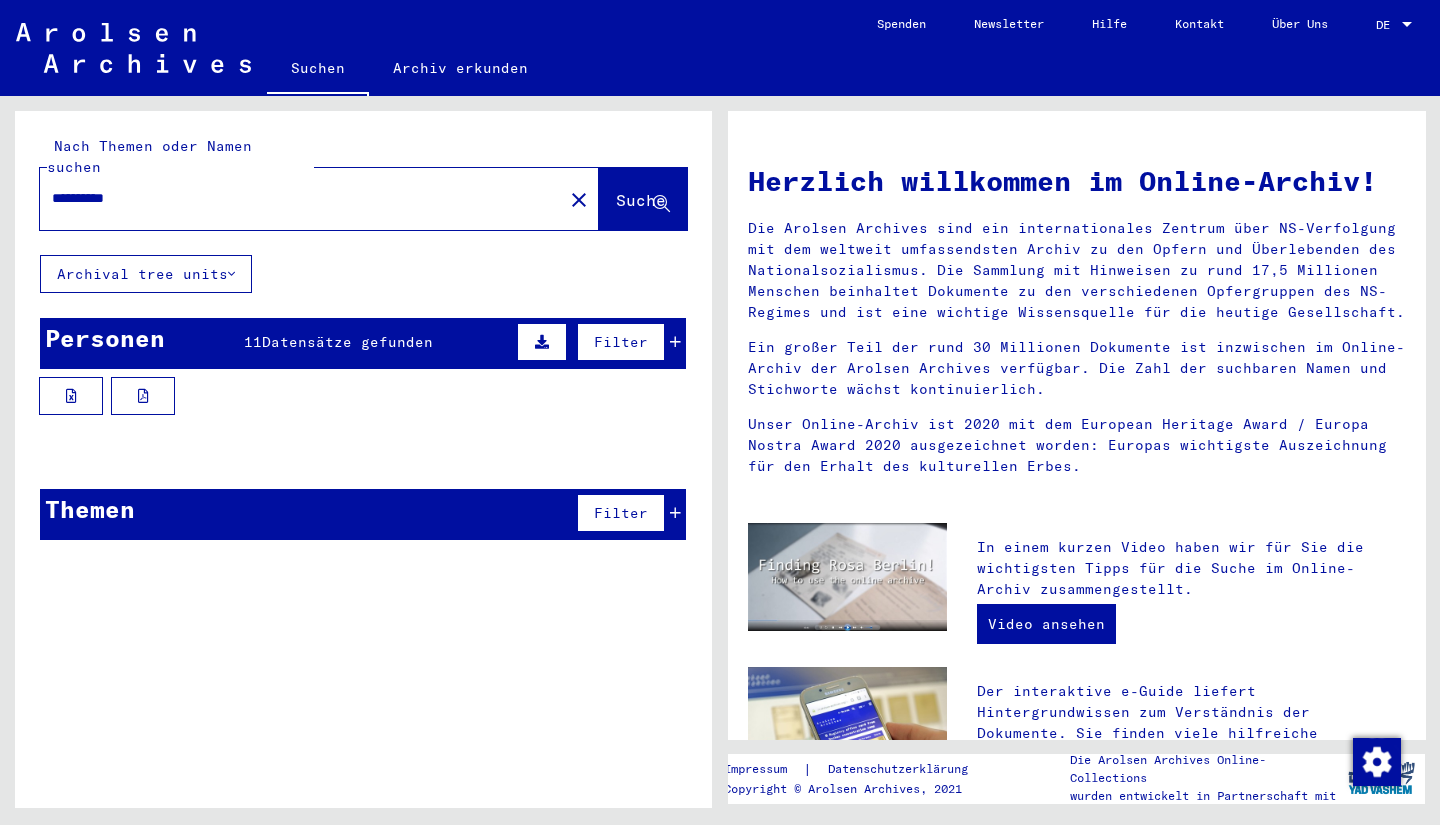 type on "**********" 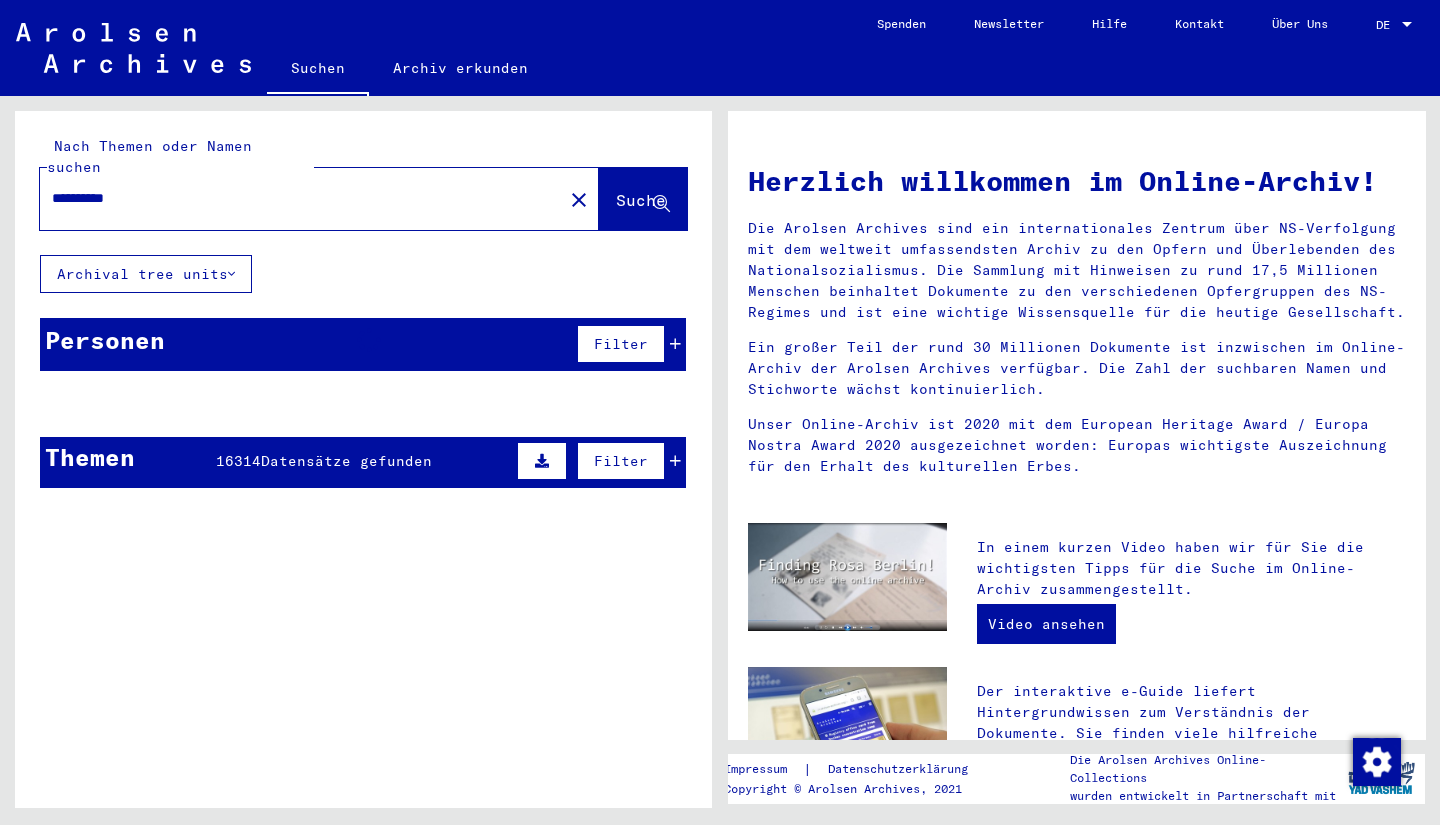 click on "close" 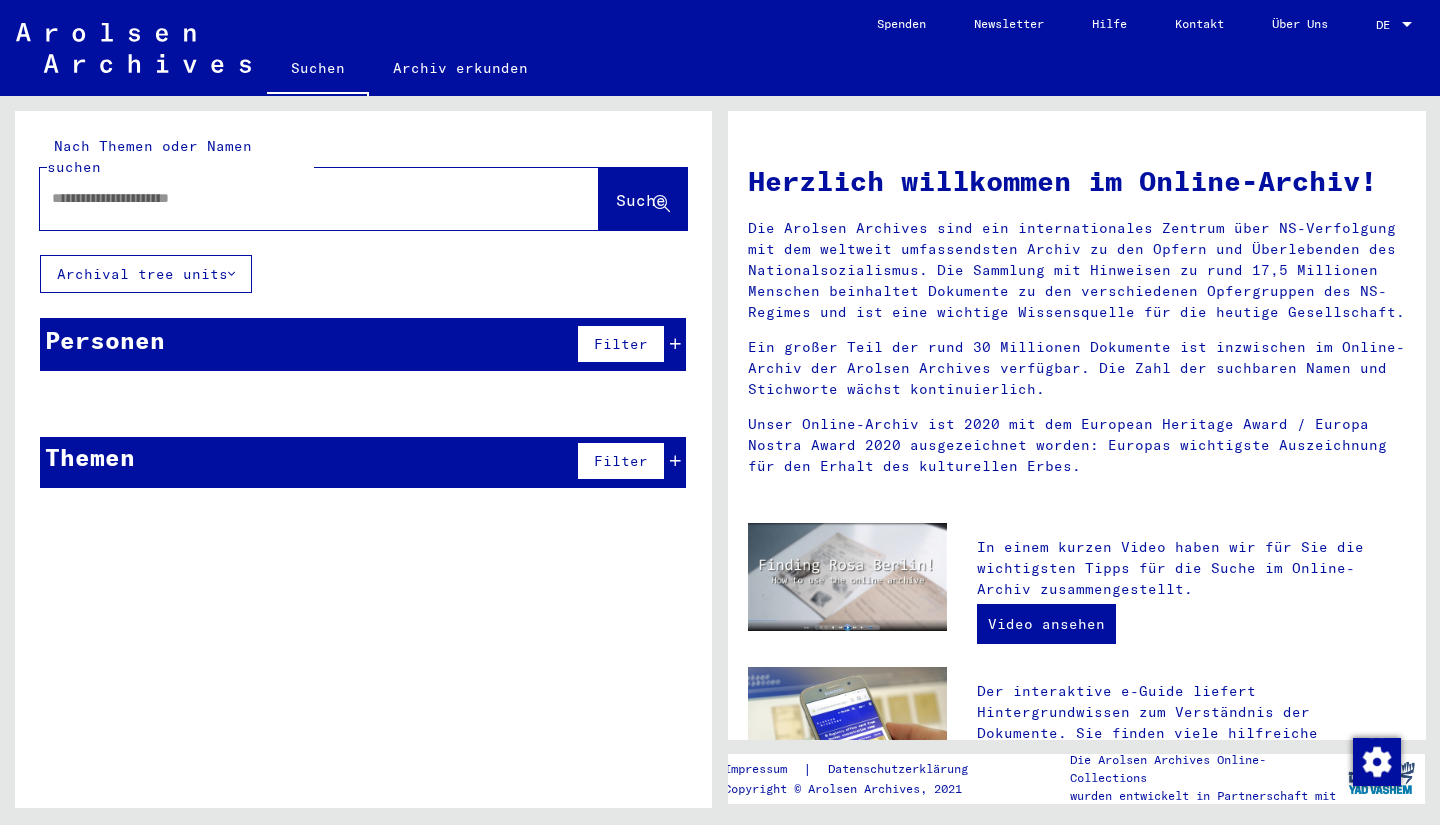 click at bounding box center [295, 198] 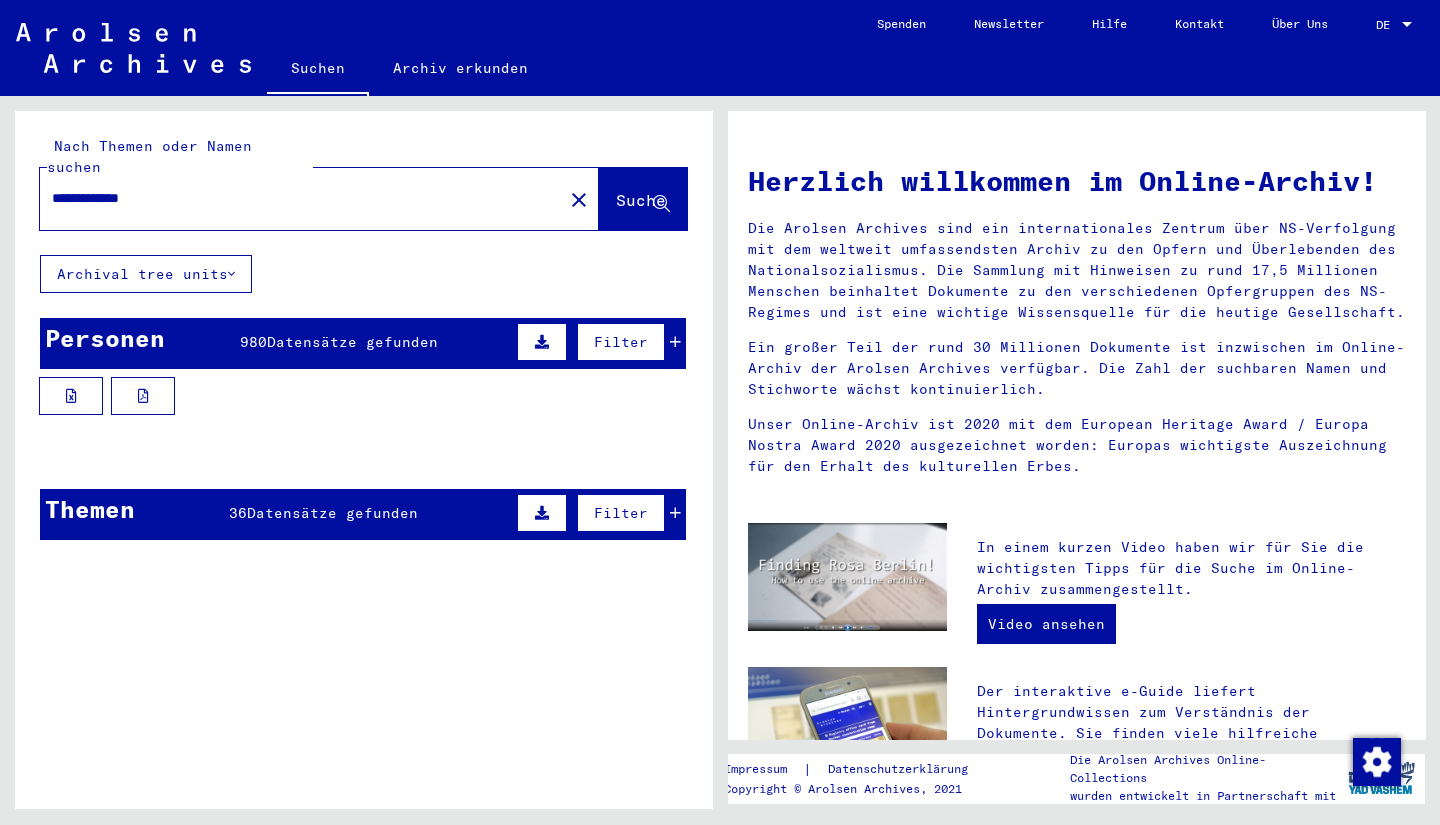 type on "**********" 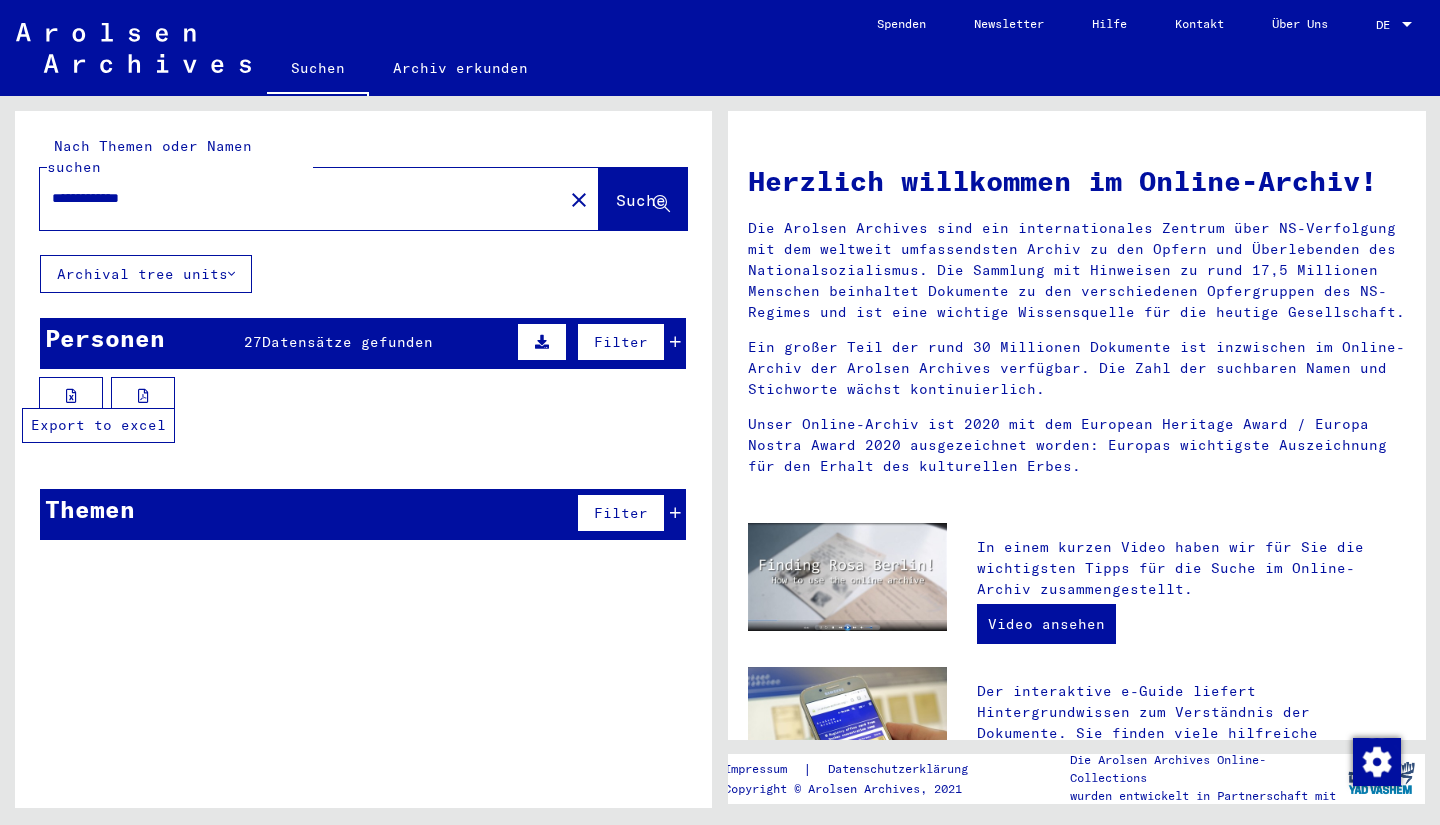 click at bounding box center (71, 396) 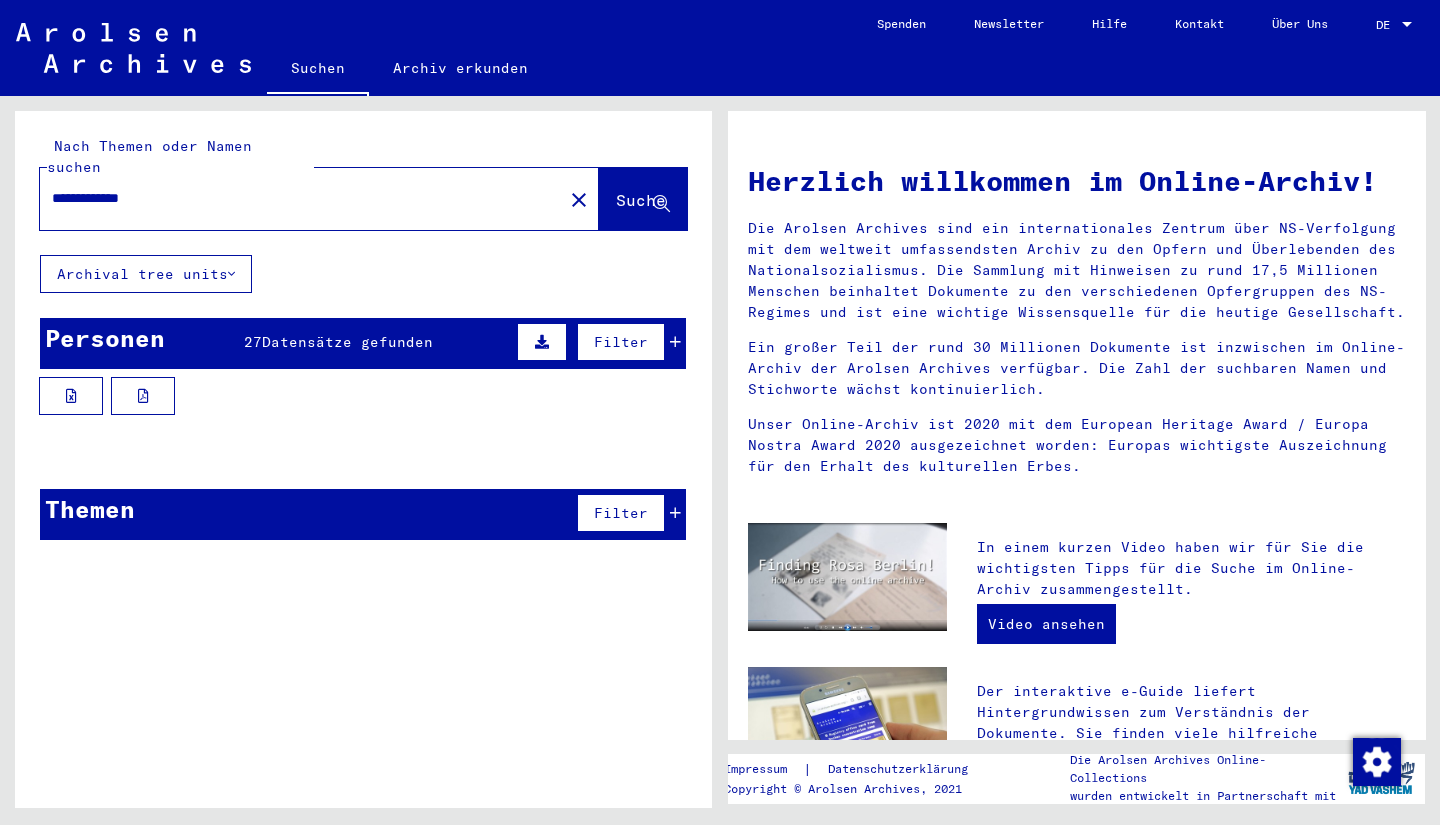 click on "**********" at bounding box center [295, 198] 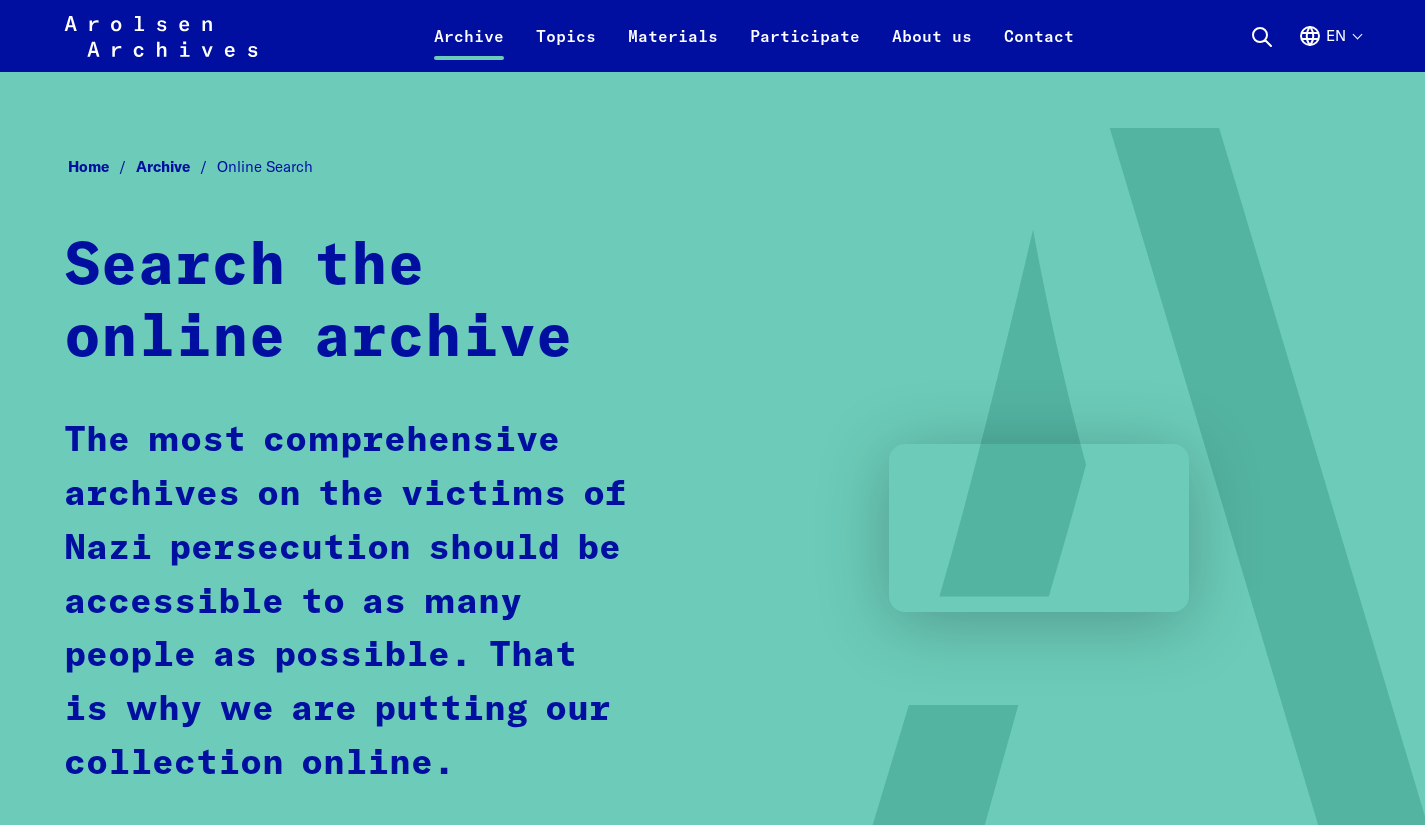 scroll, scrollTop: 1359, scrollLeft: 0, axis: vertical 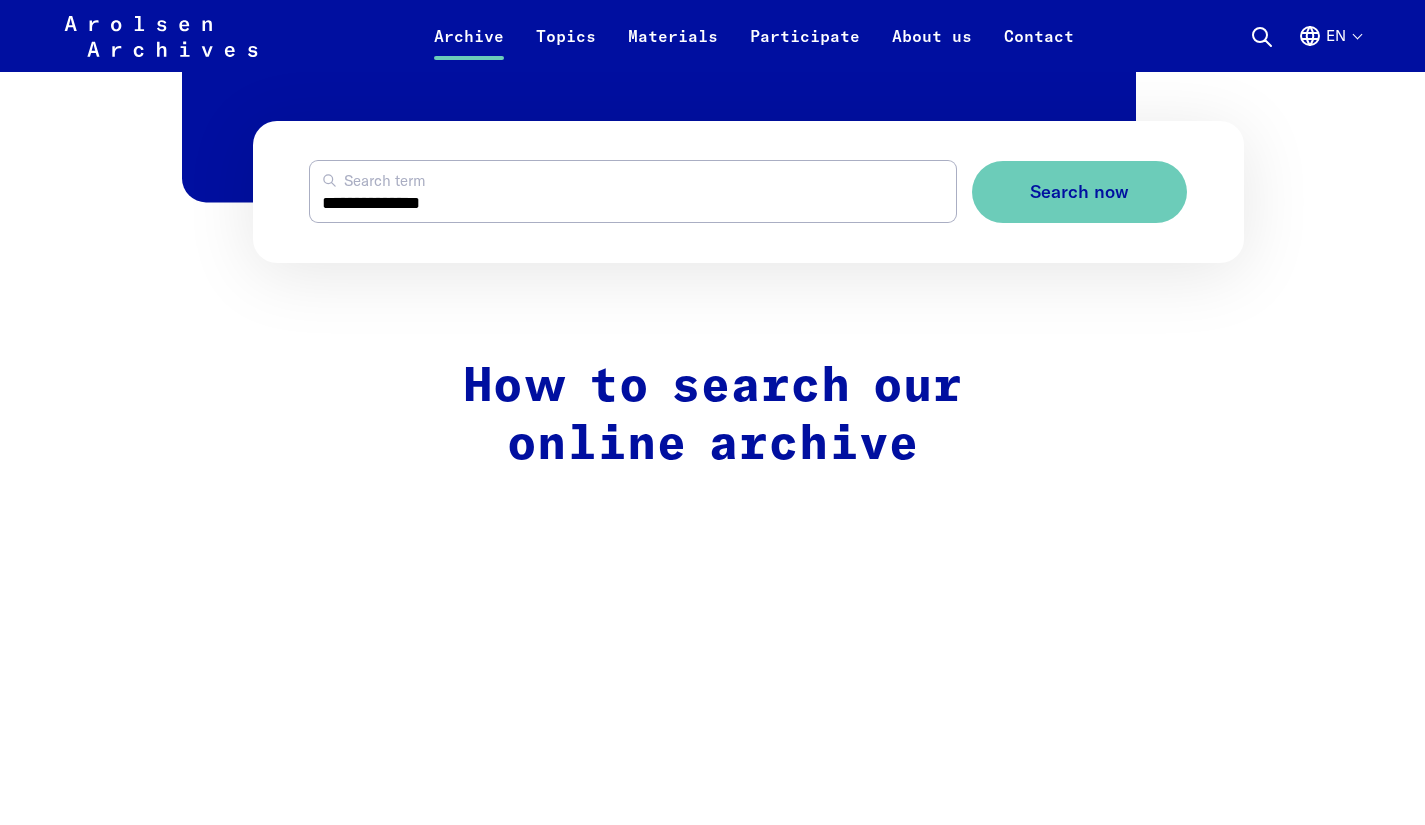 click on "**********" at bounding box center (633, 191) 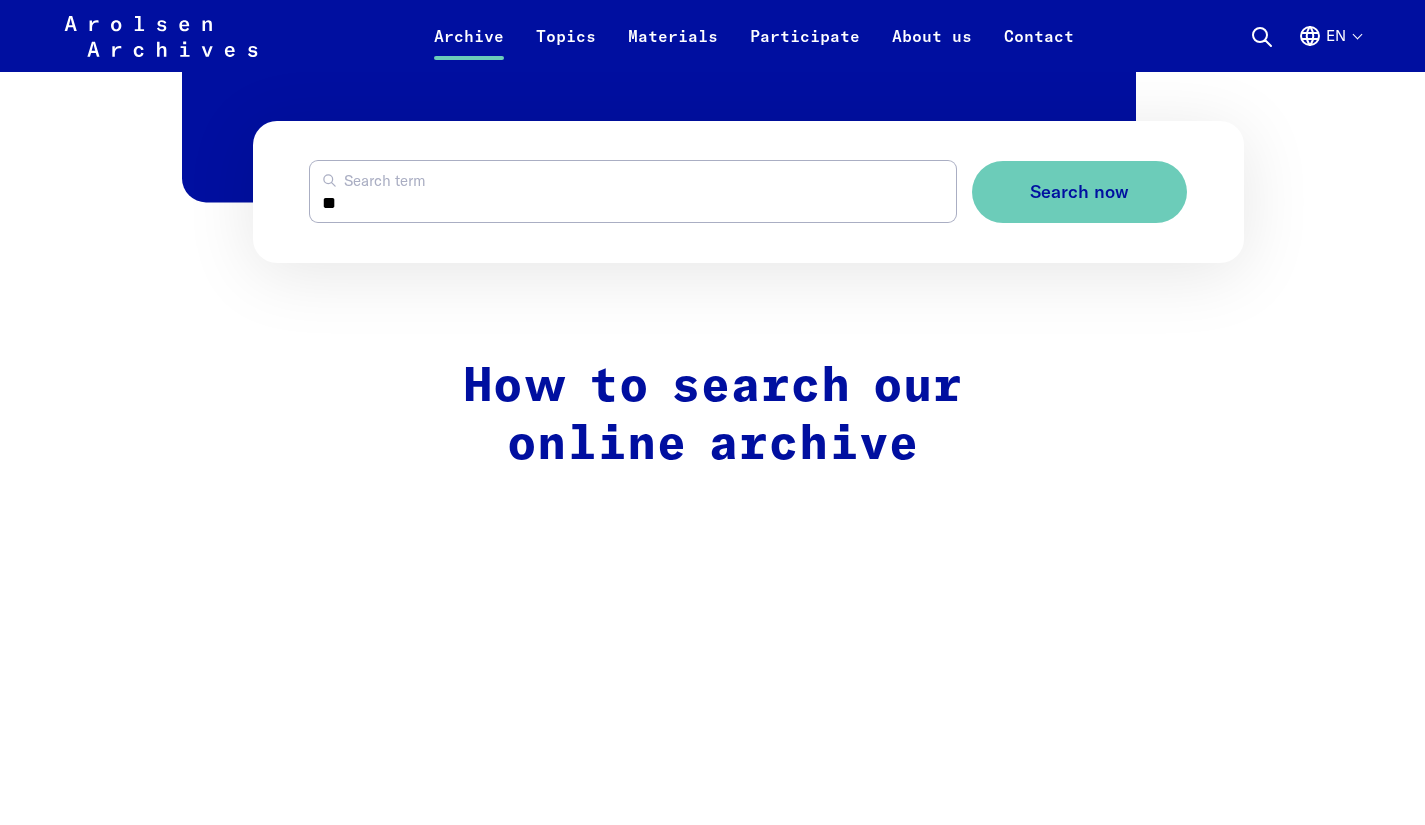 type on "*" 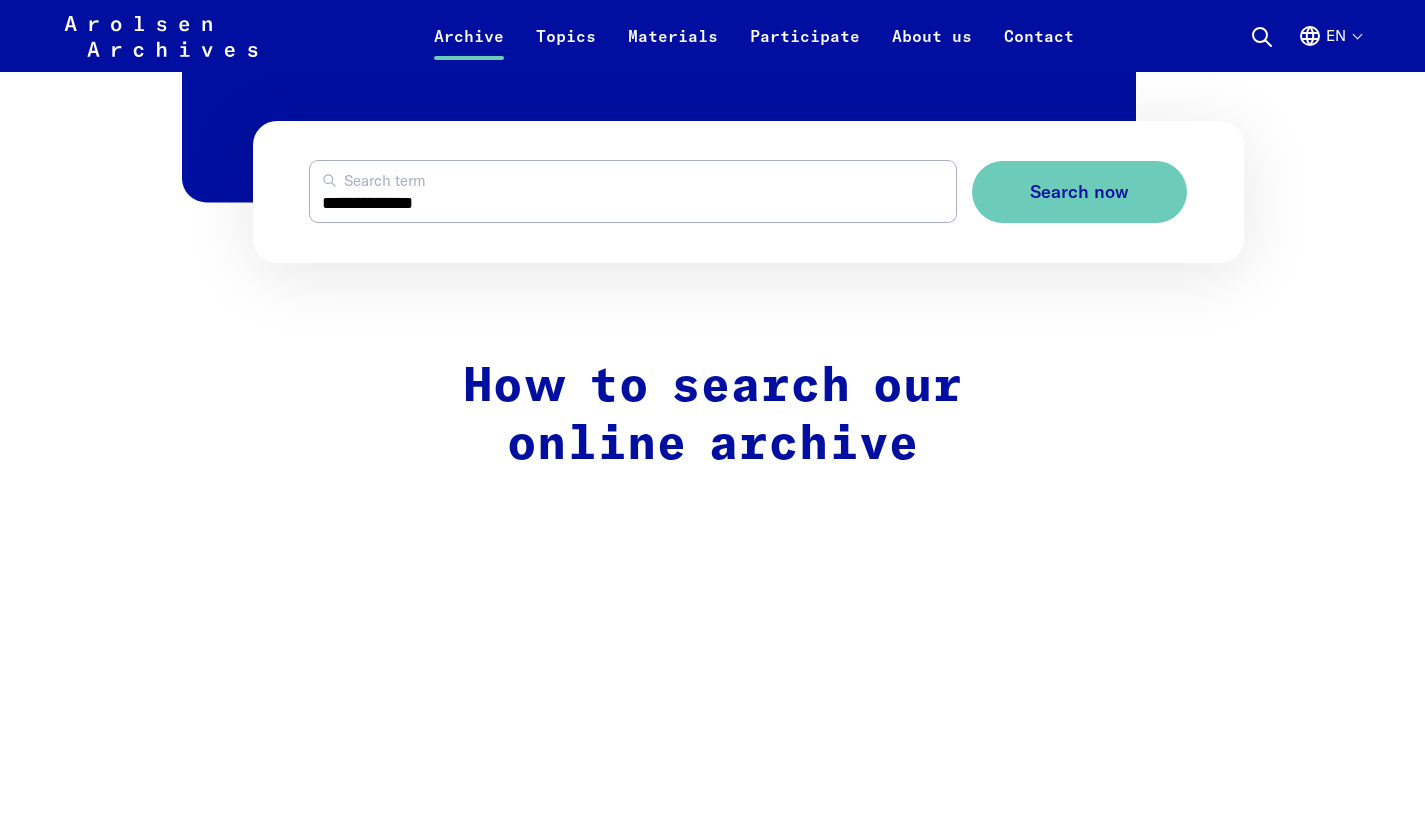 type on "**********" 